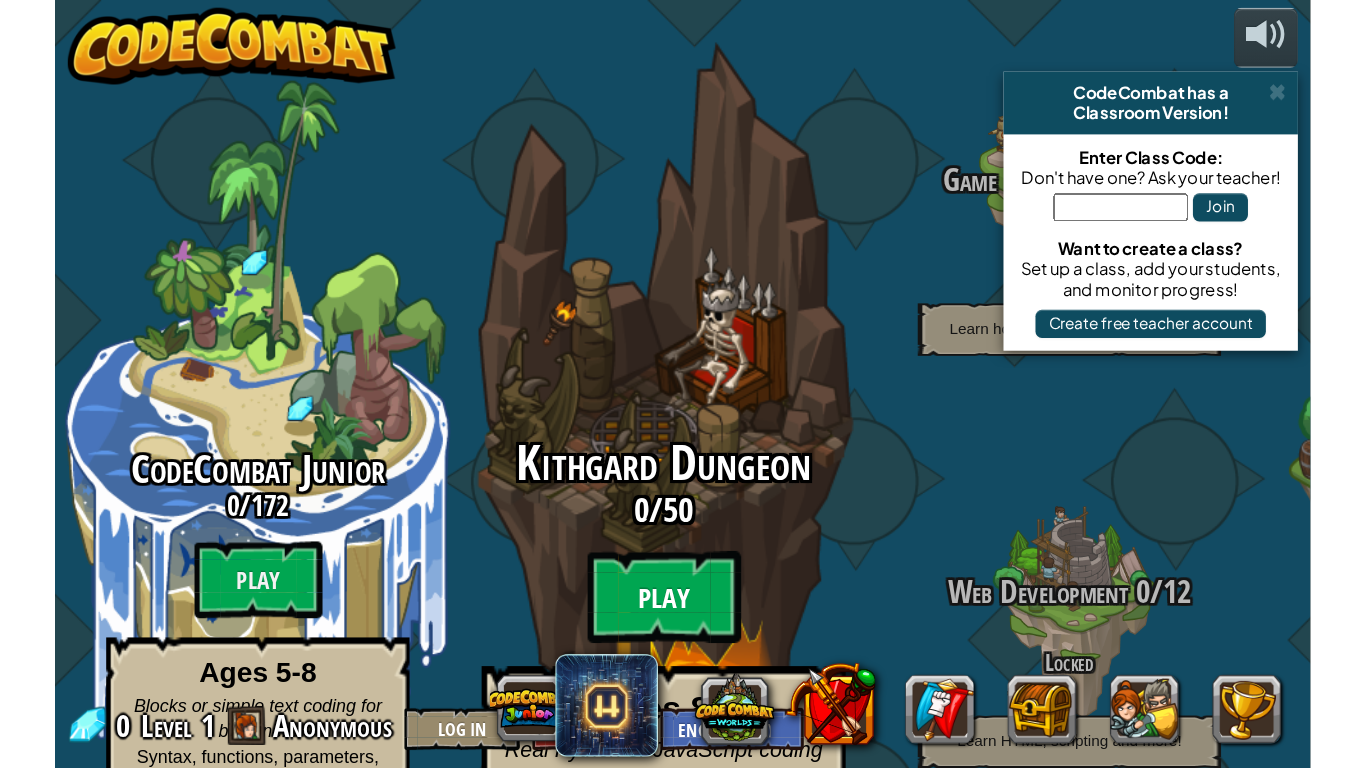 scroll, scrollTop: 0, scrollLeft: 0, axis: both 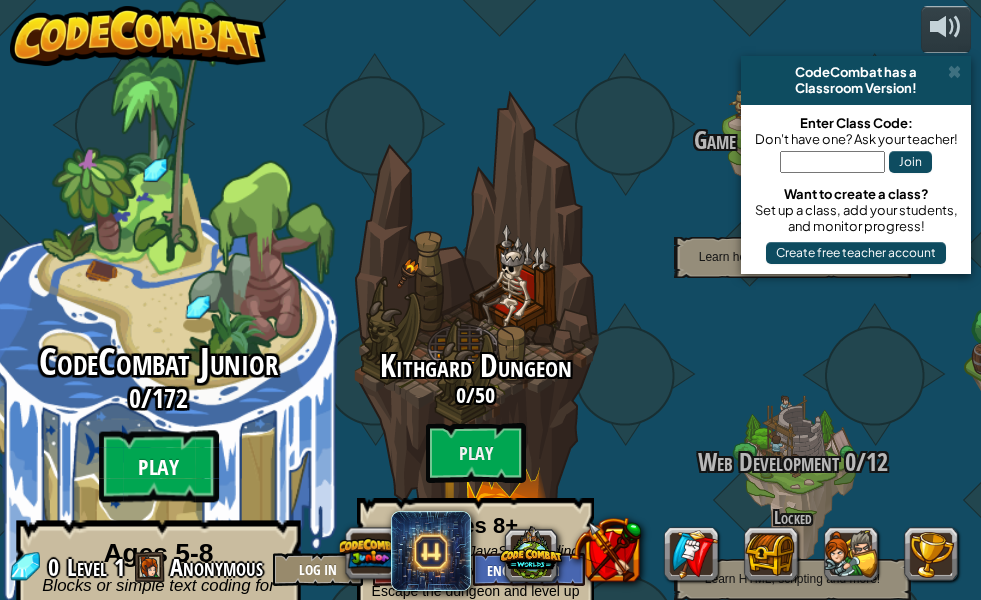 click on "Play" at bounding box center (159, 467) 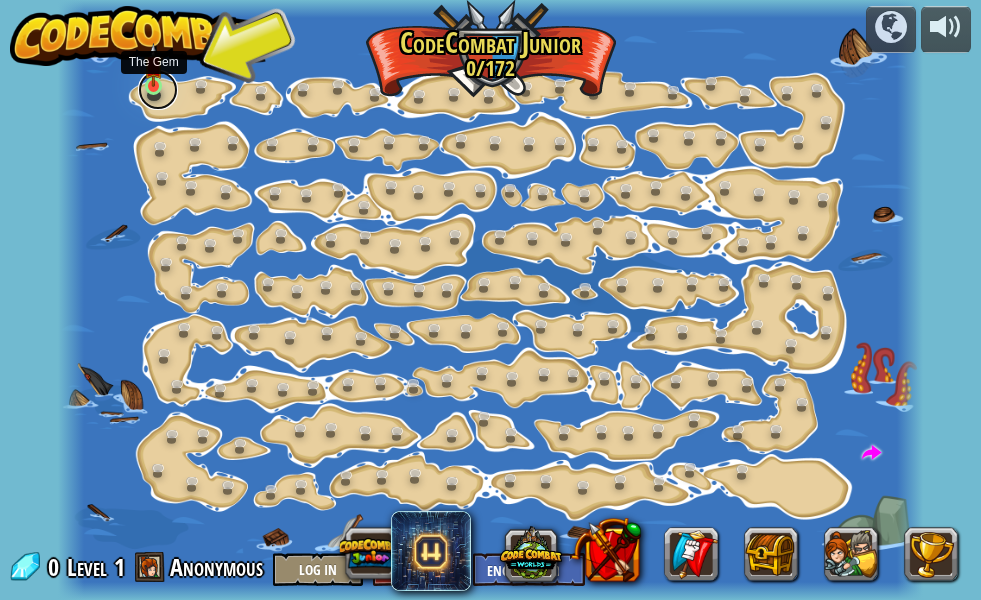 click at bounding box center [158, 90] 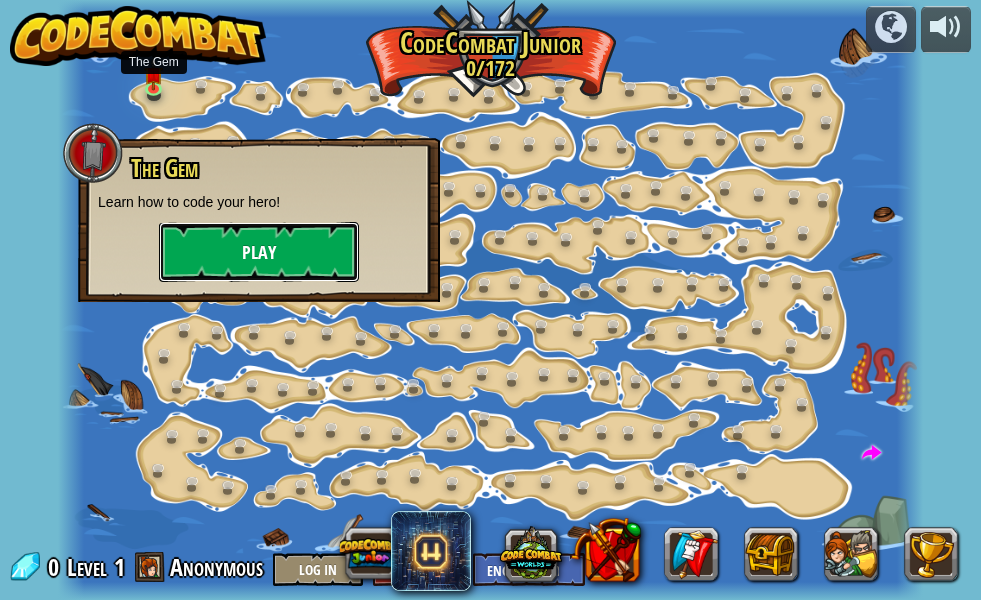 click on "Play" at bounding box center [259, 252] 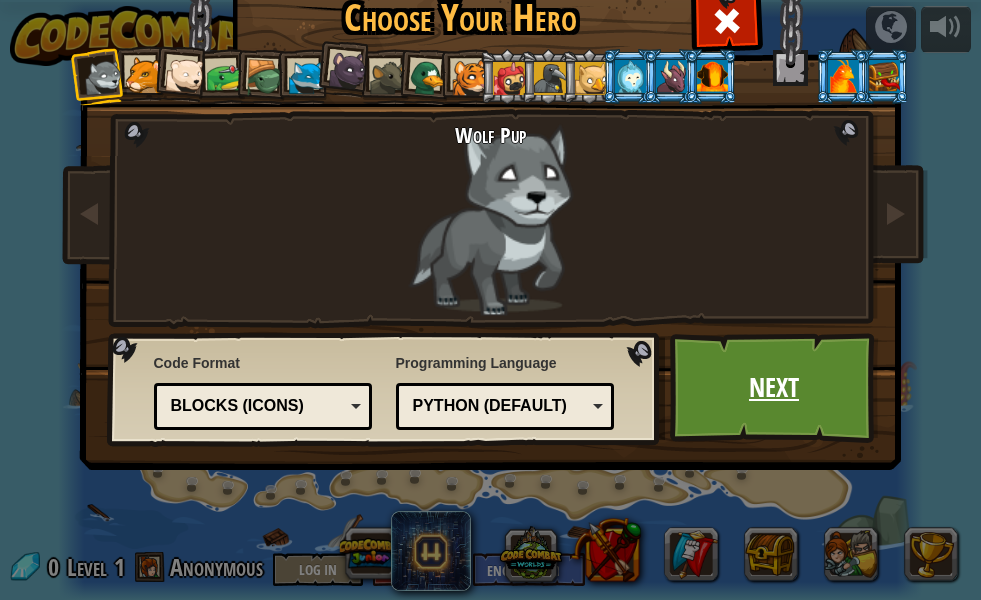 click on "Next" at bounding box center [774, 388] 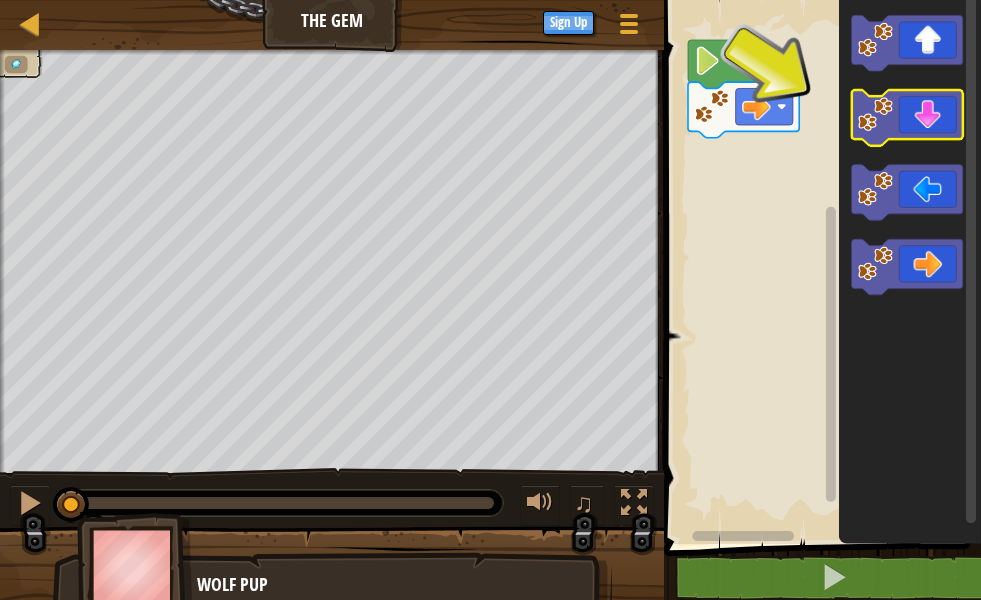click 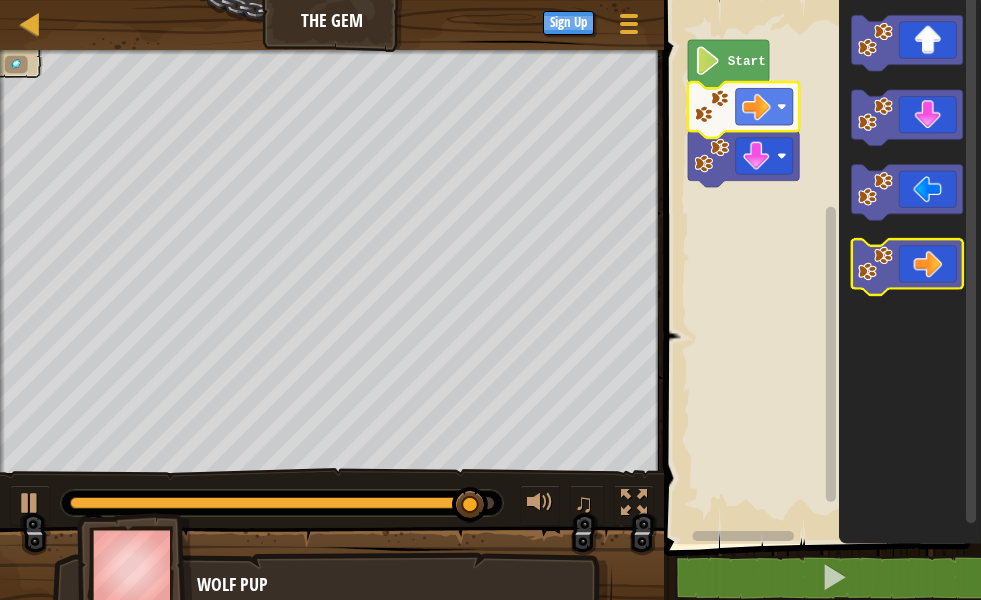 click 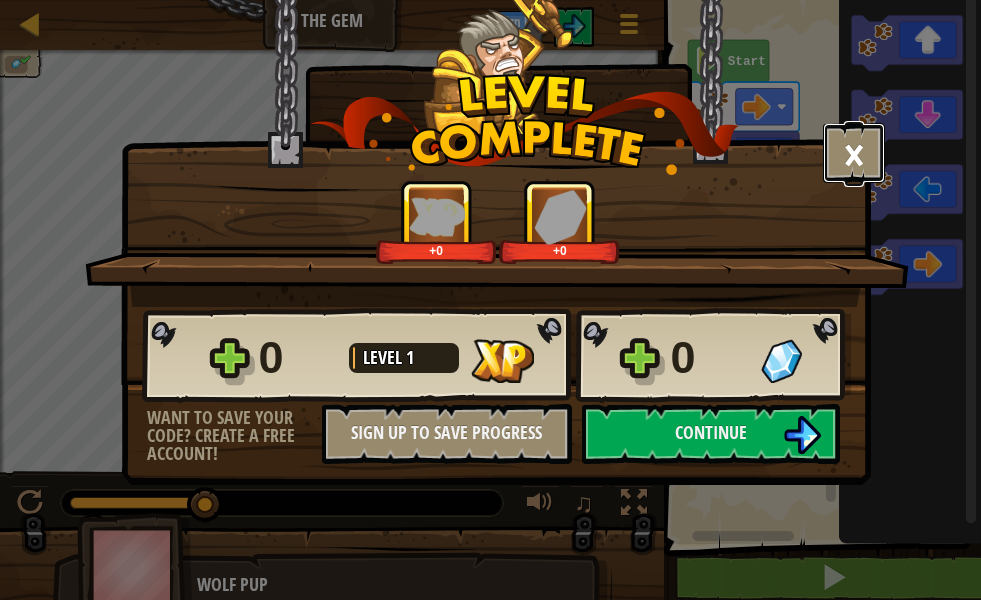 drag, startPoint x: 850, startPoint y: 121, endPoint x: 854, endPoint y: 135, distance: 14.56022 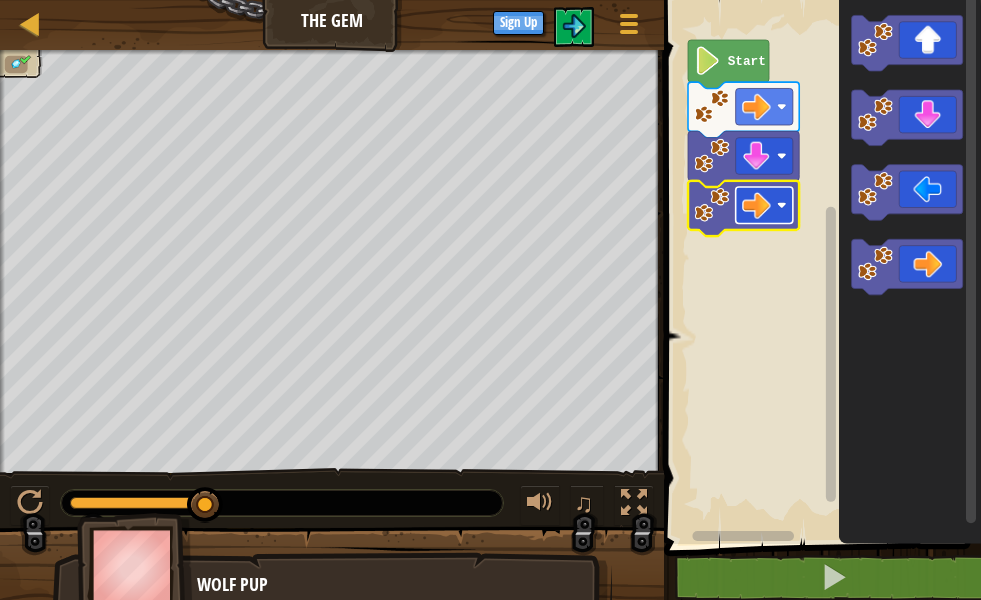 click 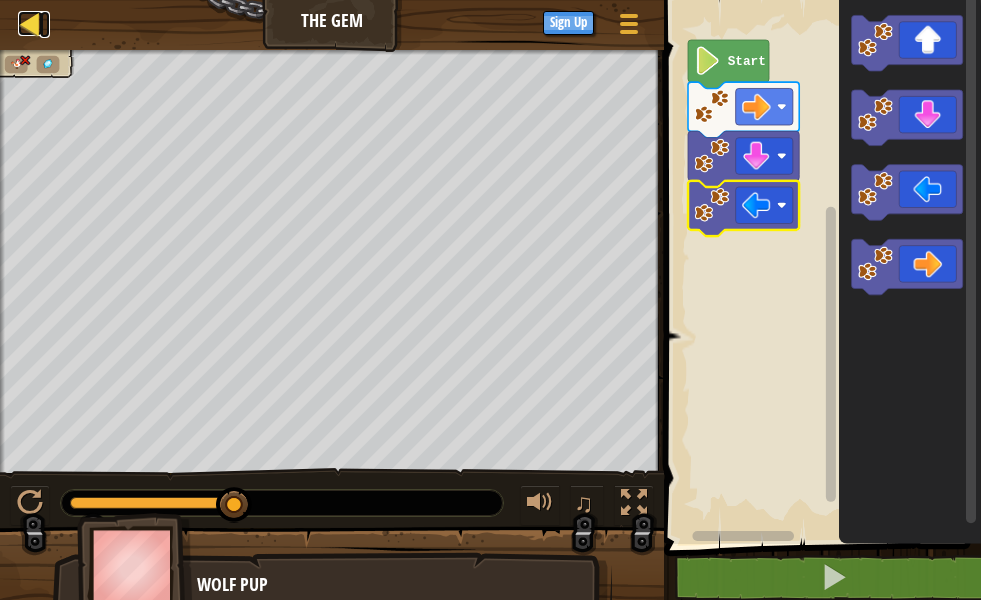 click at bounding box center [30, 23] 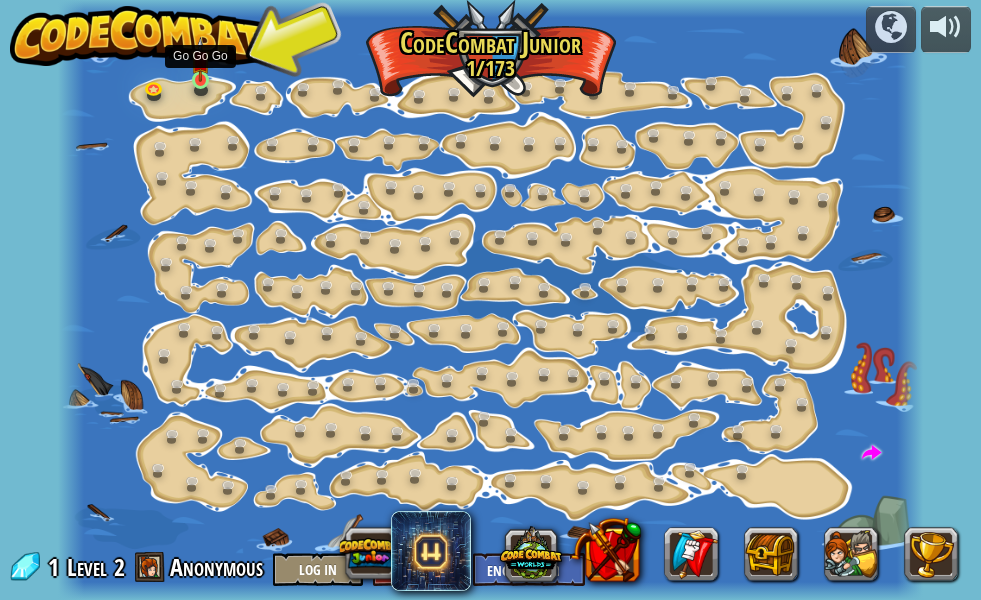 click at bounding box center (200, 59) 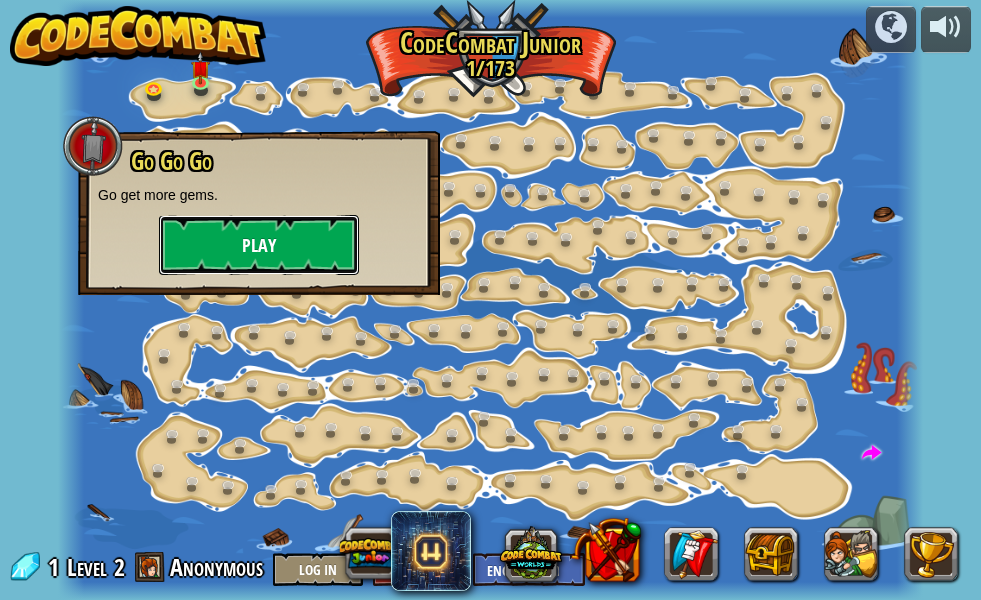 click on "Play" at bounding box center [259, 245] 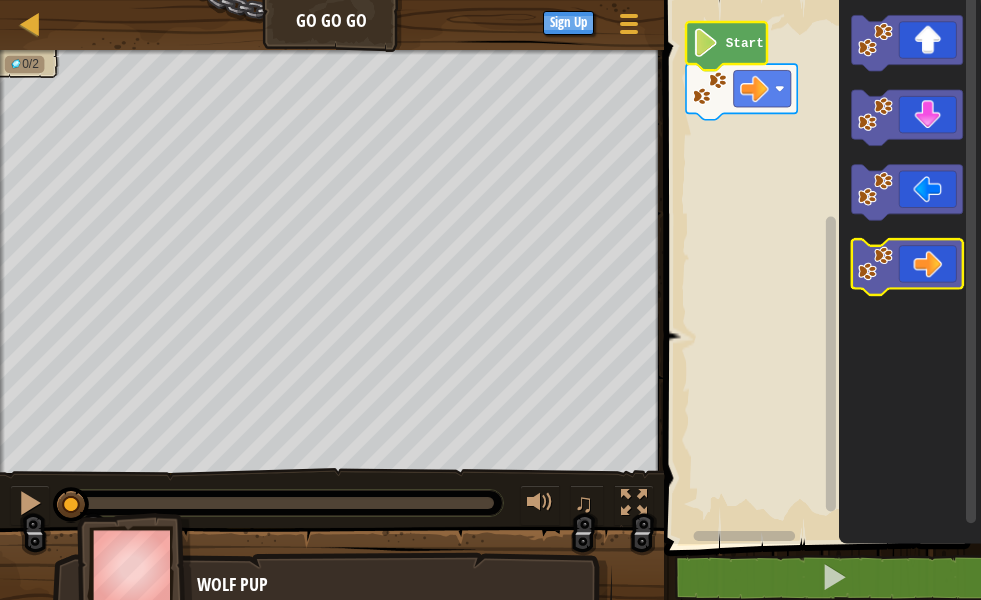 click 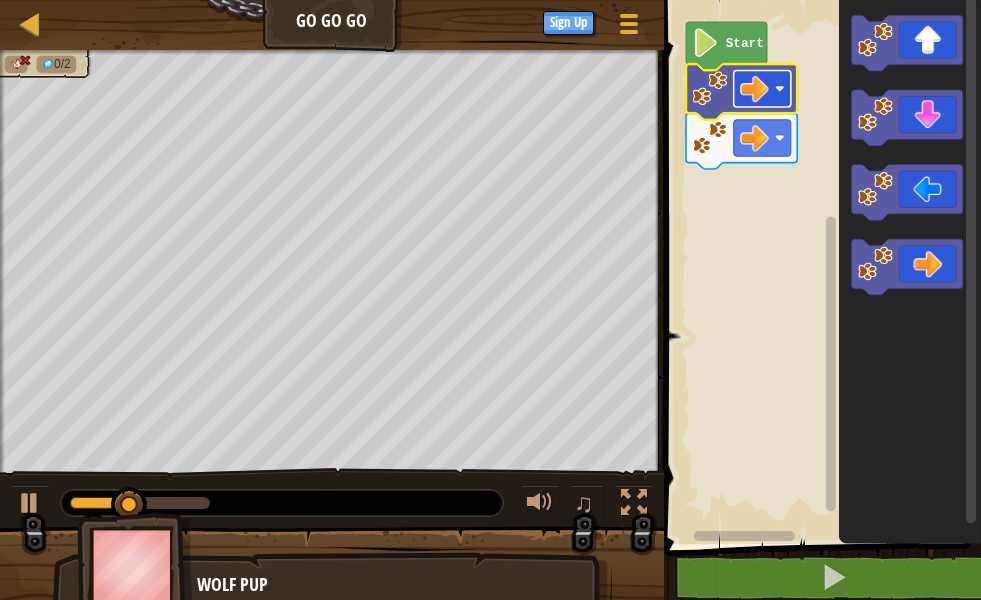 click 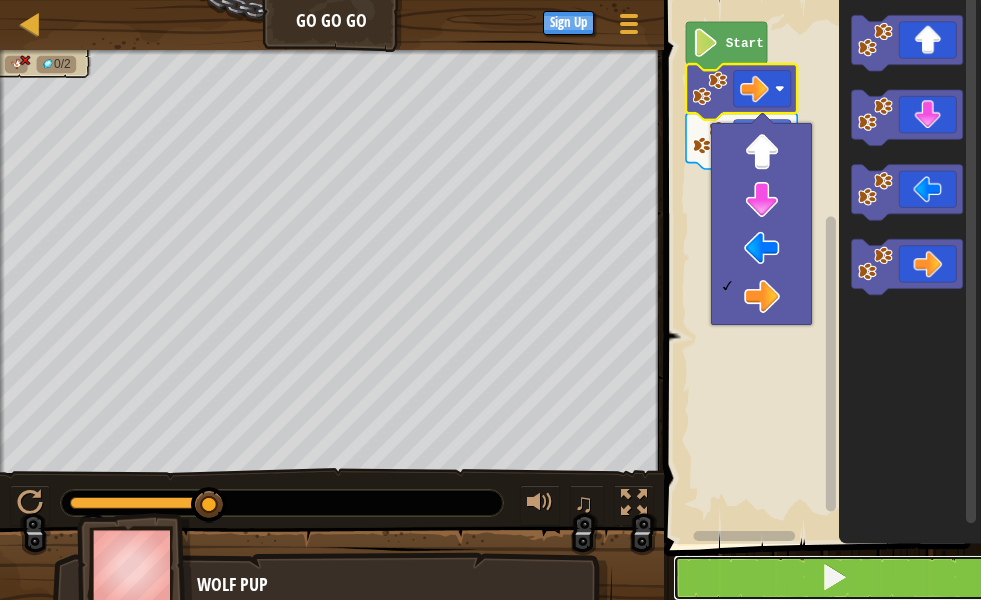 drag, startPoint x: 777, startPoint y: 590, endPoint x: 779, endPoint y: 564, distance: 26.076809 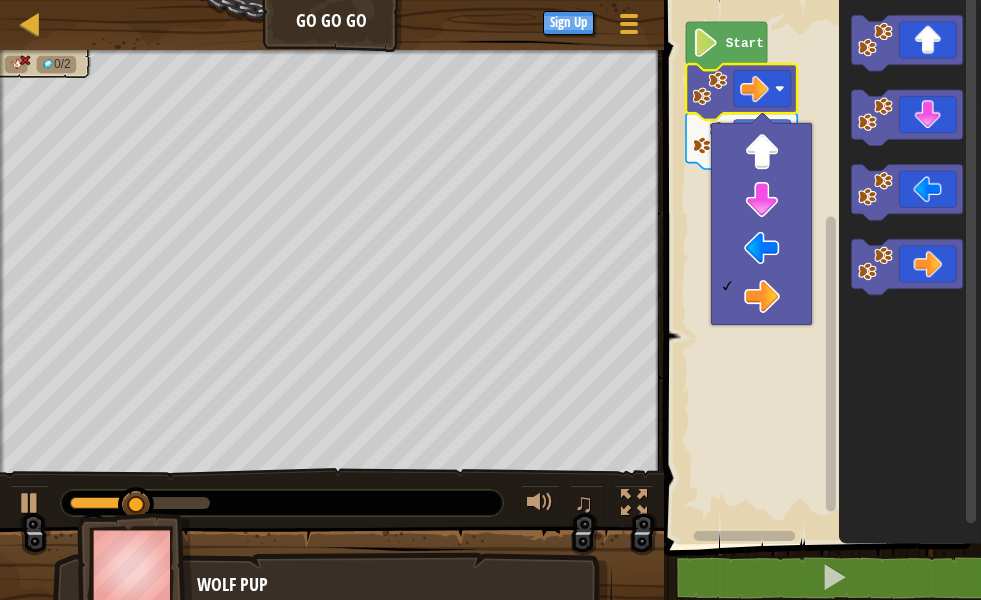click at bounding box center [824, 244] 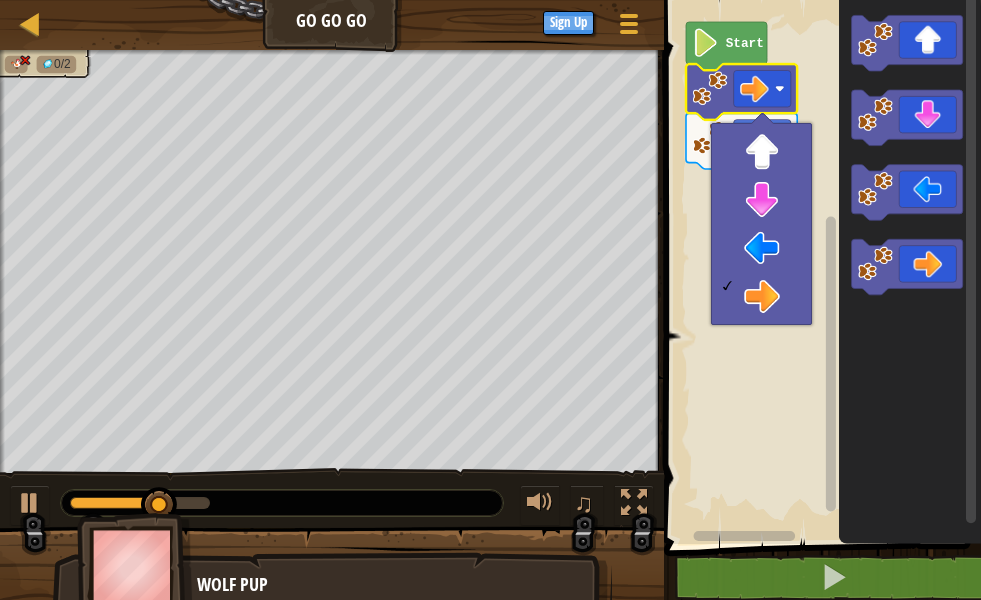 click at bounding box center (824, 244) 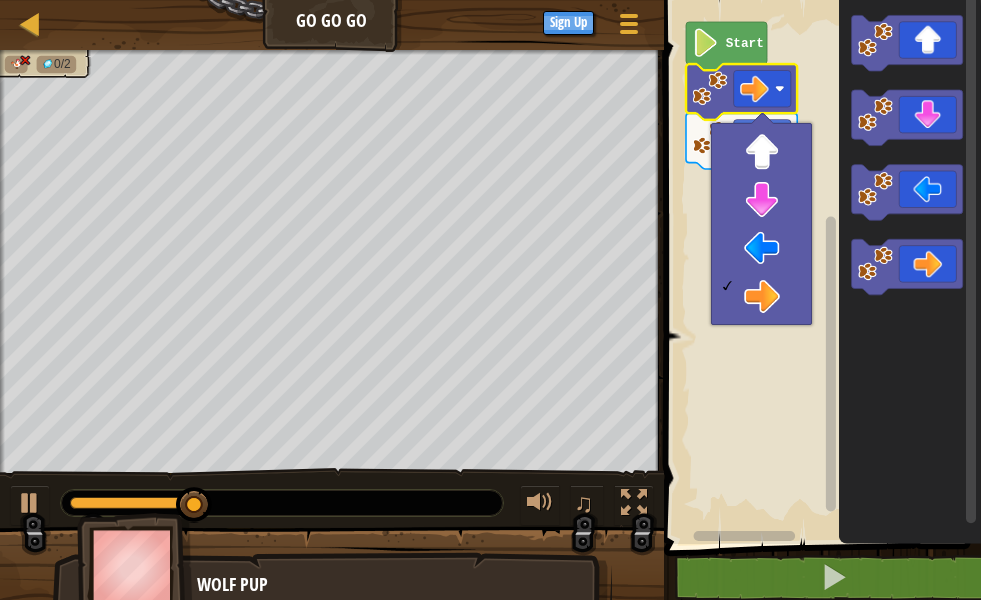 click at bounding box center [824, 244] 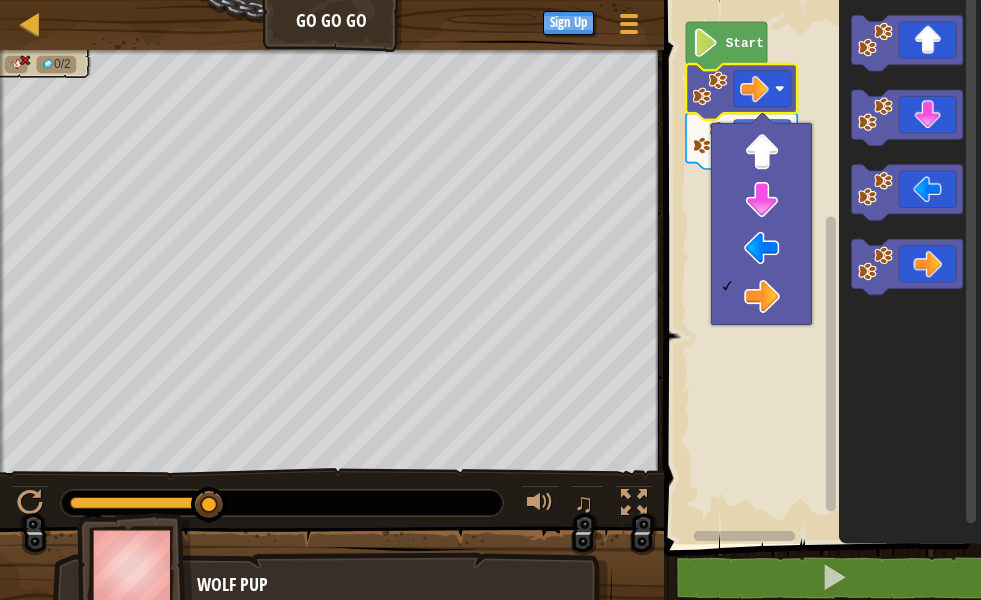 click at bounding box center [824, 244] 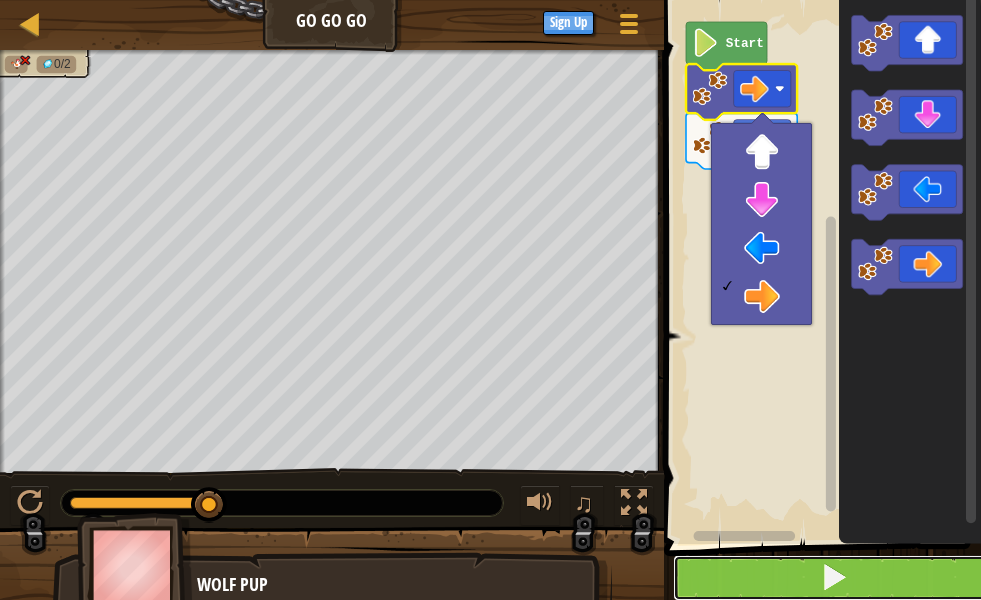 click at bounding box center (834, 578) 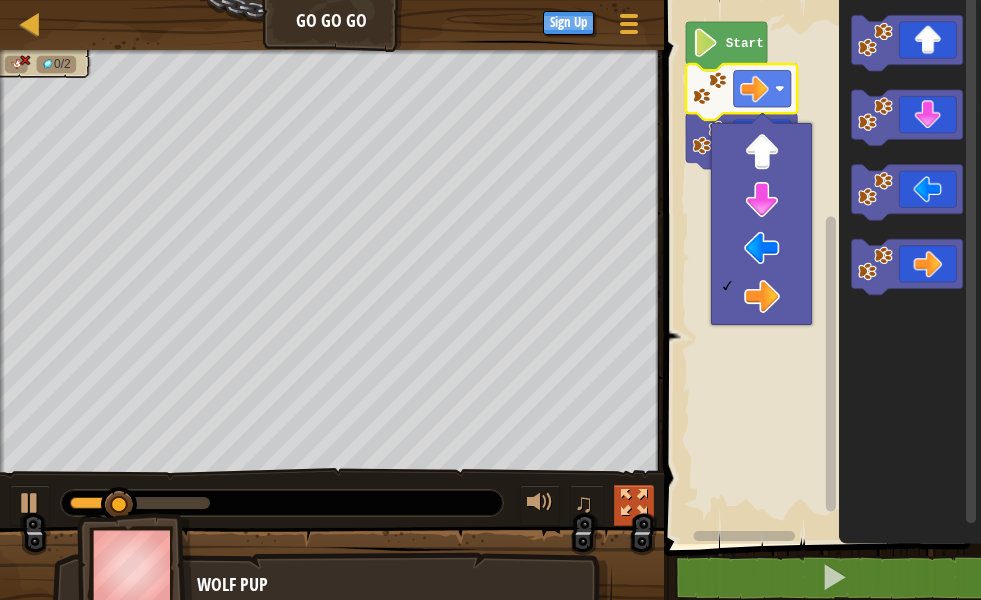 click at bounding box center [634, 503] 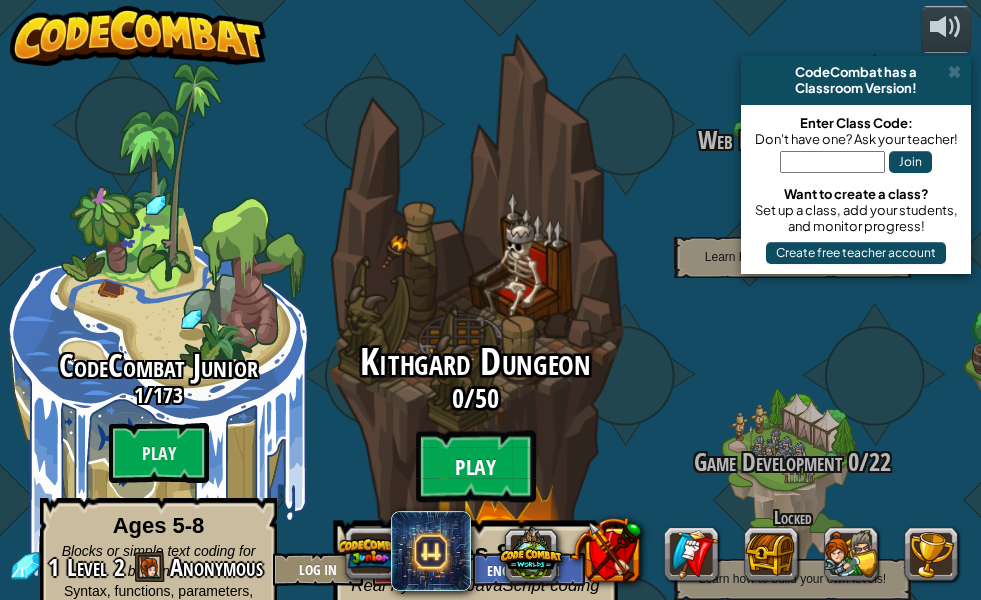 click on "Play" at bounding box center [476, 467] 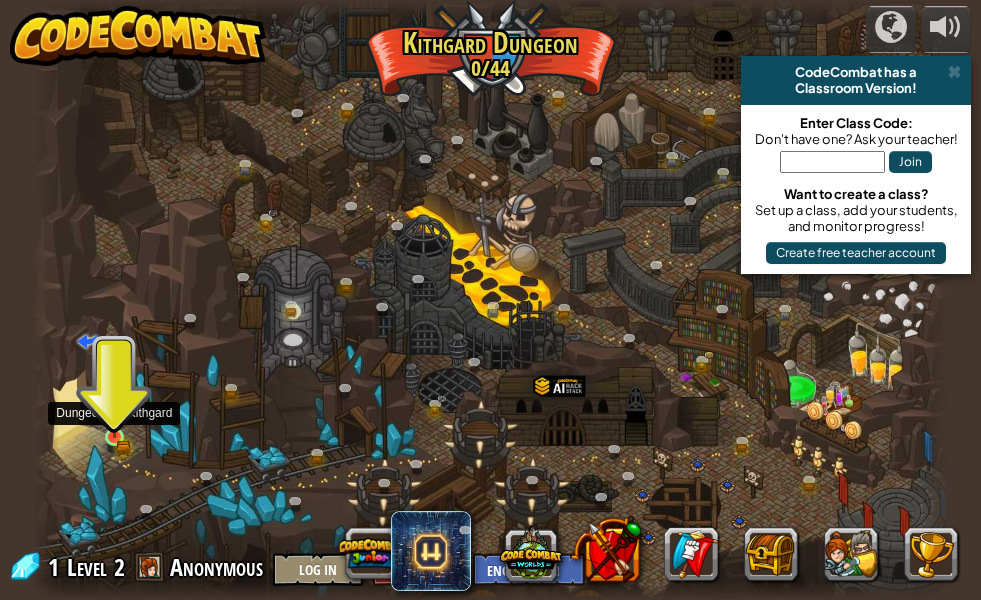 click at bounding box center (114, 415) 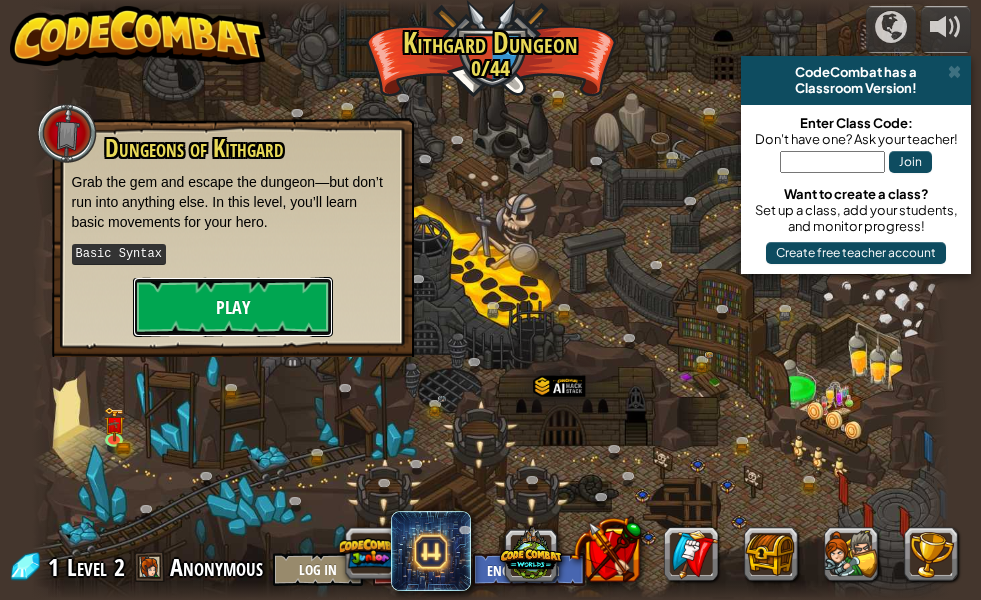 click on "Play" at bounding box center (233, 307) 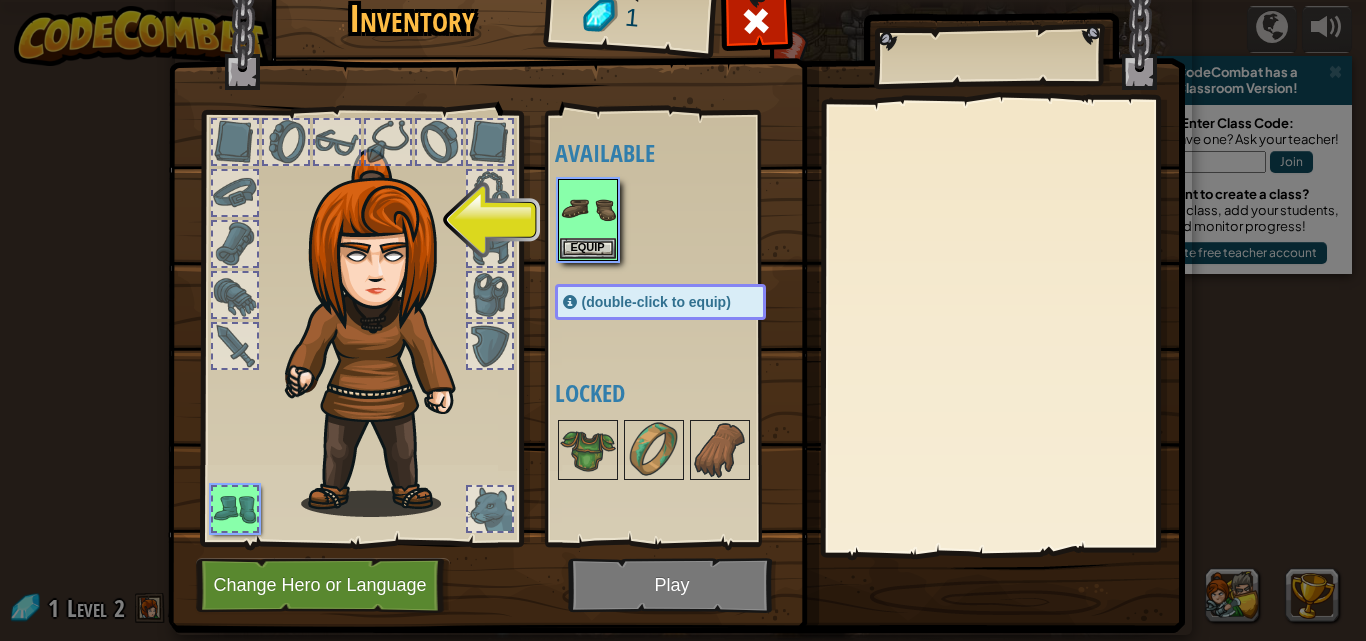 click at bounding box center [383, 333] 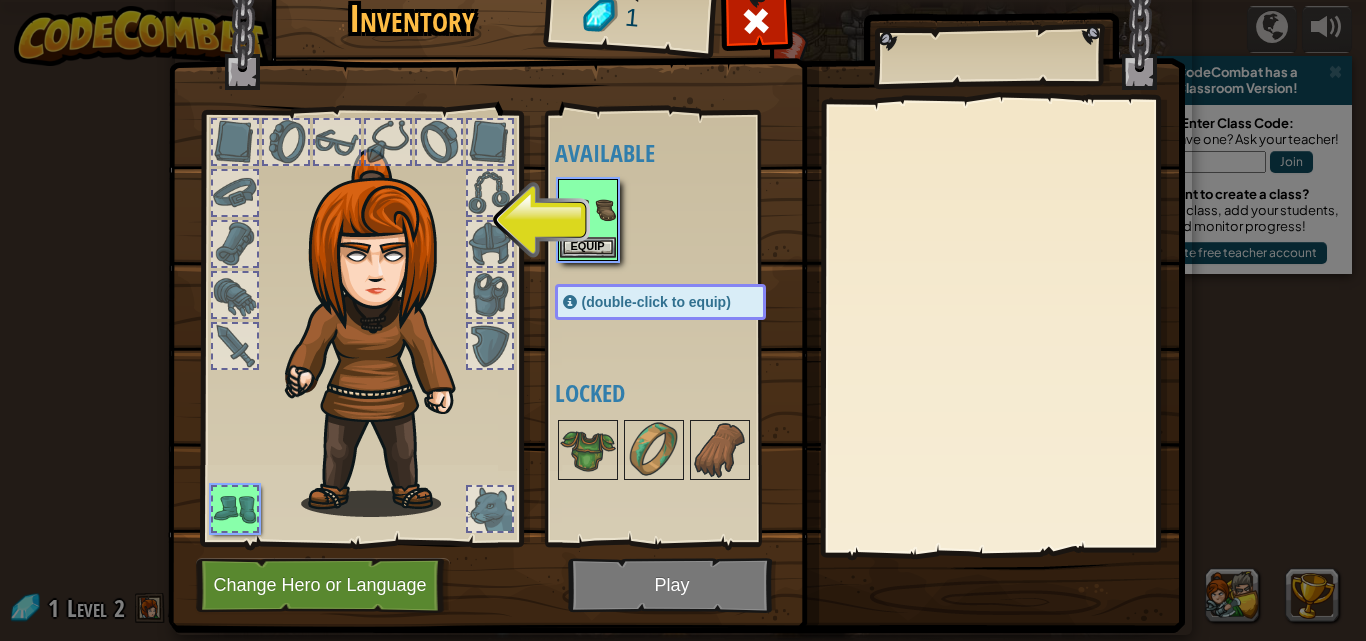 click at bounding box center [588, 209] 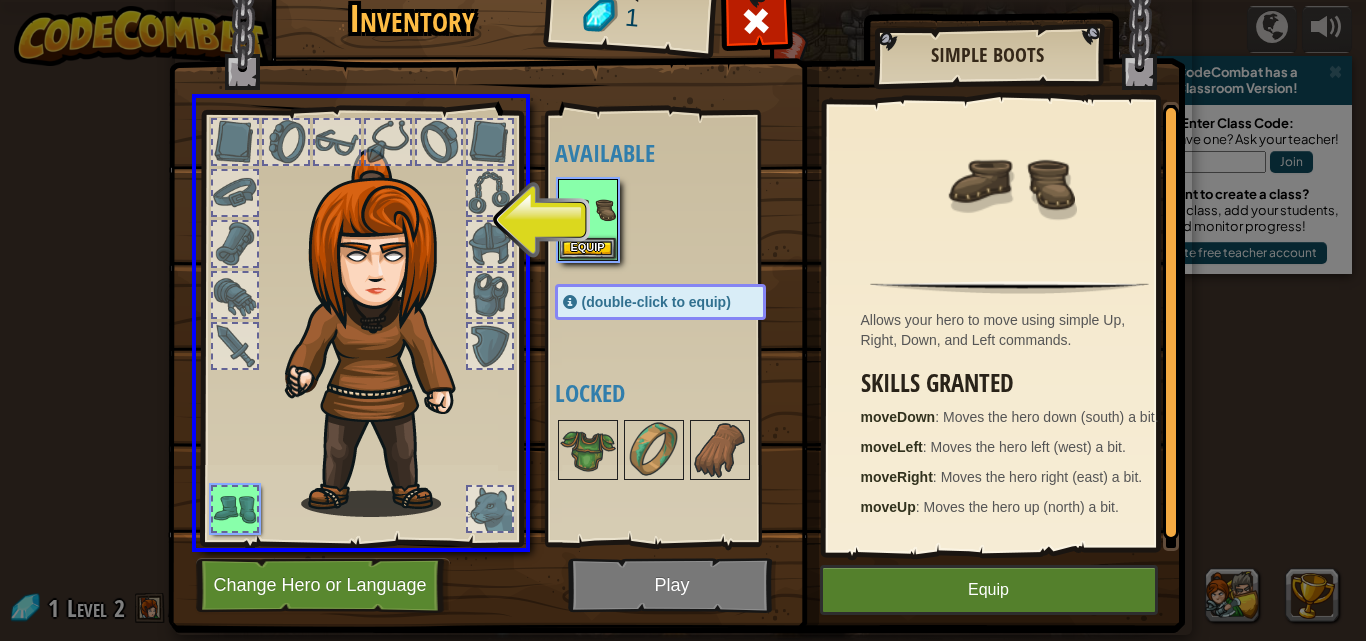drag, startPoint x: 595, startPoint y: 210, endPoint x: 353, endPoint y: 246, distance: 244.66304 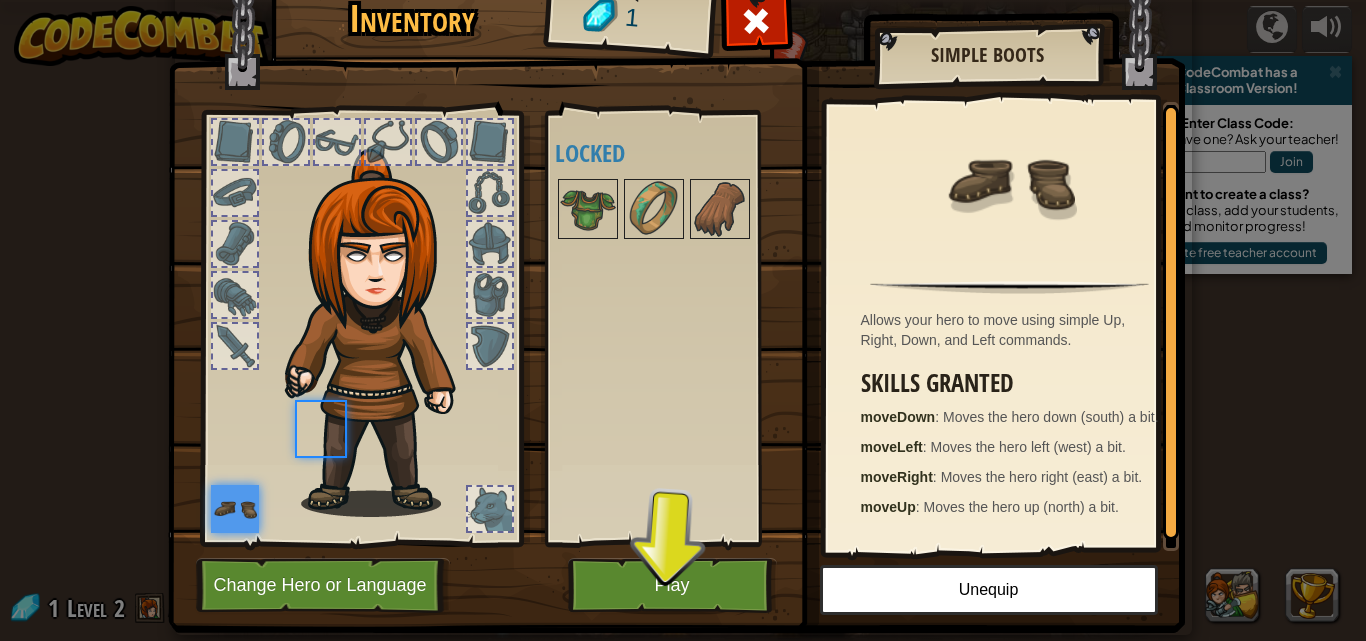 click at bounding box center (383, 333) 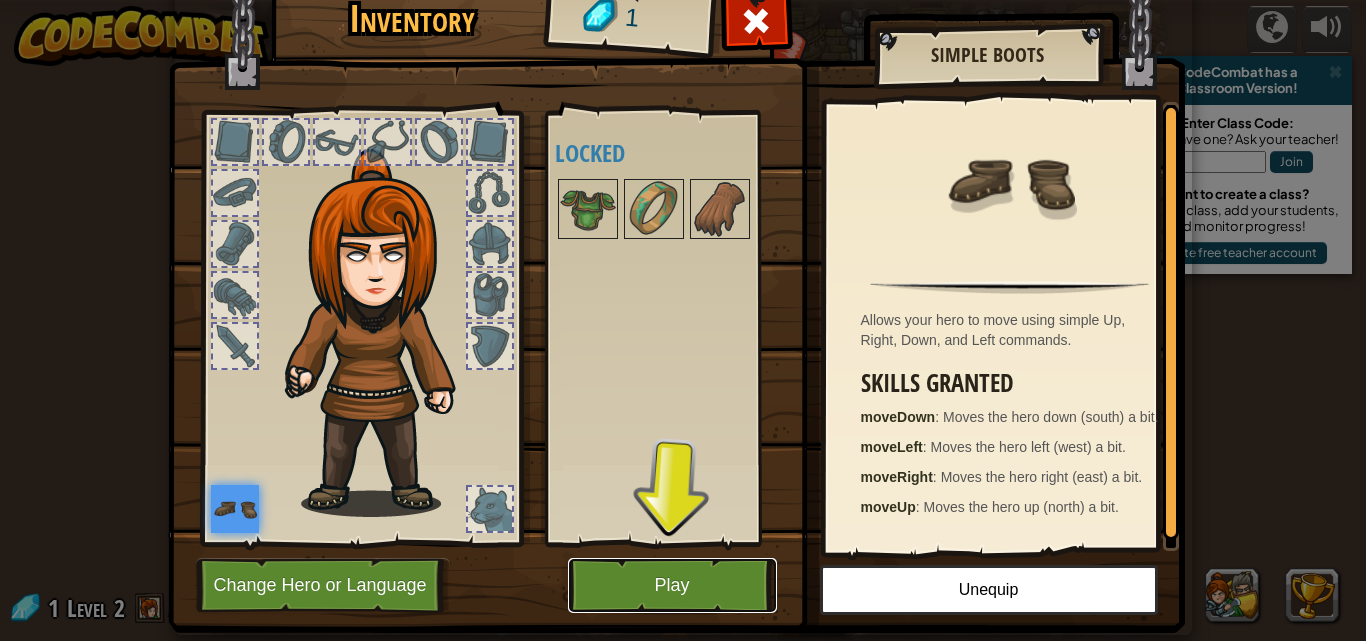 click on "Play" at bounding box center [672, 585] 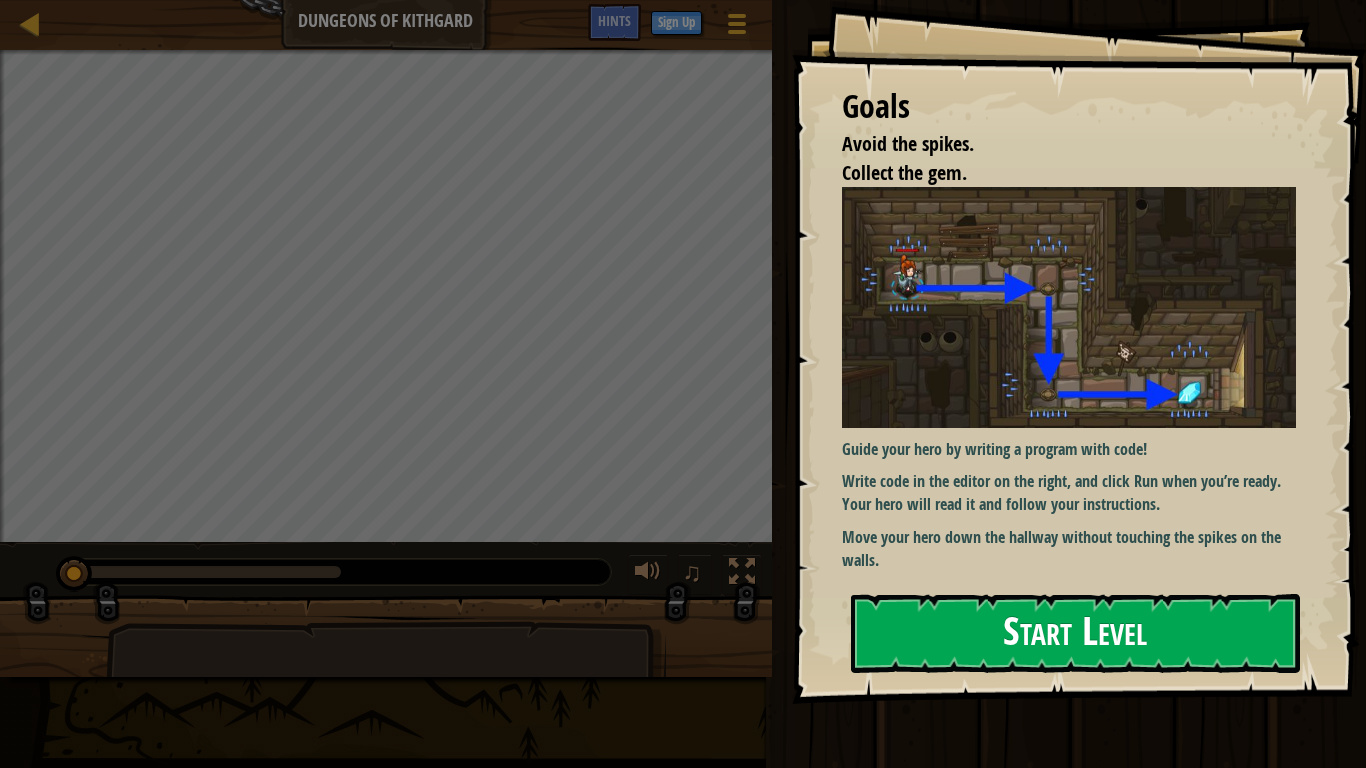 drag, startPoint x: 1078, startPoint y: 621, endPoint x: 1078, endPoint y: 610, distance: 11 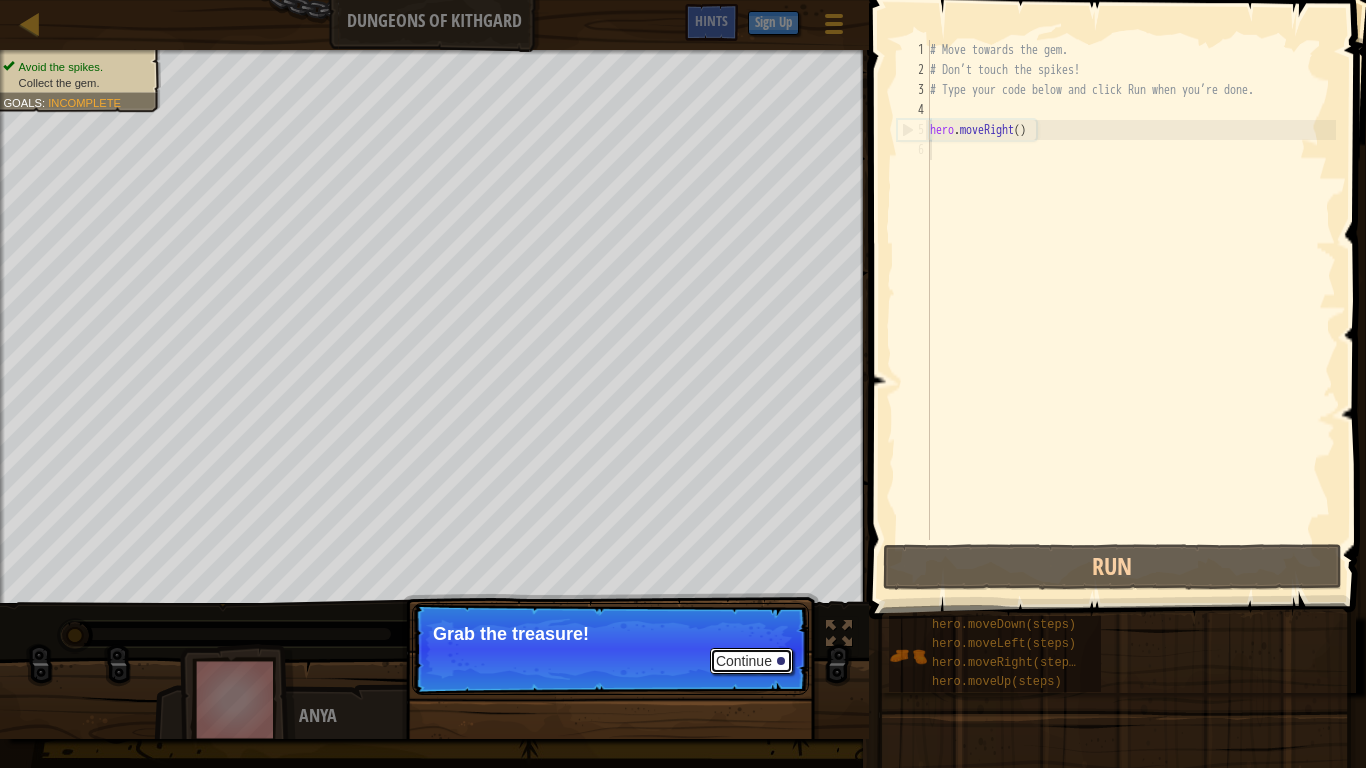 click on "Continue" at bounding box center (751, 661) 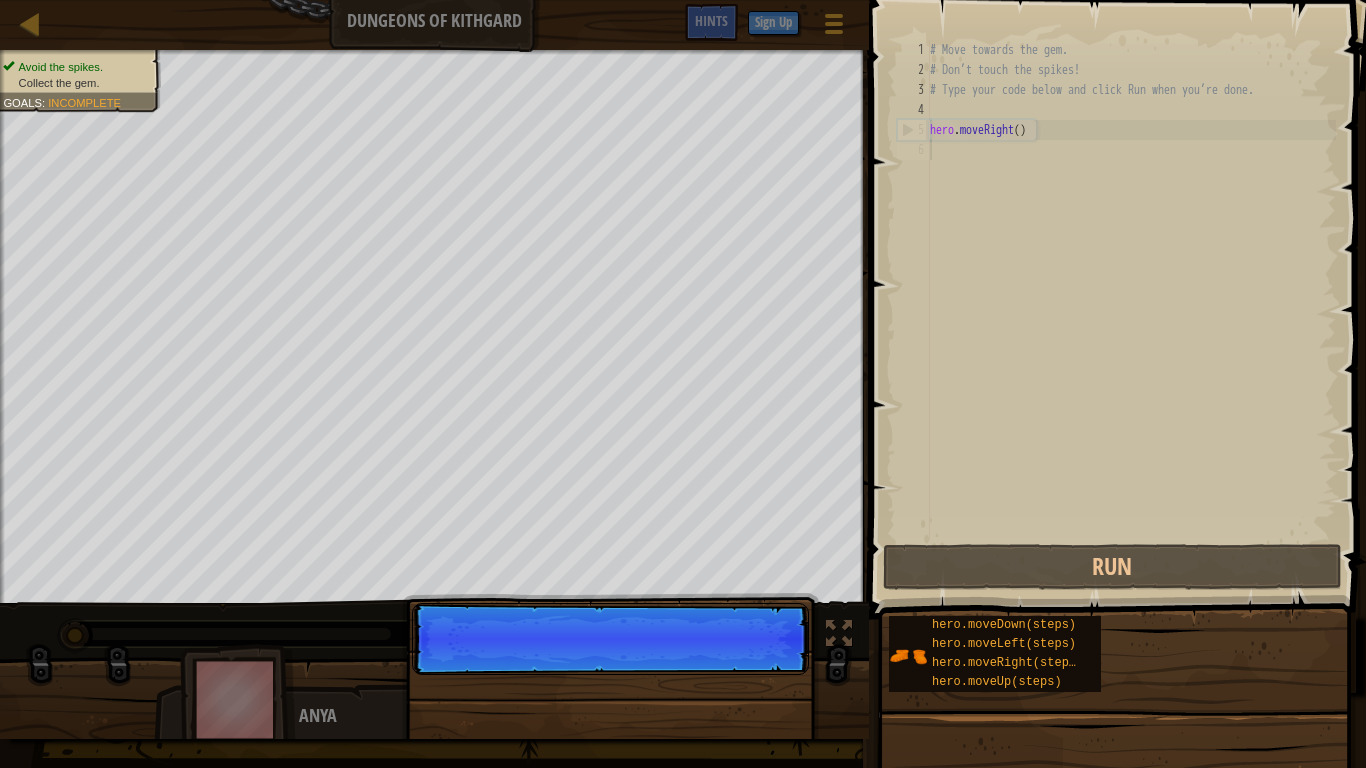 scroll, scrollTop: 9, scrollLeft: 0, axis: vertical 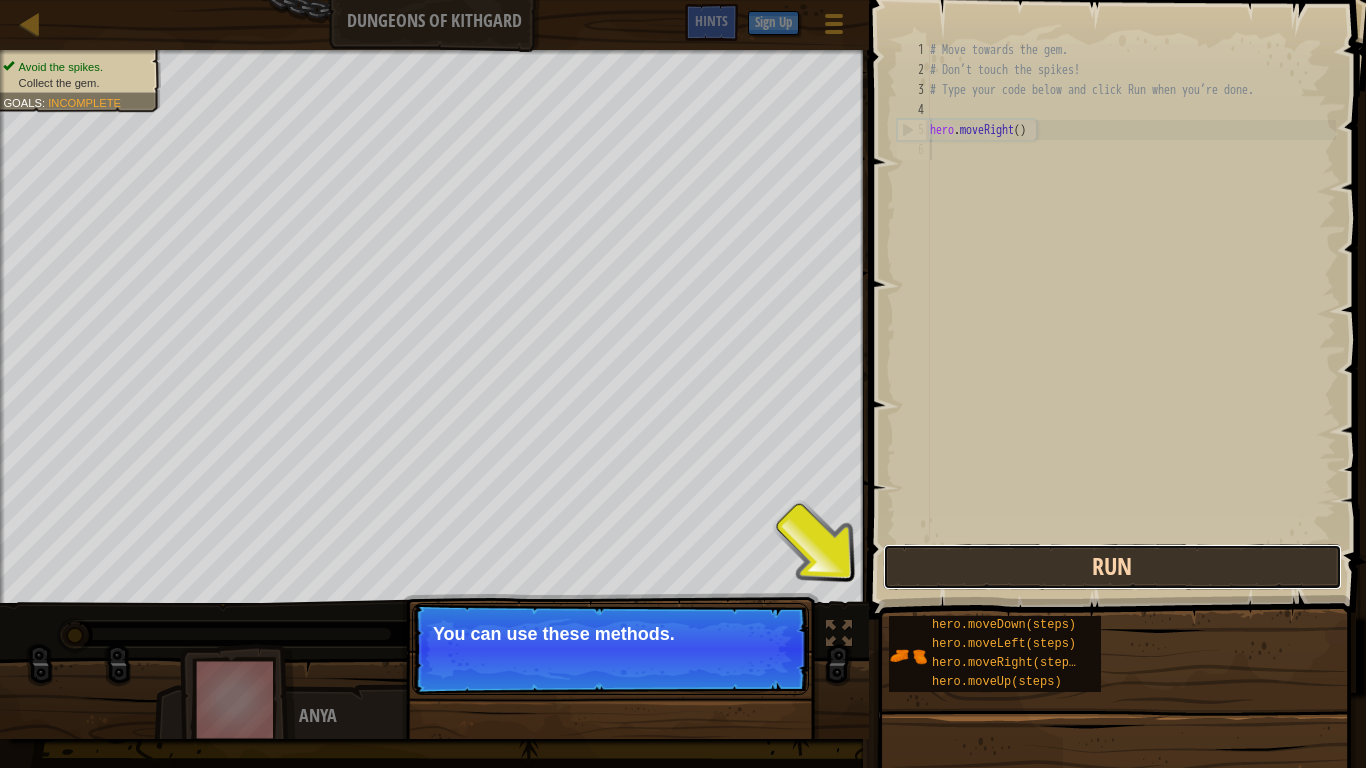 click on "Run" at bounding box center (1112, 567) 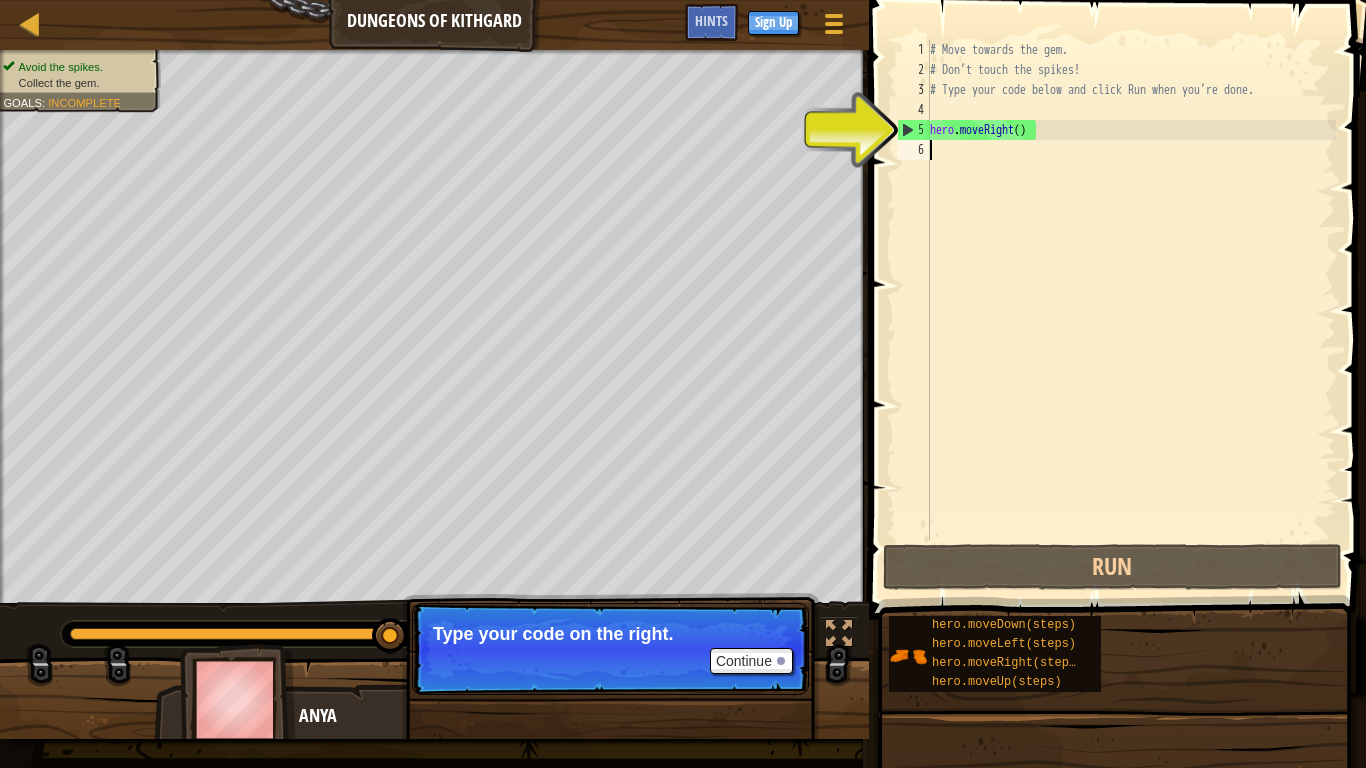 click on "# Move towards the gem. # Don’t touch the spikes! # Type your code below and click Run when you’re done. hero . moveRight ( )" at bounding box center (1131, 310) 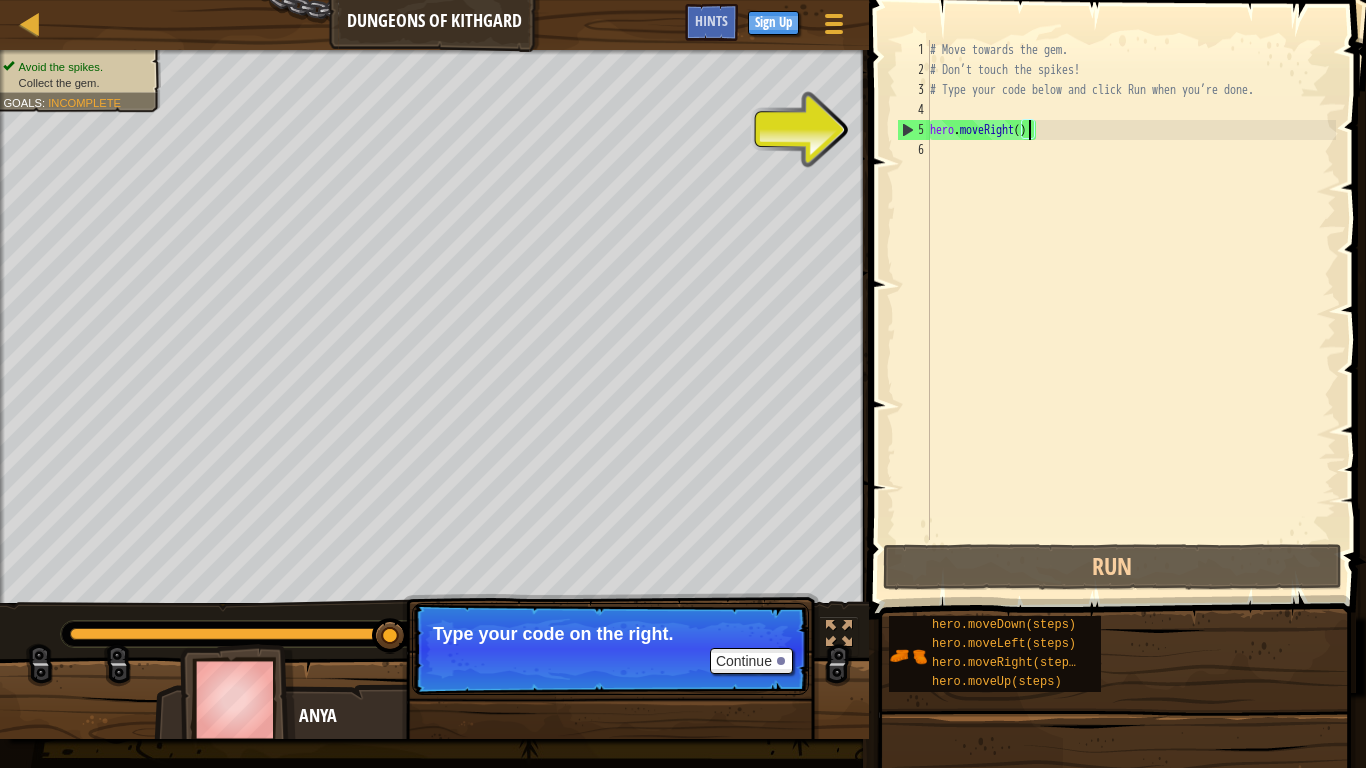 click on "# Move towards the gem. # Don’t touch the spikes! # Type your code below and click Run when you’re done. hero . moveRight ( )" at bounding box center [1131, 310] 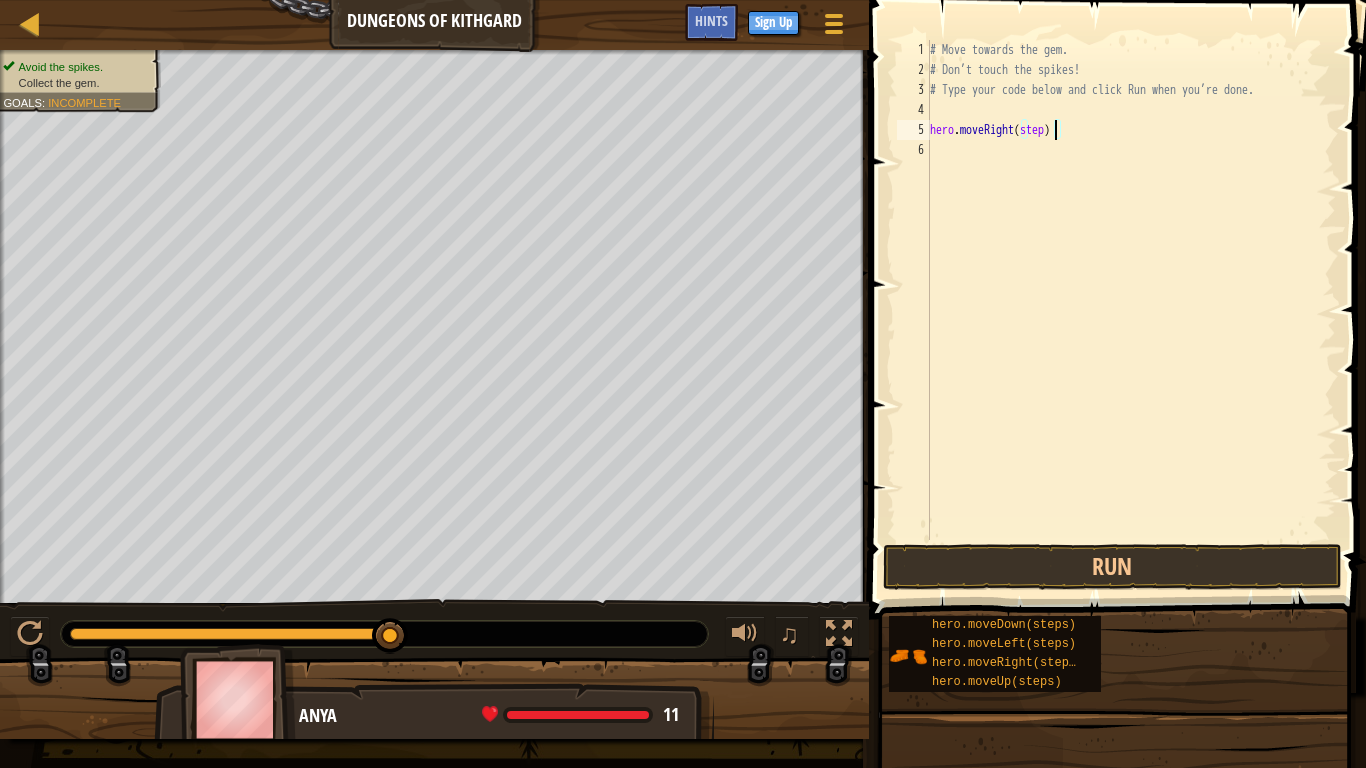 scroll, scrollTop: 9, scrollLeft: 10, axis: both 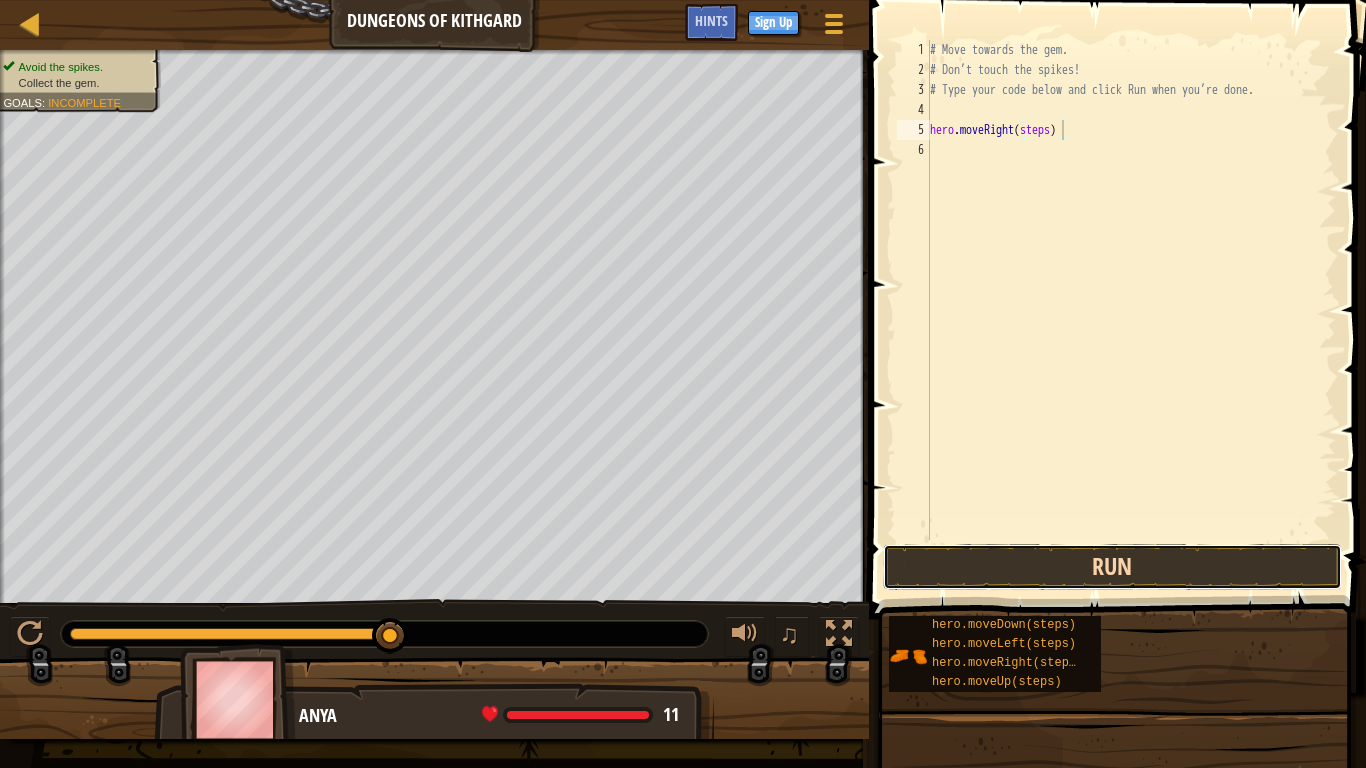 click on "Run" at bounding box center (1112, 567) 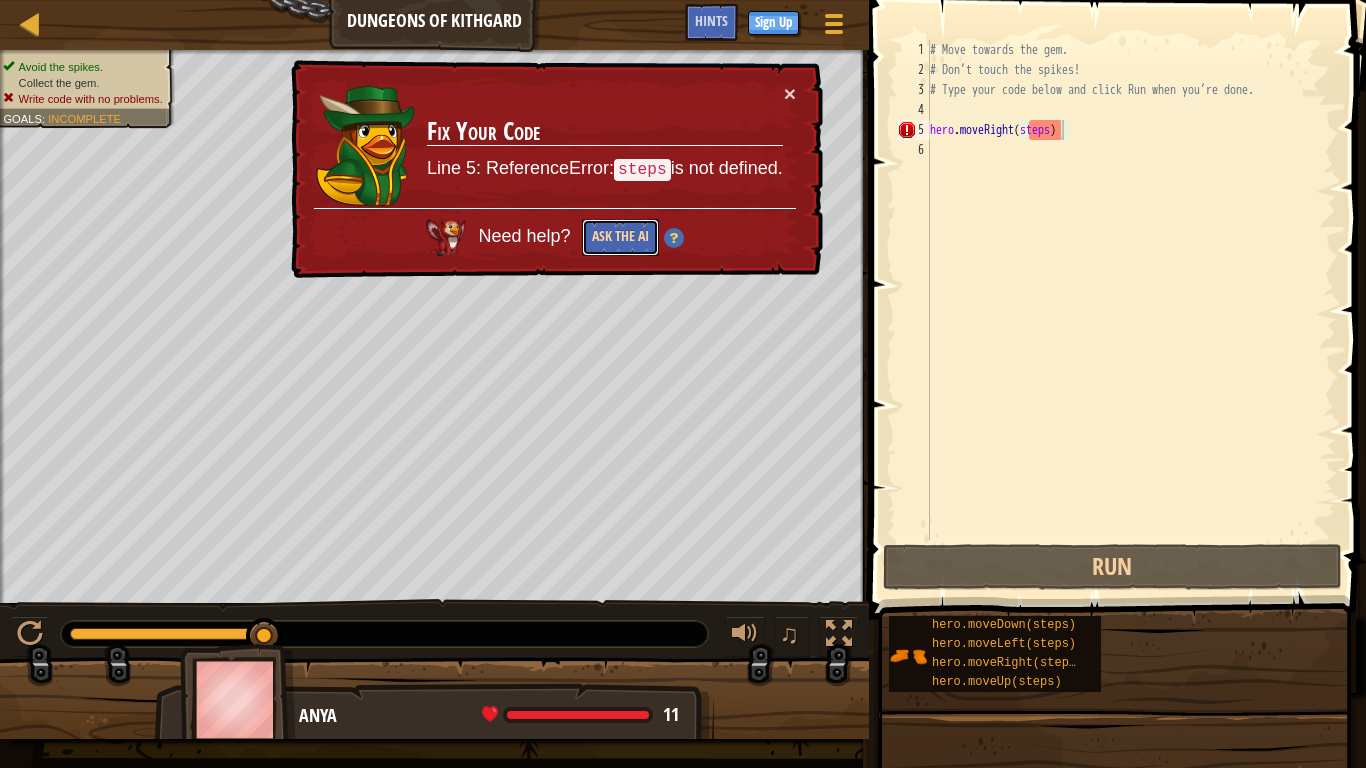 click on "Ask the AI" at bounding box center (620, 237) 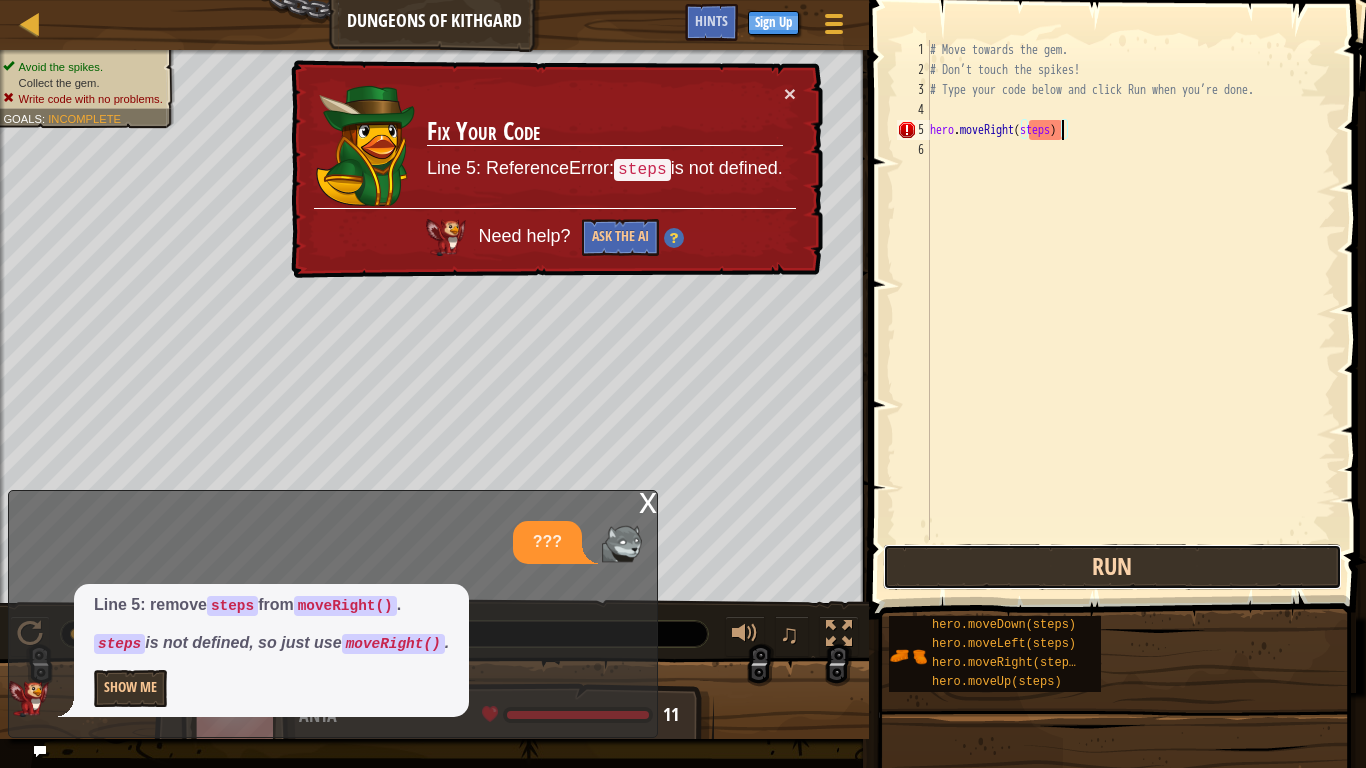 click on "Run" at bounding box center (1112, 567) 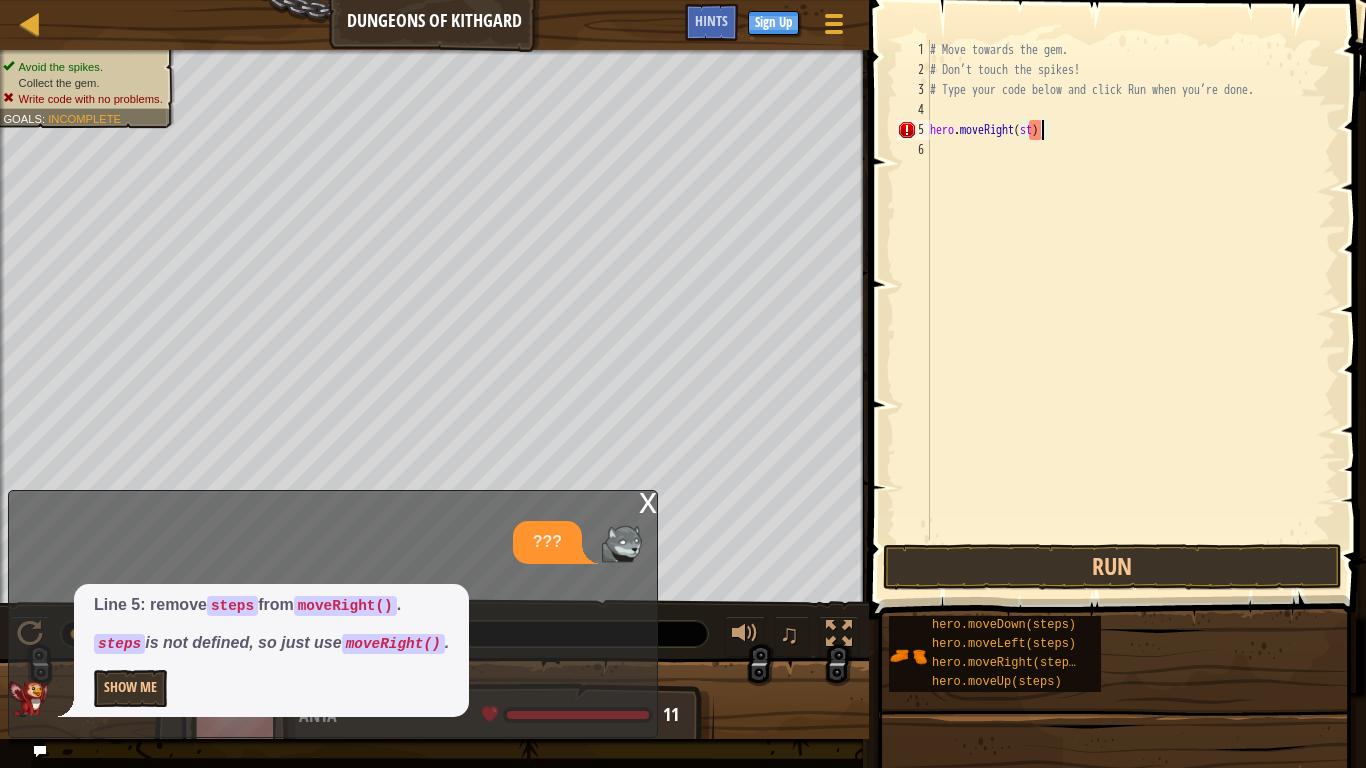 scroll, scrollTop: 9, scrollLeft: 8, axis: both 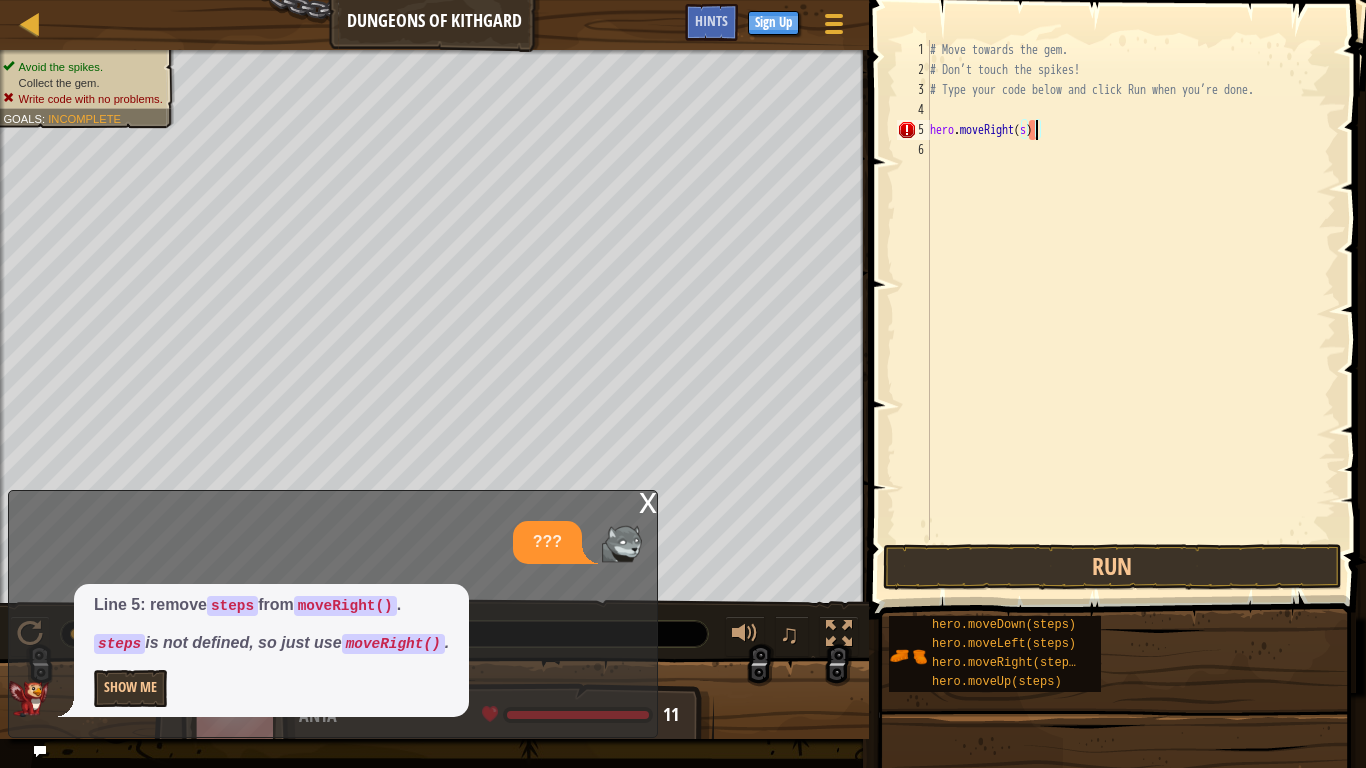 type on "hero.moveRight()" 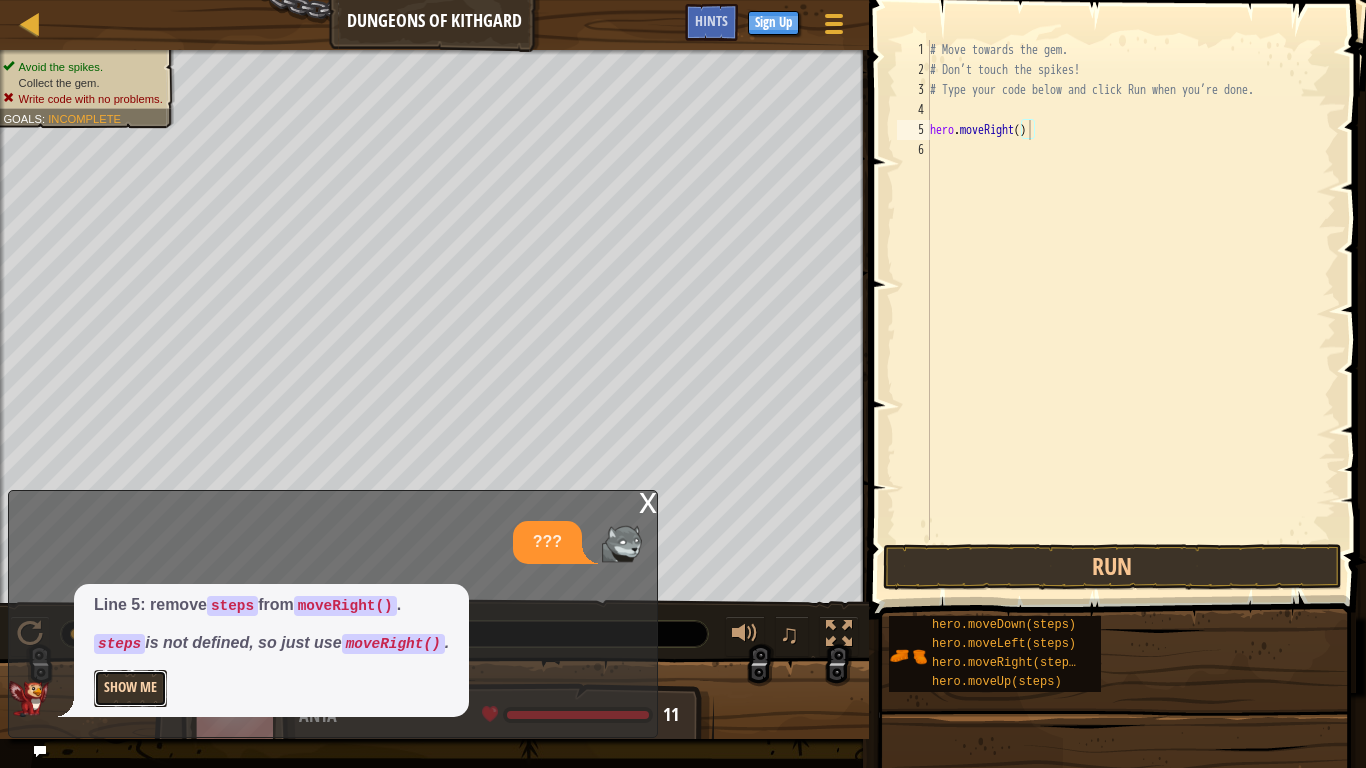 click on "Show Me" at bounding box center (130, 688) 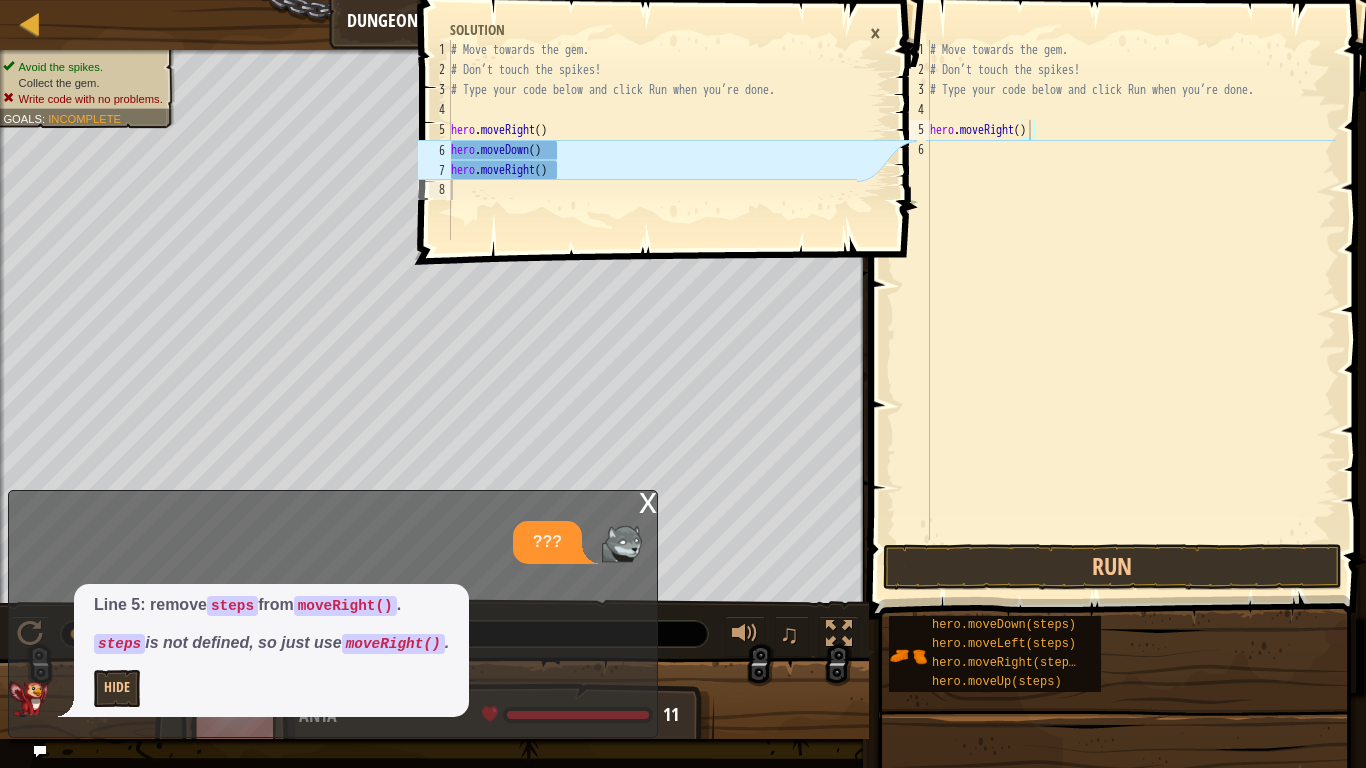 scroll, scrollTop: 9, scrollLeft: 0, axis: vertical 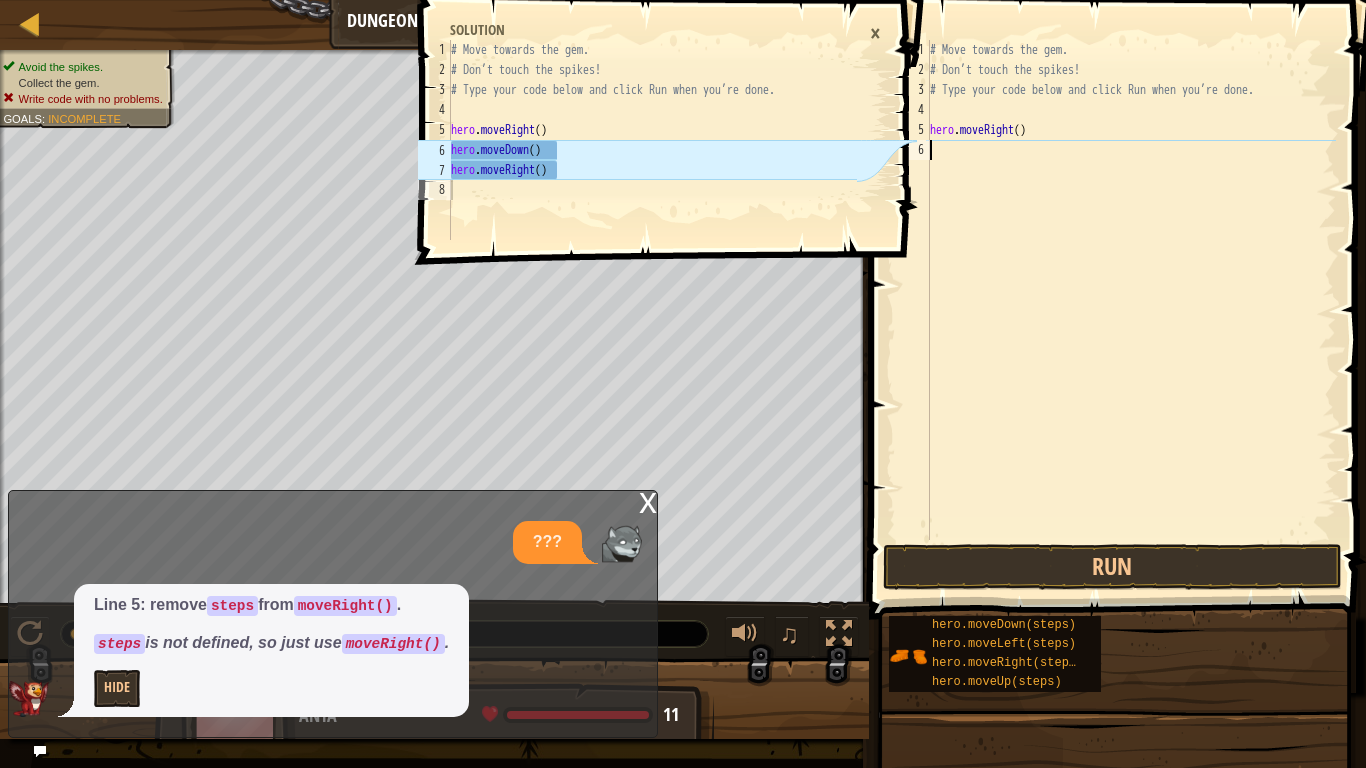 click on "# Move towards the gem. # Don’t touch the spikes! # Type your code below and click Run when you’re done. hero . moveRight ( )" at bounding box center [1131, 310] 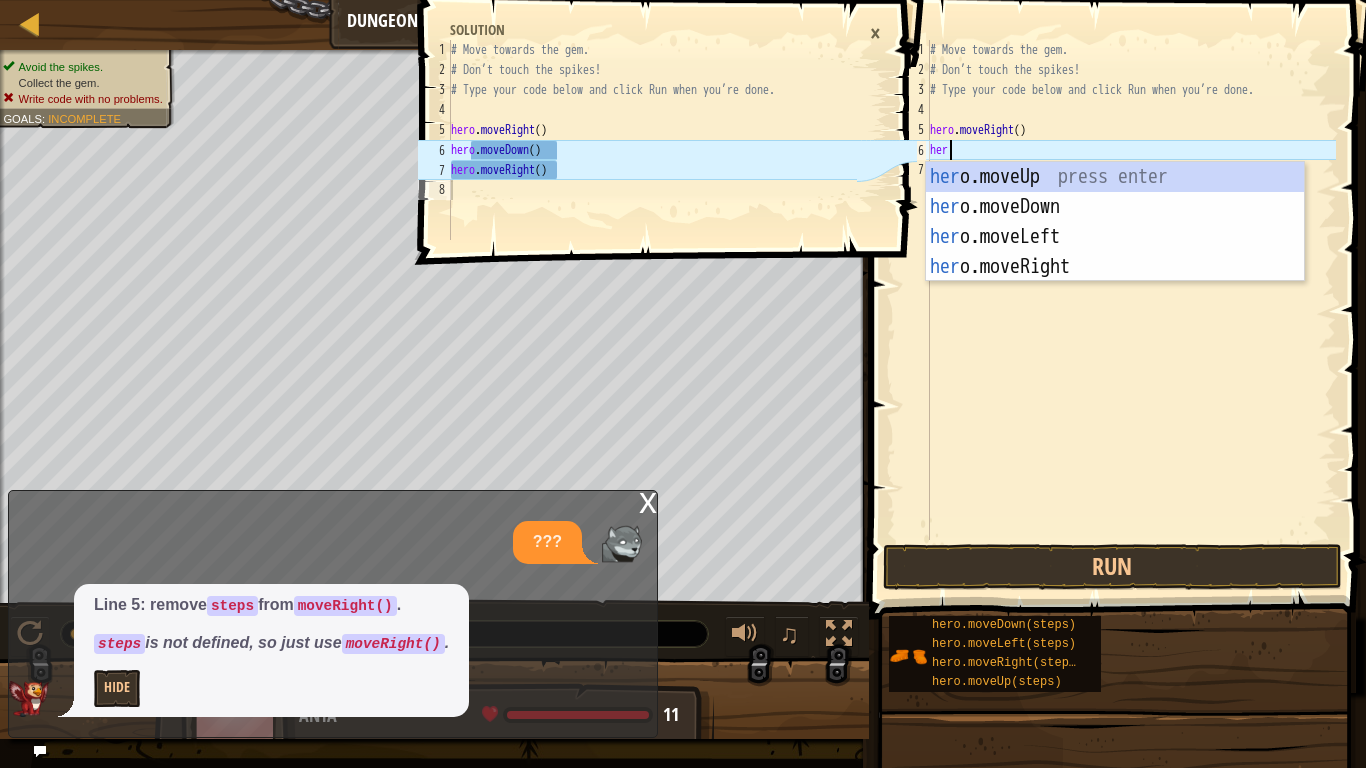 type on "hero" 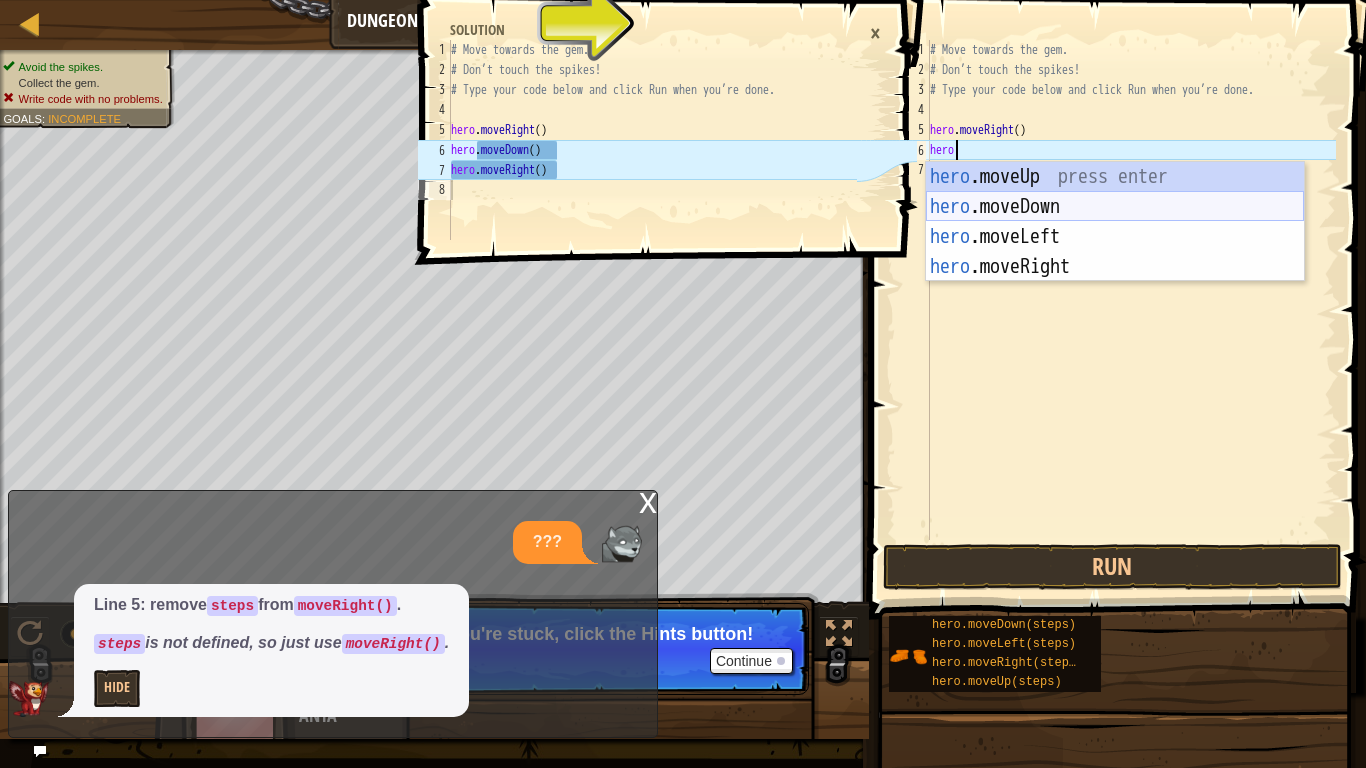 click on "hero .moveUp press enter hero .moveDown press enter hero .moveLeft press enter hero .moveRight press enter" at bounding box center [1115, 252] 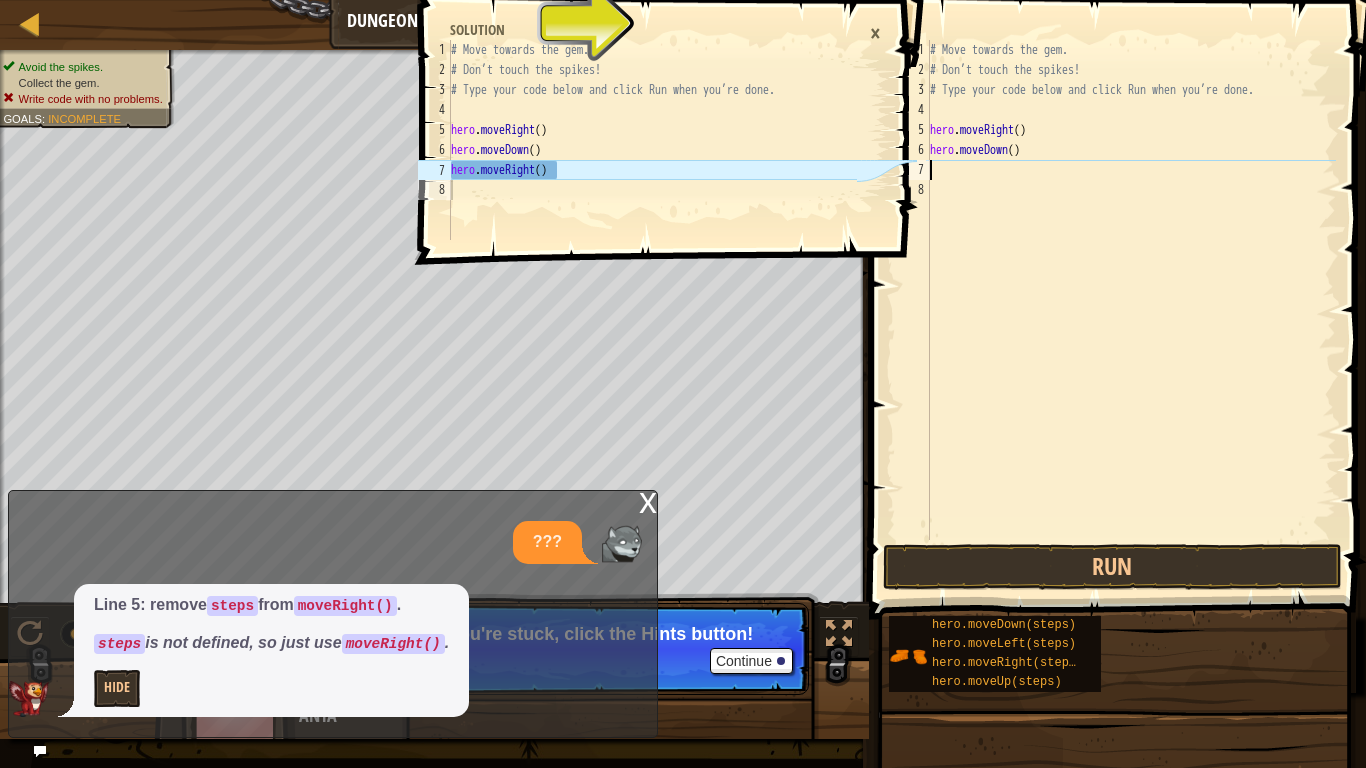 scroll, scrollTop: 9, scrollLeft: 0, axis: vertical 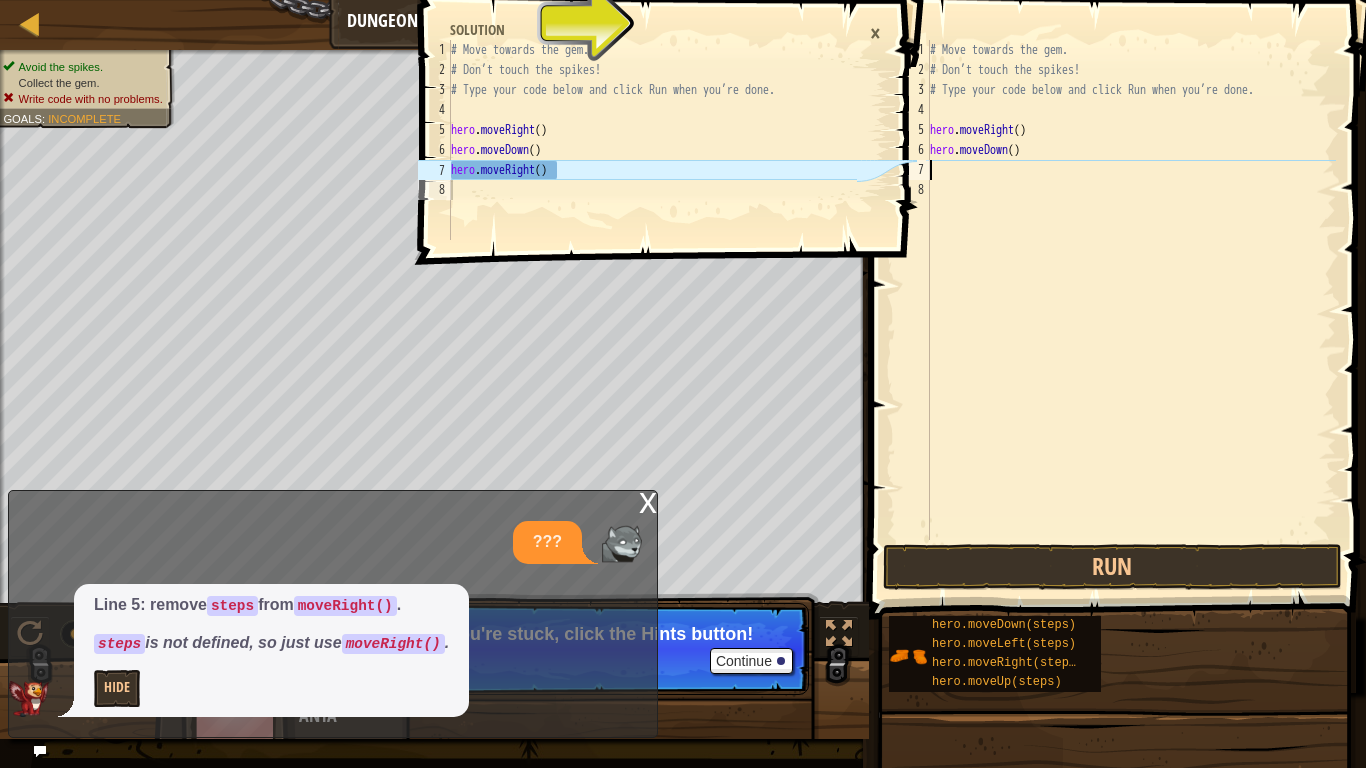 click on "# Move towards the gem. # Don’t touch the spikes! # Type your code below and click Run when you’re done. hero . moveRight ( ) hero . moveDown ( )" at bounding box center [1131, 310] 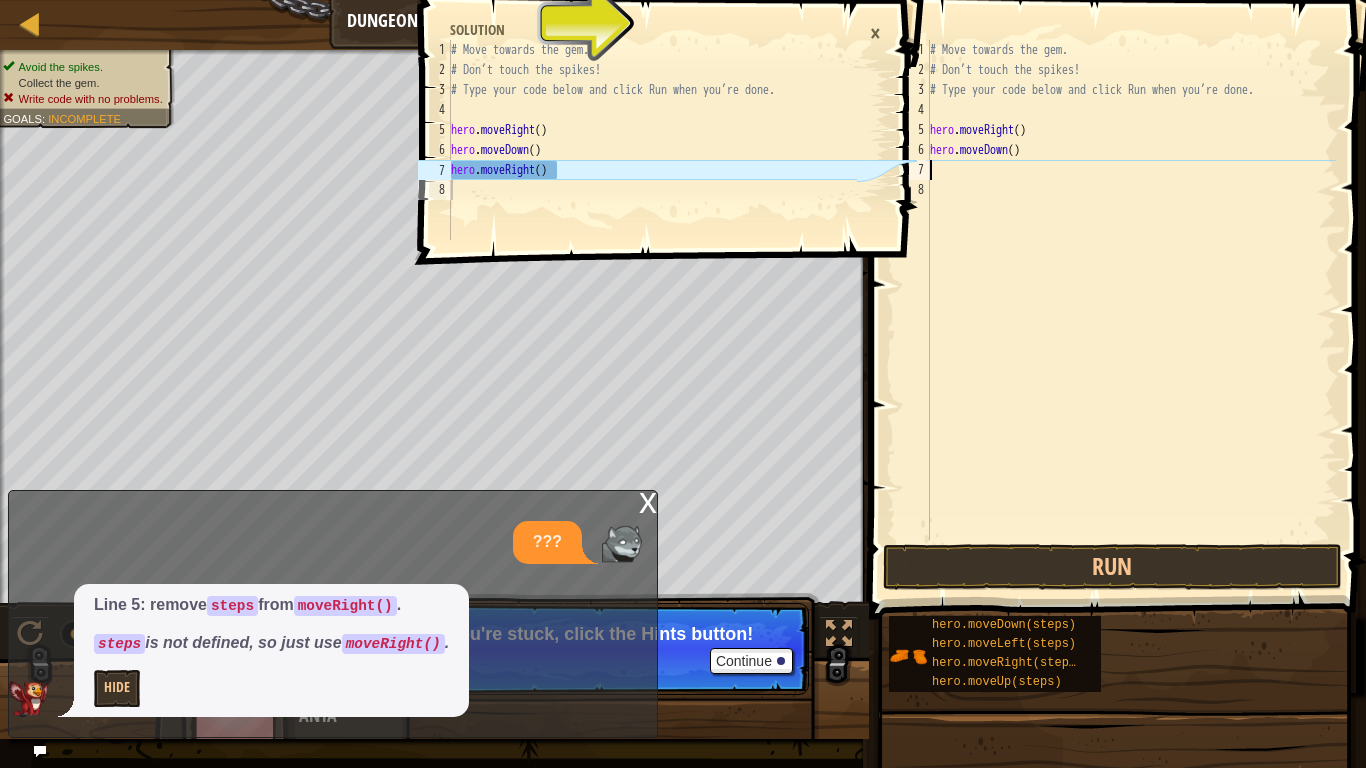 type on "h" 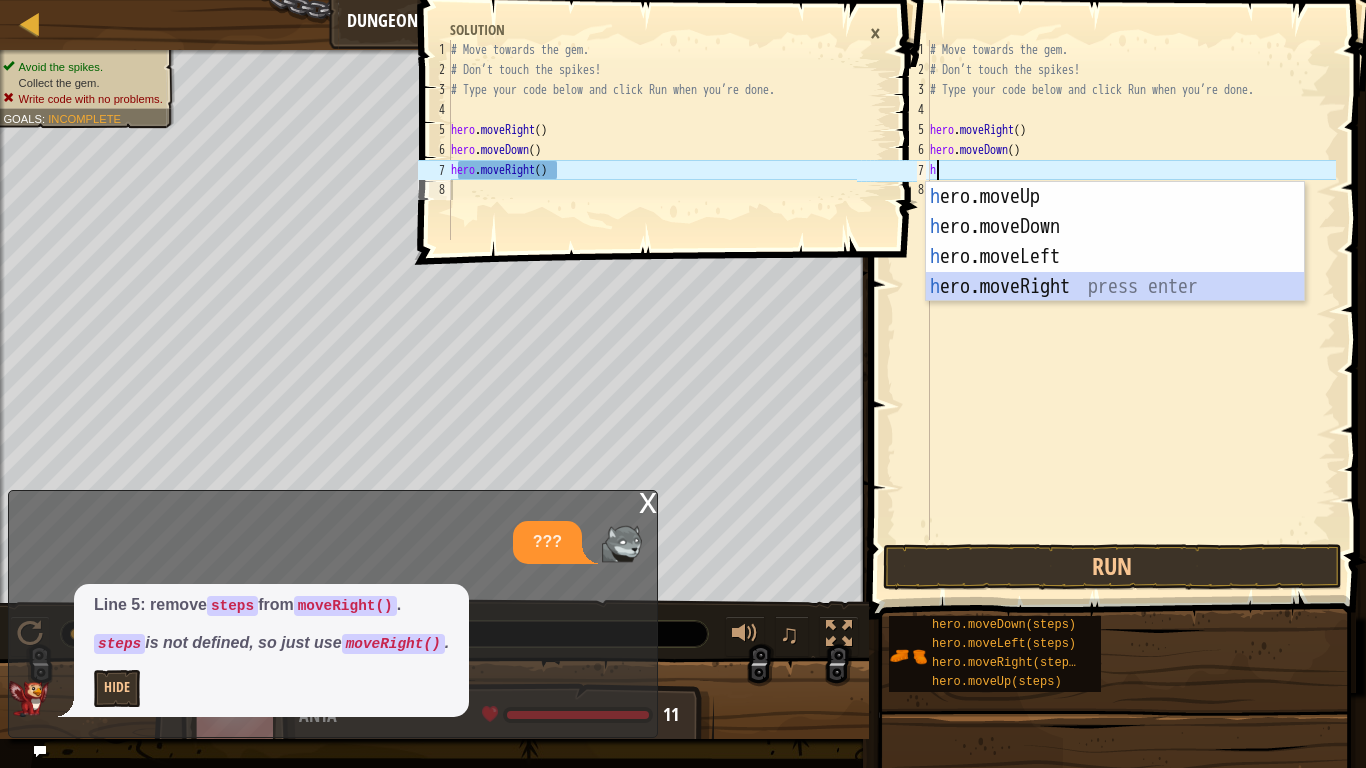 click on "h ero.moveUp press enter h ero.moveDown press enter h ero.moveLeft press enter h ero.moveRight press enter" at bounding box center [1115, 272] 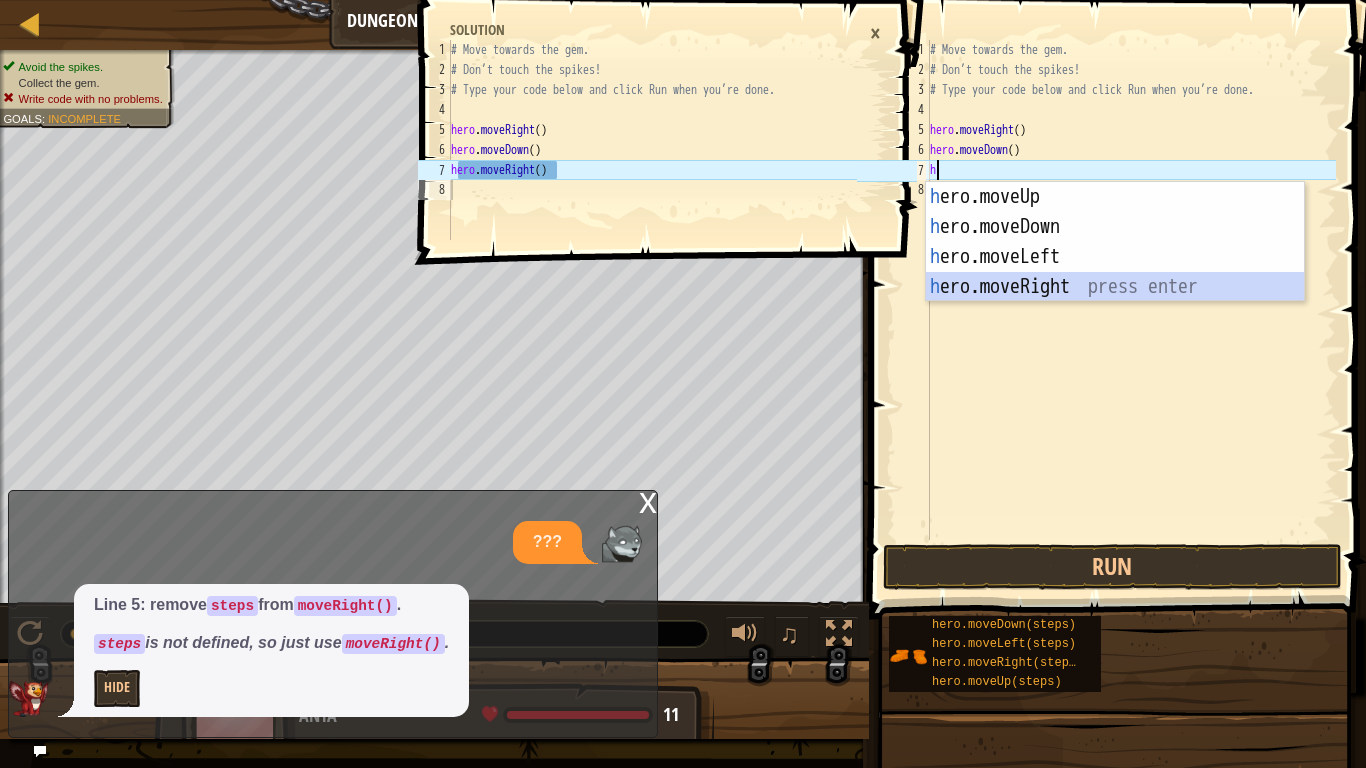 type 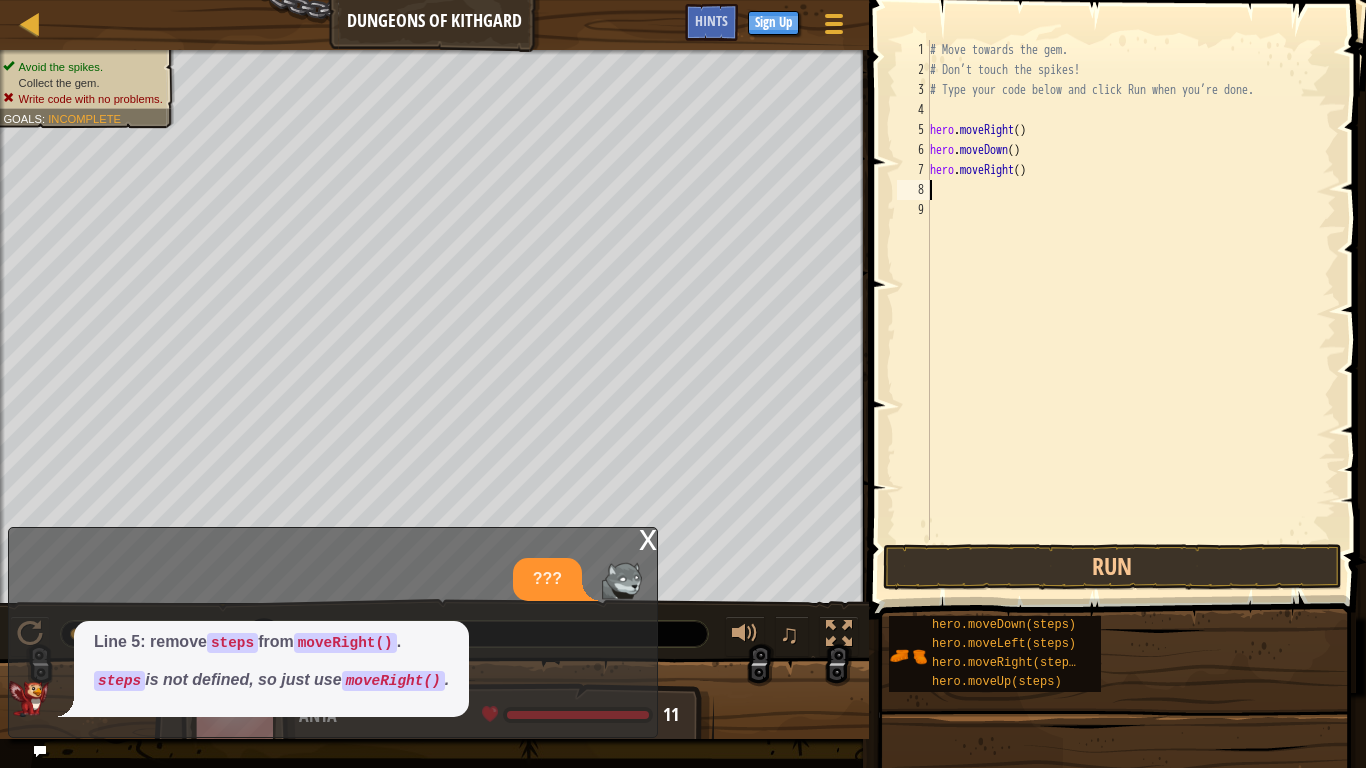 click on "# Move towards the gem. # Don’t touch the spikes! # Type your code below and click Run when you’re done. hero . moveRight ( ) hero . moveDown ( ) hero . moveRight ( )" at bounding box center (1131, 310) 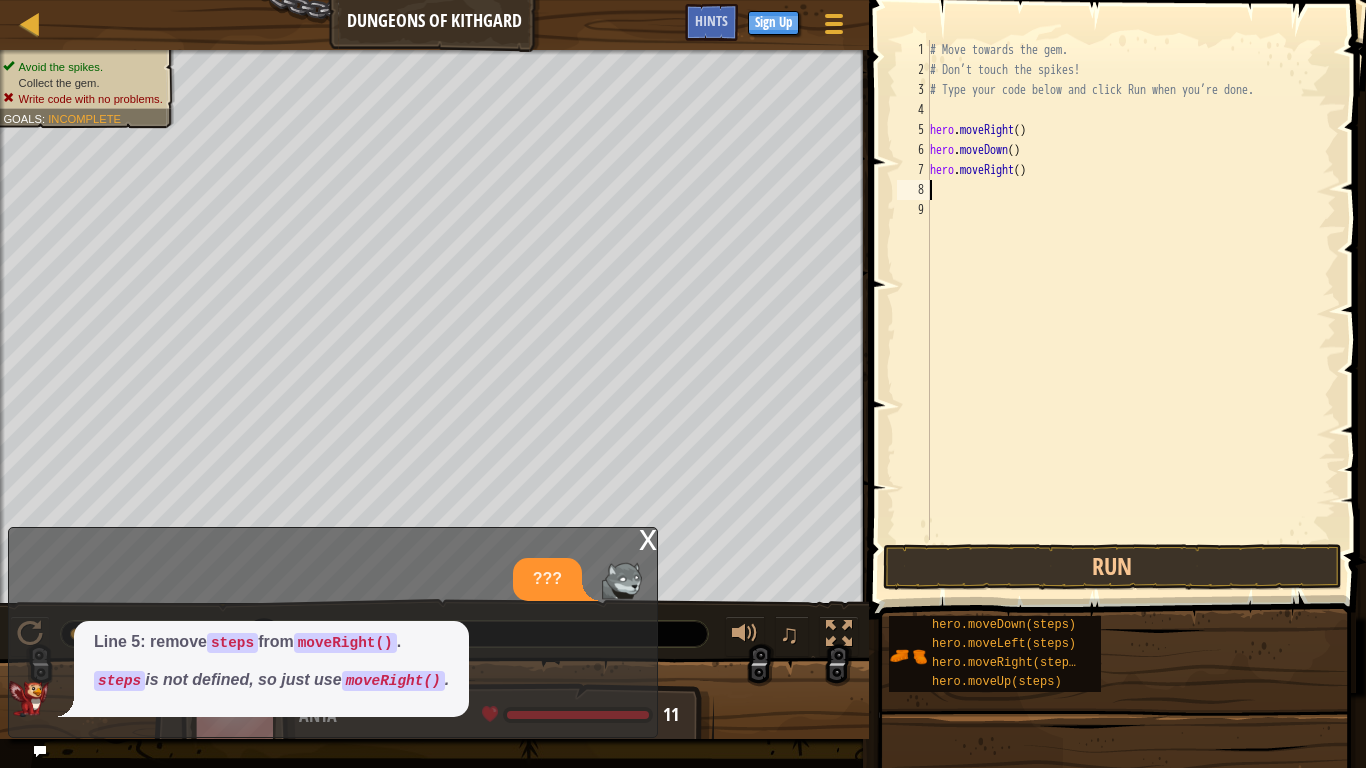 click on "# Move towards the gem. # Don’t touch the spikes! # Type your code below and click Run when you’re done. hero . moveRight ( ) hero . moveDown ( ) hero . moveRight ( )" at bounding box center [1131, 310] 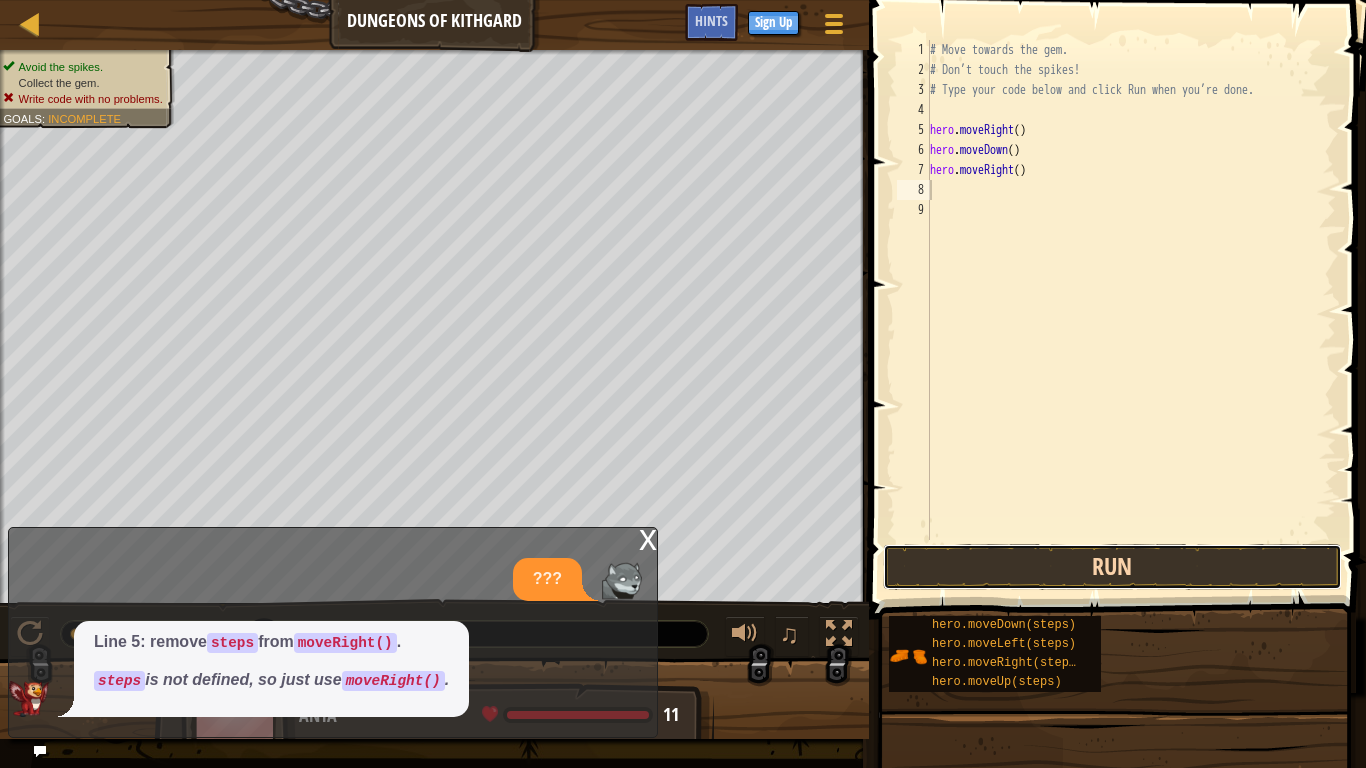 drag, startPoint x: 896, startPoint y: 561, endPoint x: 898, endPoint y: 546, distance: 15.132746 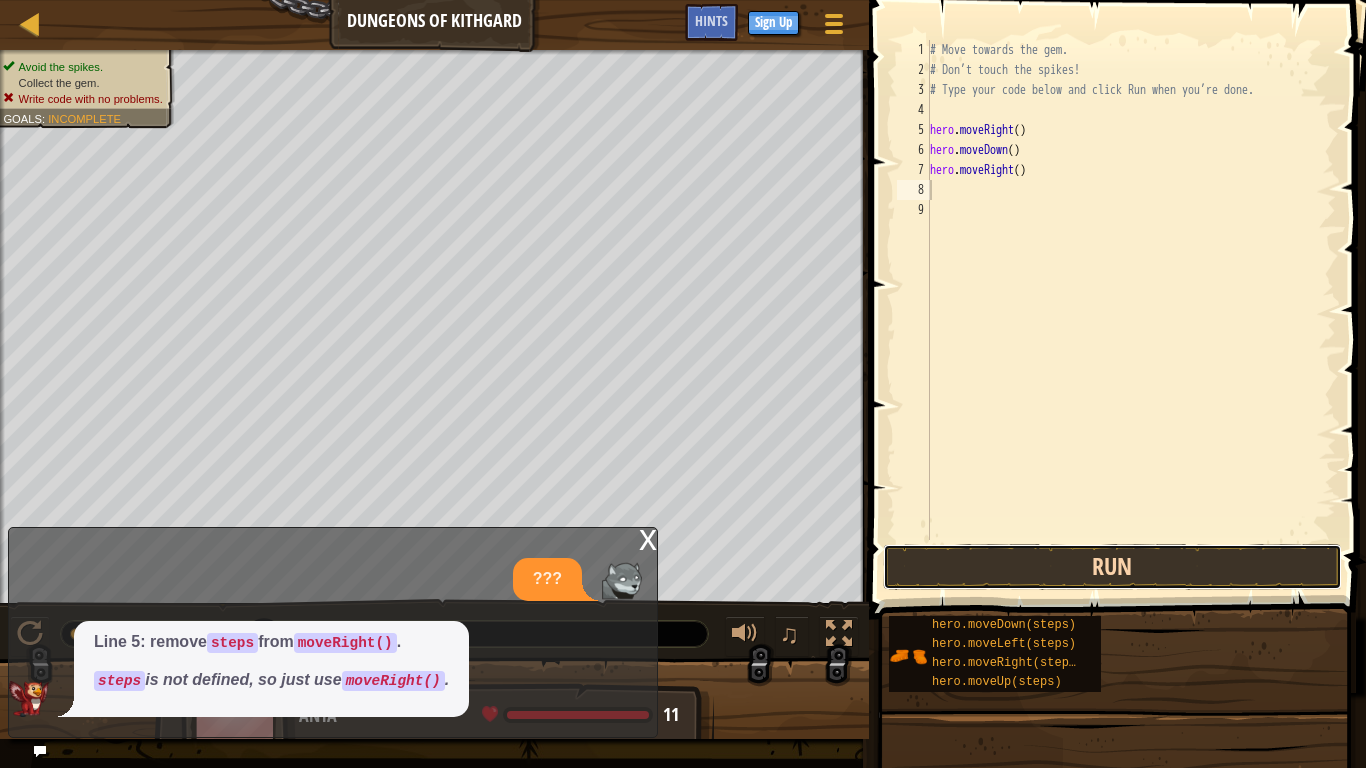 click on "Run" at bounding box center (1112, 567) 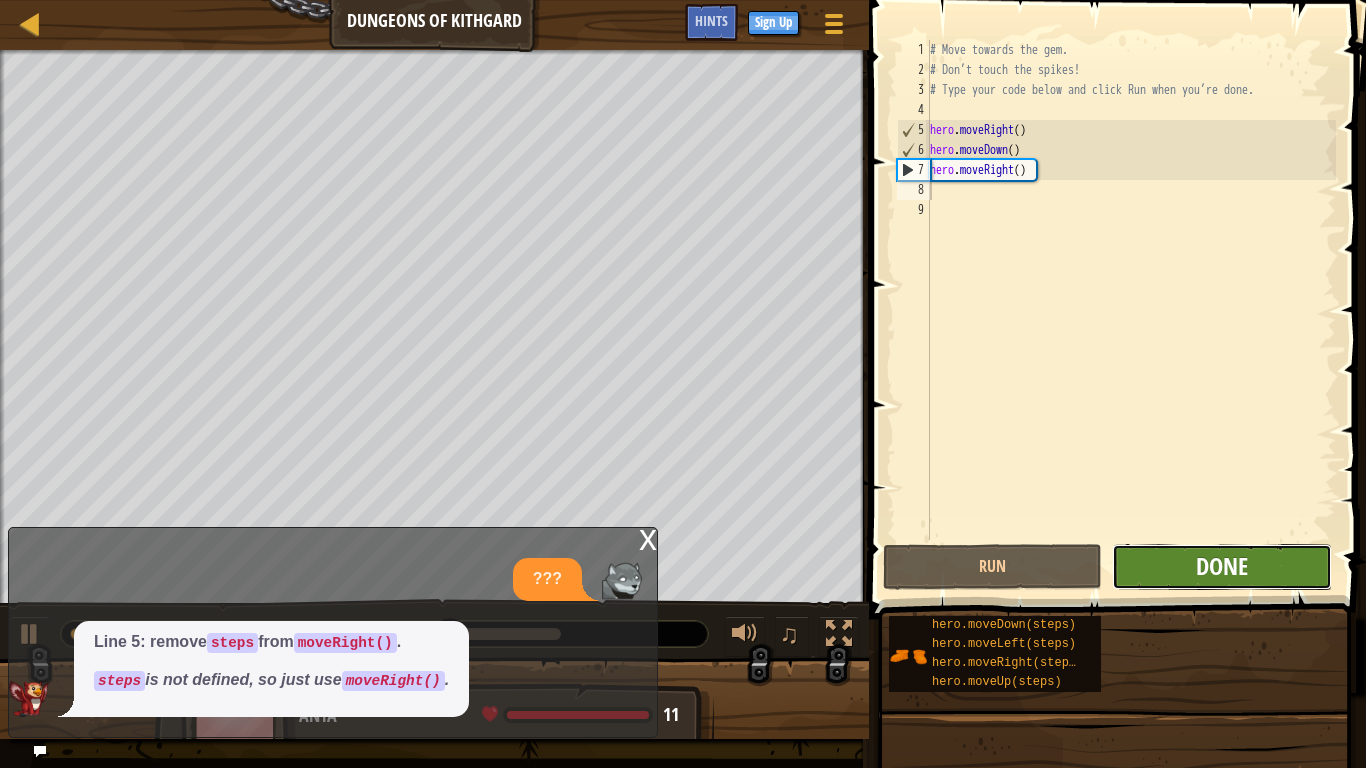 click on "Done" at bounding box center (1222, 566) 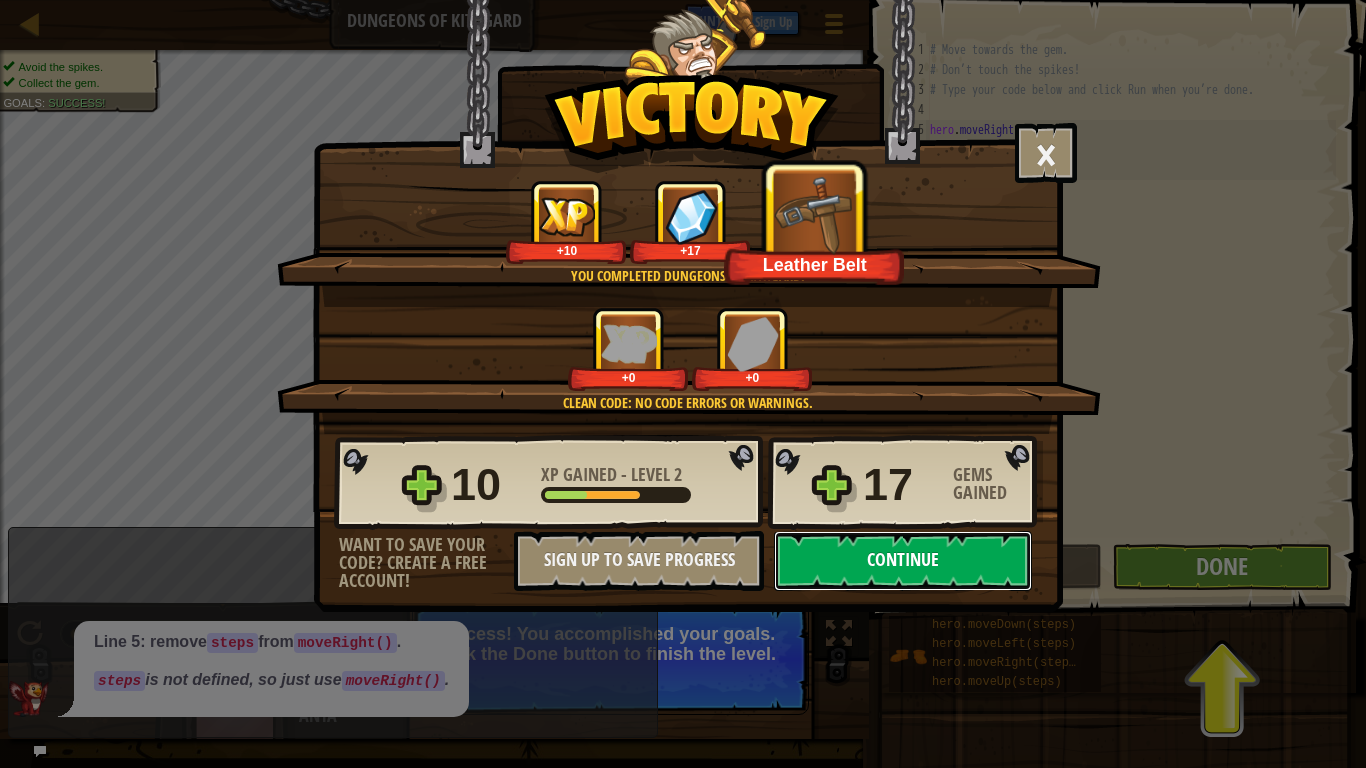 click on "Continue" at bounding box center [903, 561] 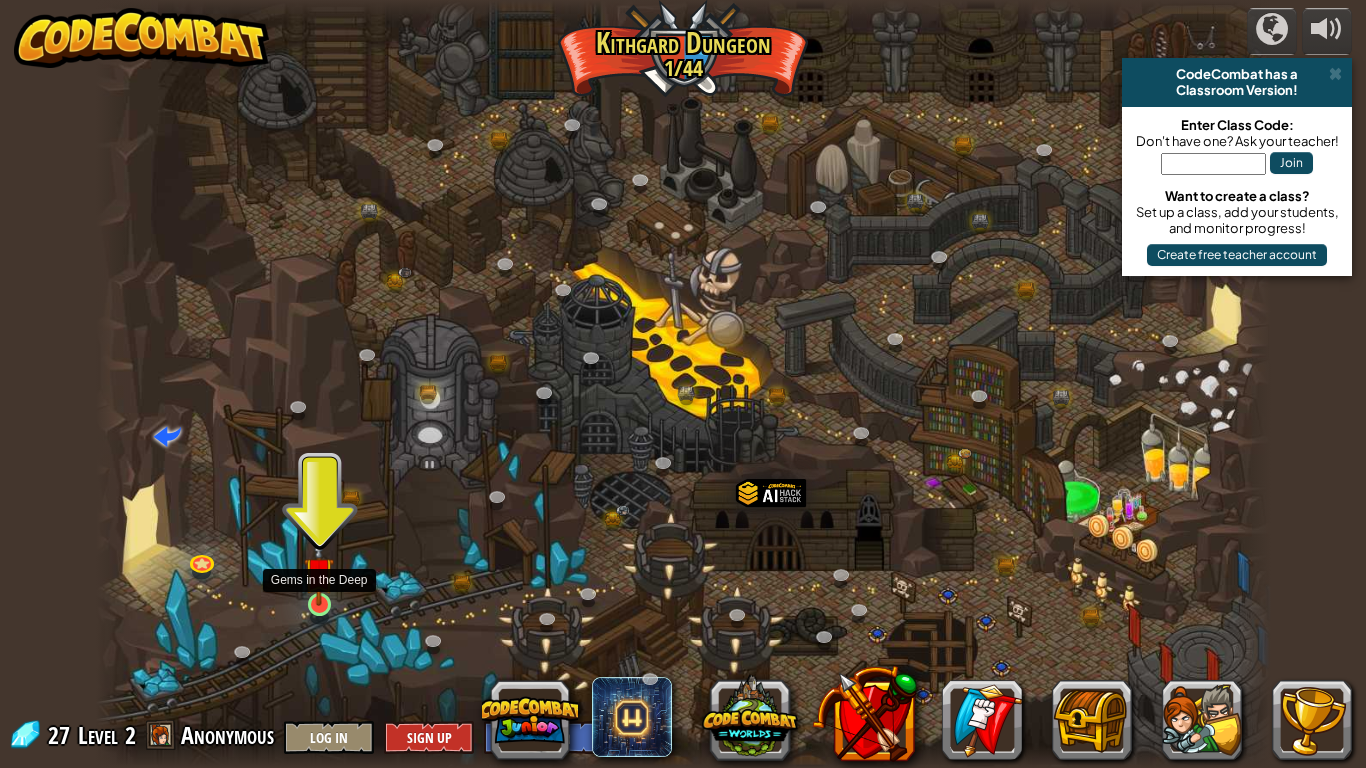 click at bounding box center (319, 572) 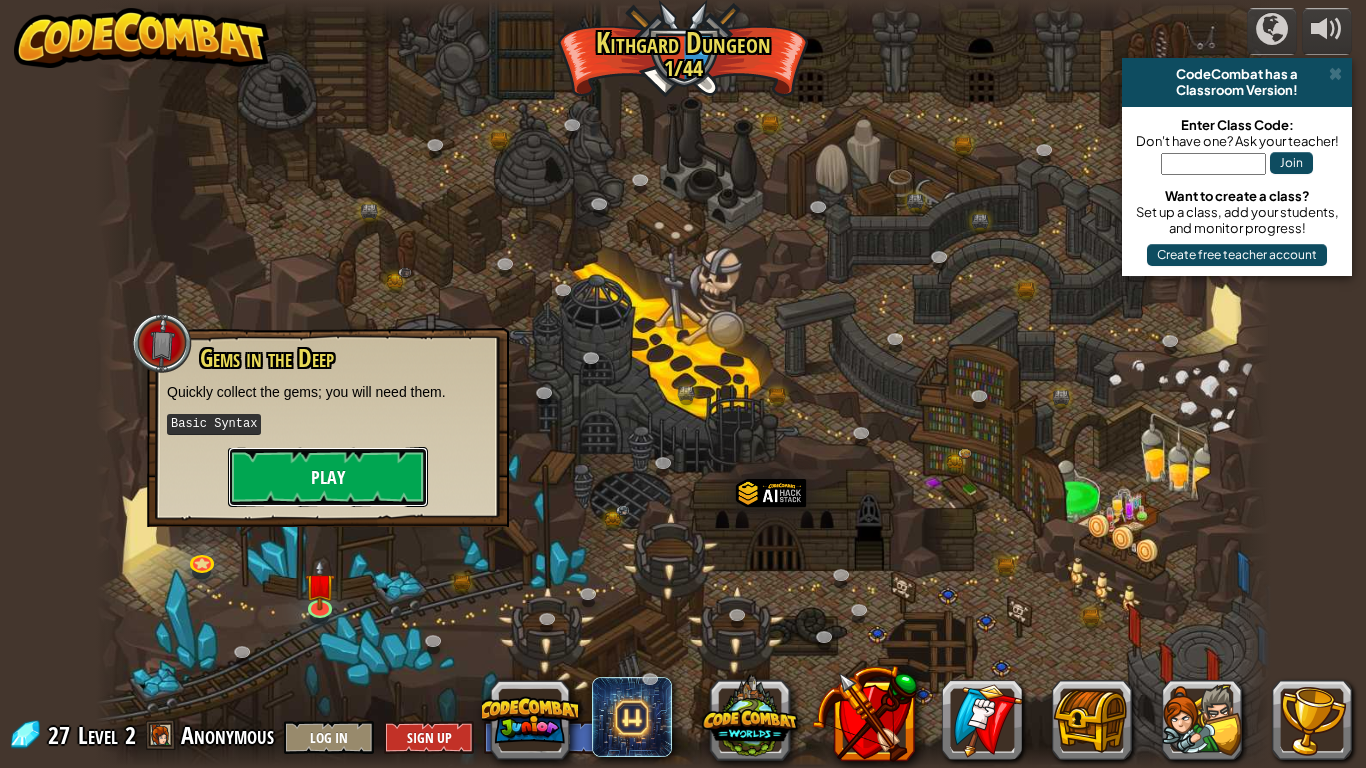 click on "Play" at bounding box center (328, 477) 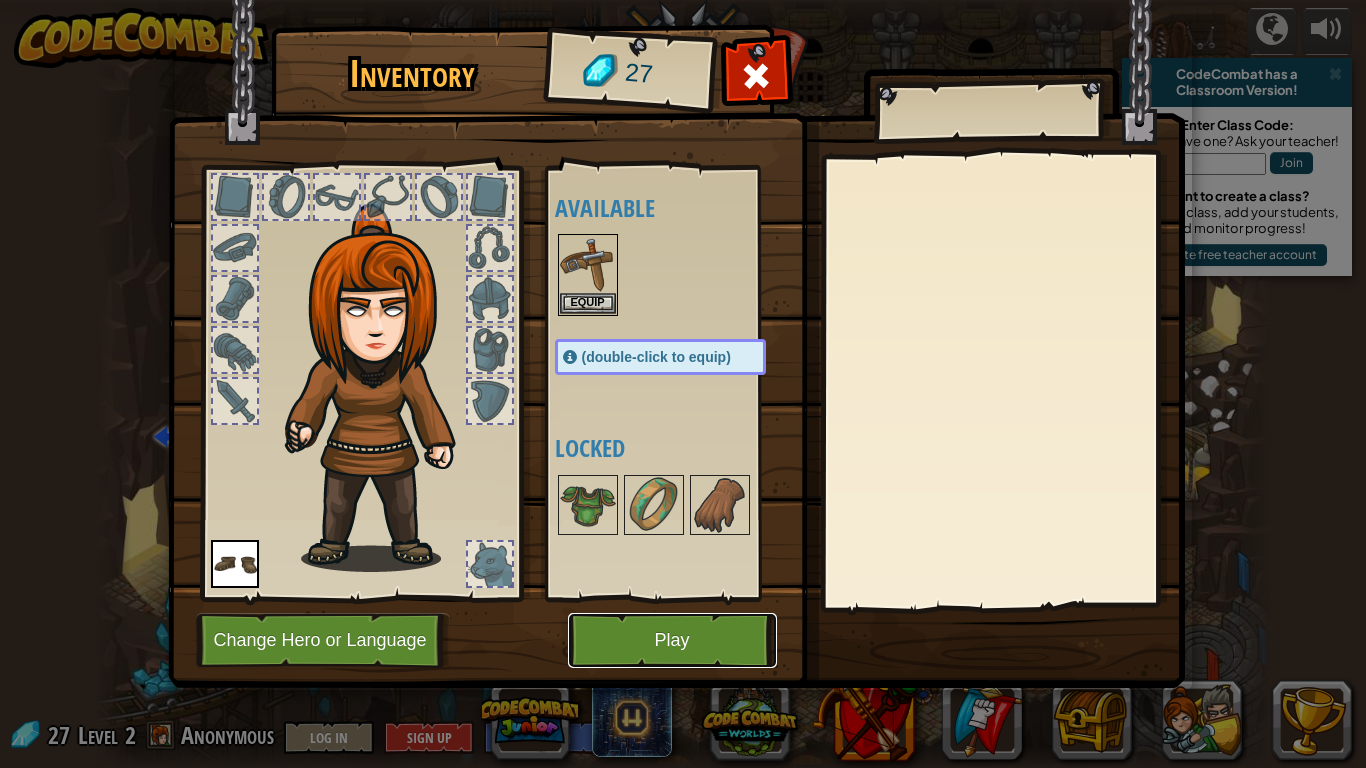 click on "Play" at bounding box center (672, 640) 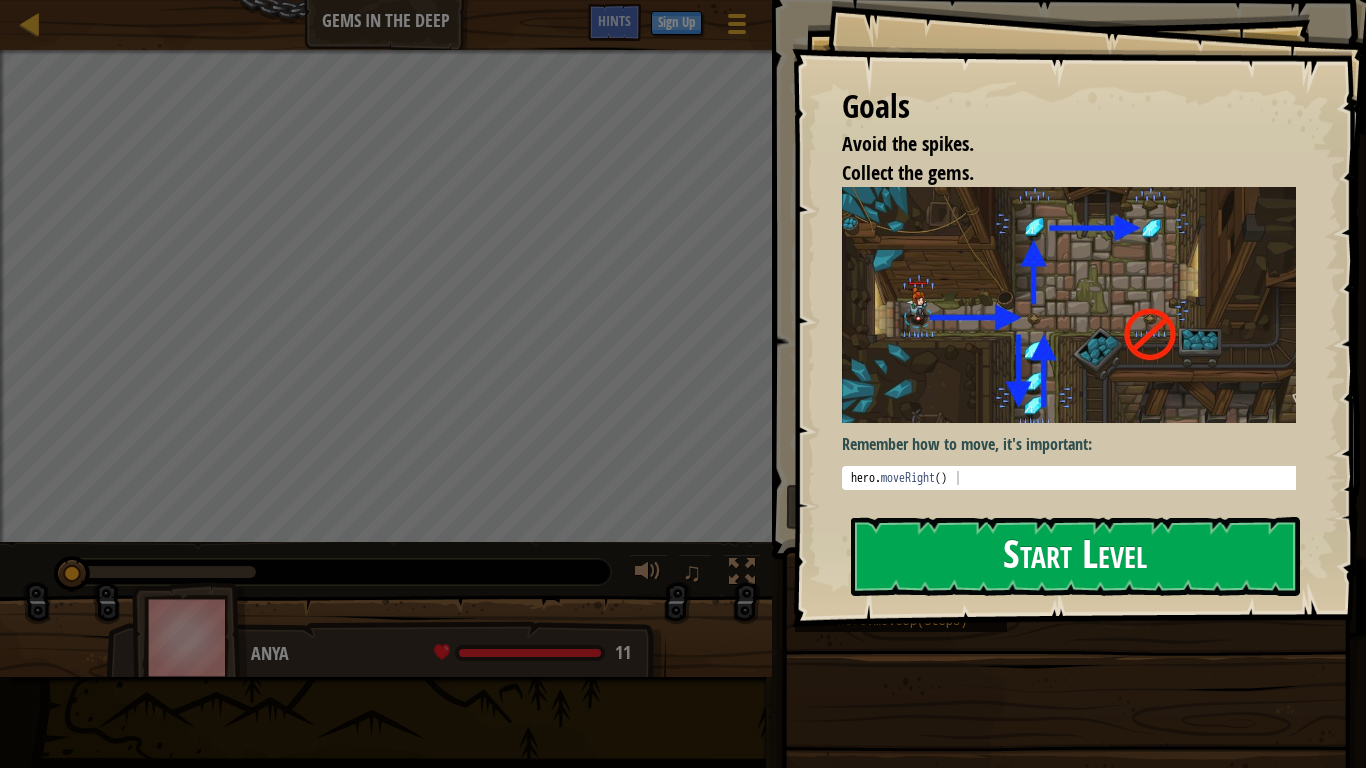 drag, startPoint x: 926, startPoint y: 550, endPoint x: 917, endPoint y: 542, distance: 12.0415945 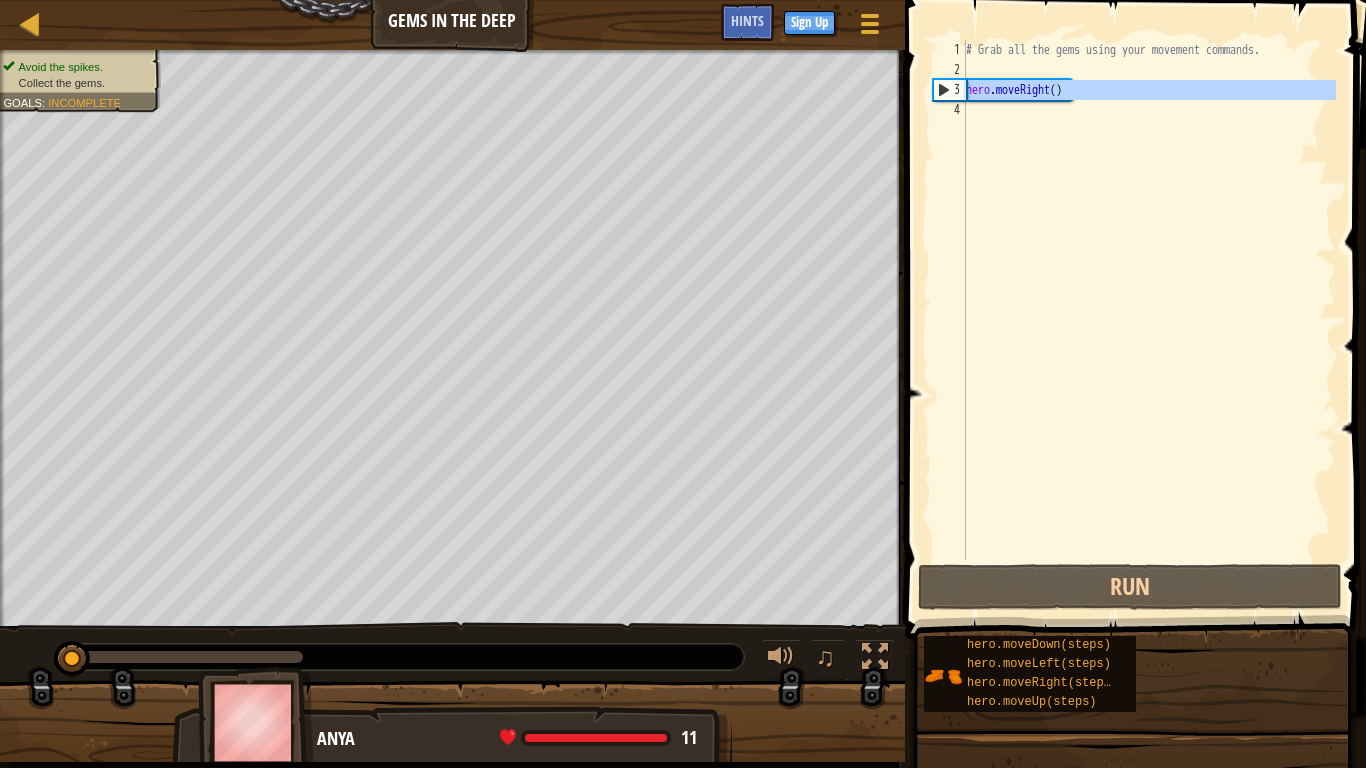 click on "[NUMBER] [NUMBER] [NUMBER] [NUMBER] # Grab all the gems using your movement commands. hero . moveRight ( ) [REDACTED]" at bounding box center [1132, 300] 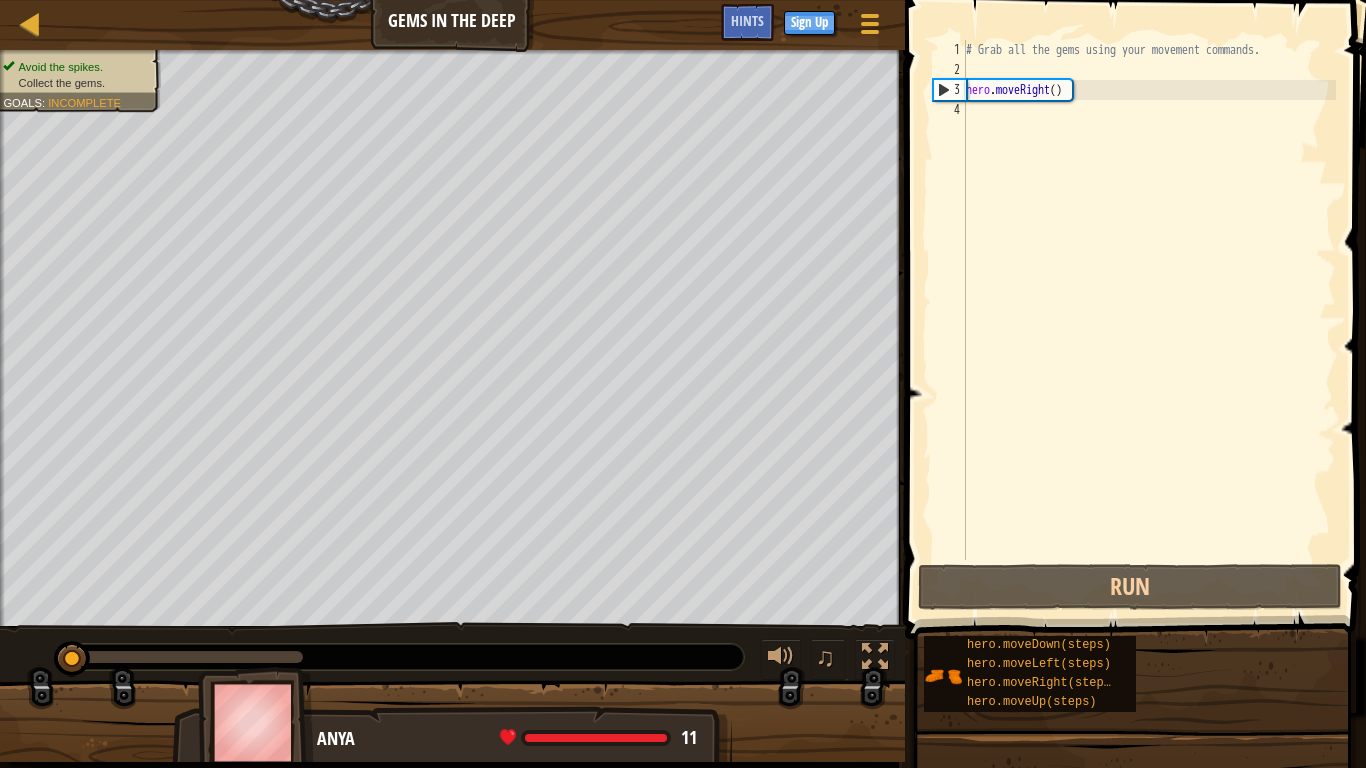 type on "hero.moveRight()" 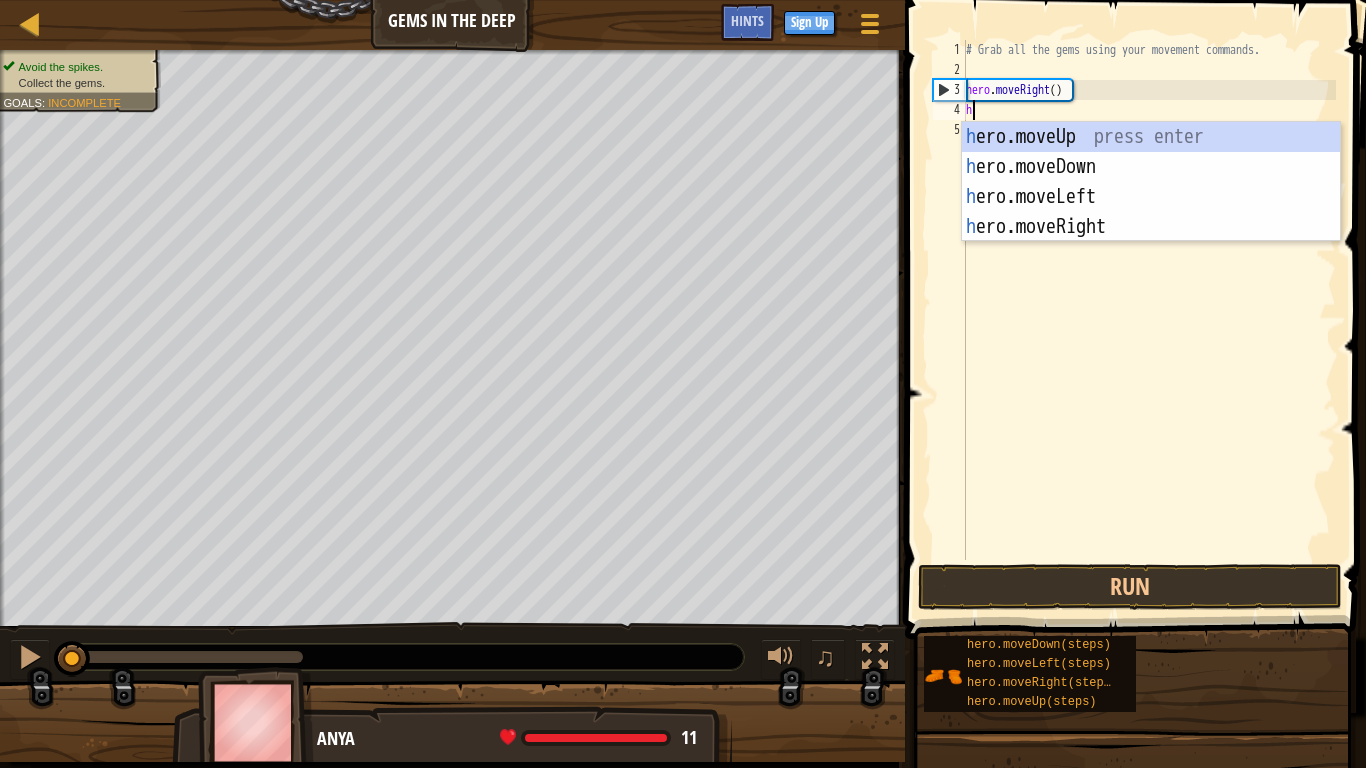 scroll, scrollTop: 9, scrollLeft: 0, axis: vertical 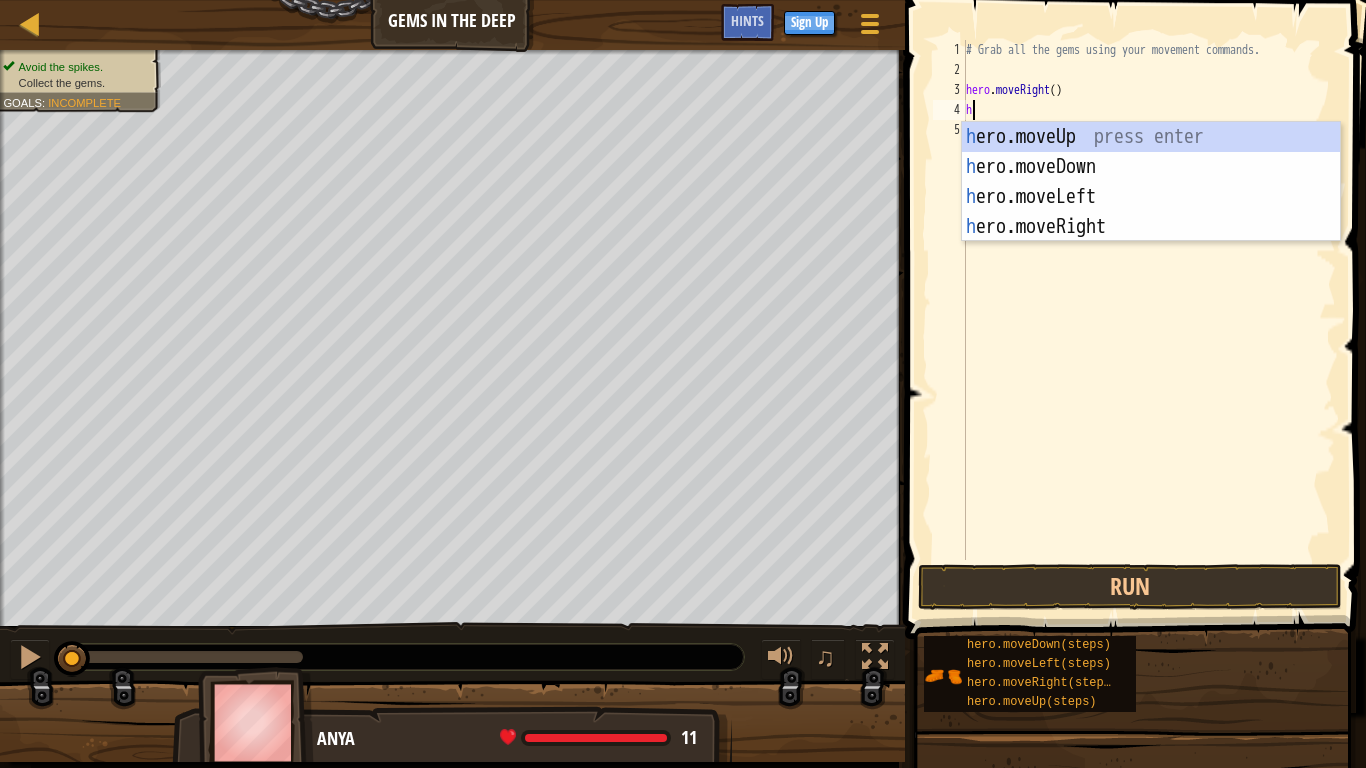 type on "he" 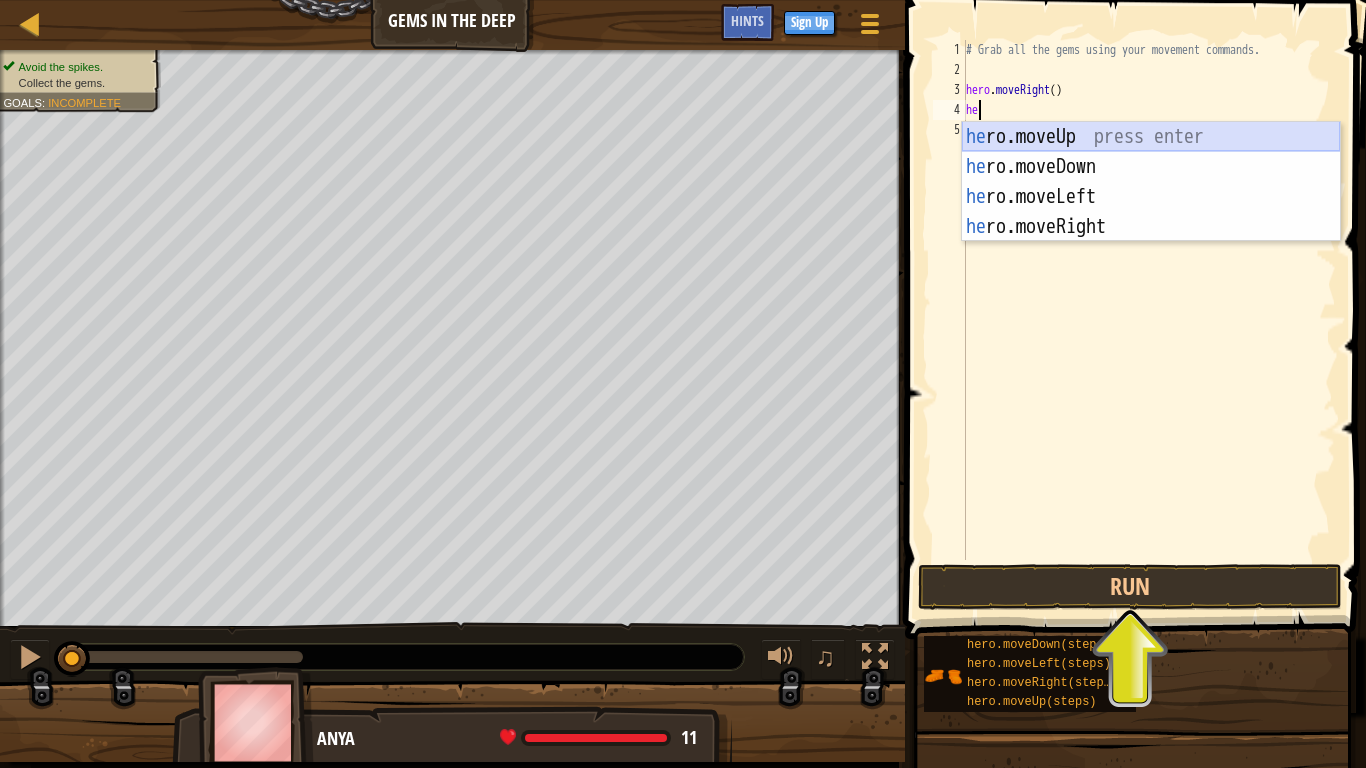 click on "he ro.moveUp press enter he ro.moveDown press enter he ro.moveLeft press enter he ro.moveRight press enter" at bounding box center [1151, 212] 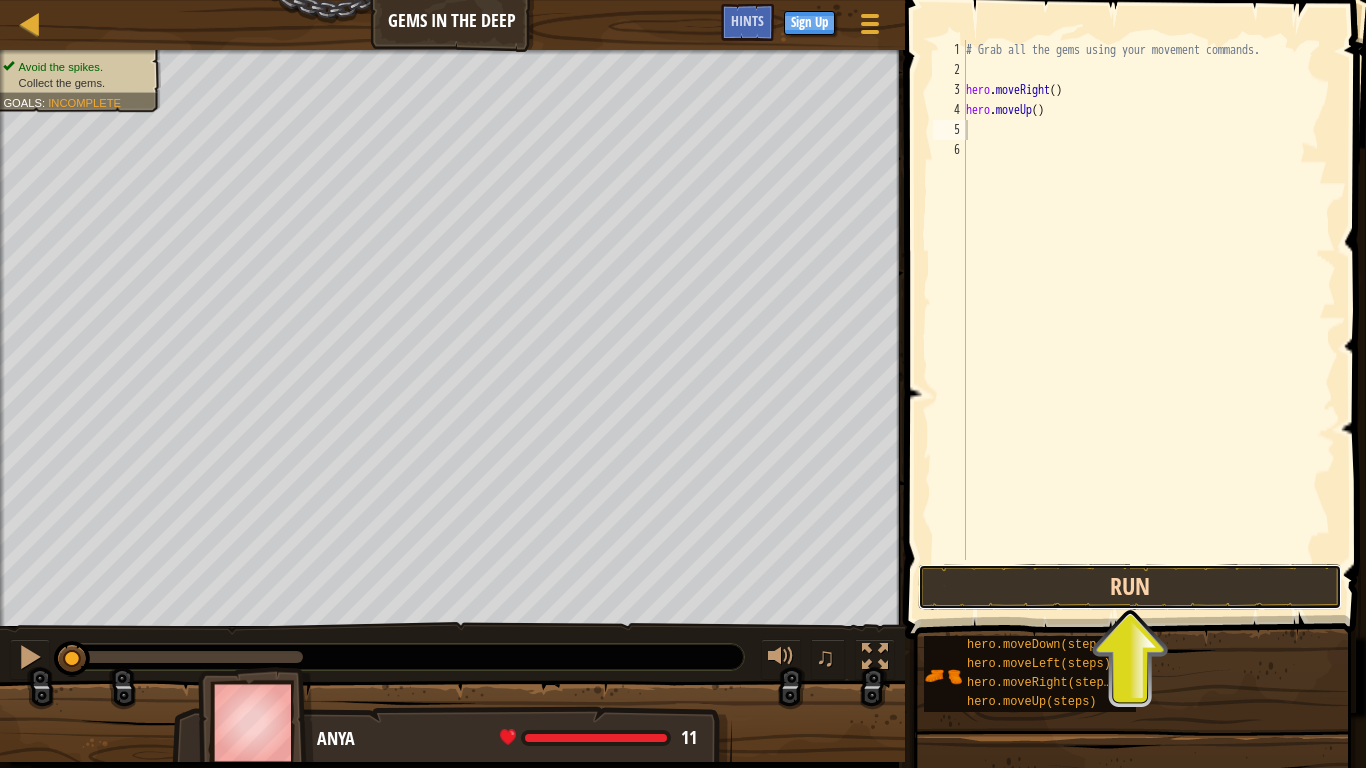 click on "Run" at bounding box center [1130, 587] 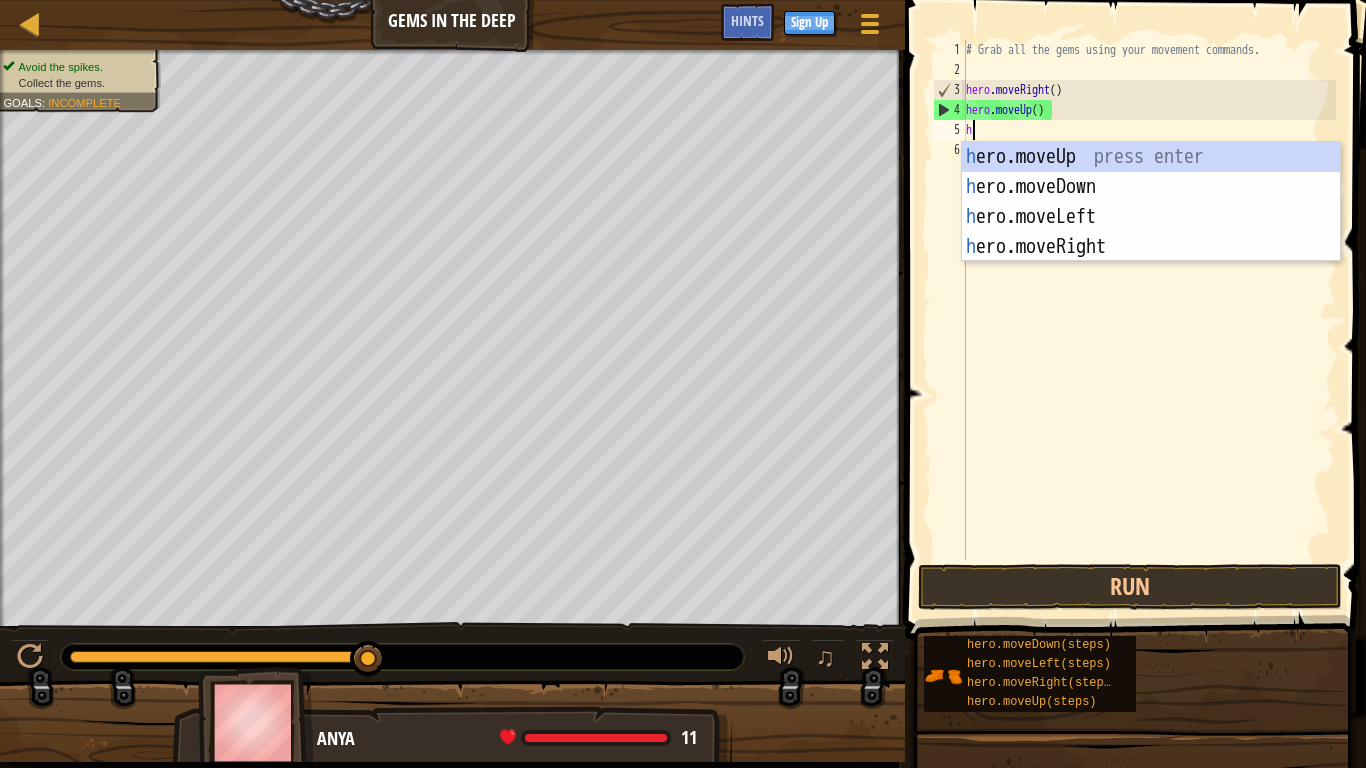 type on "he" 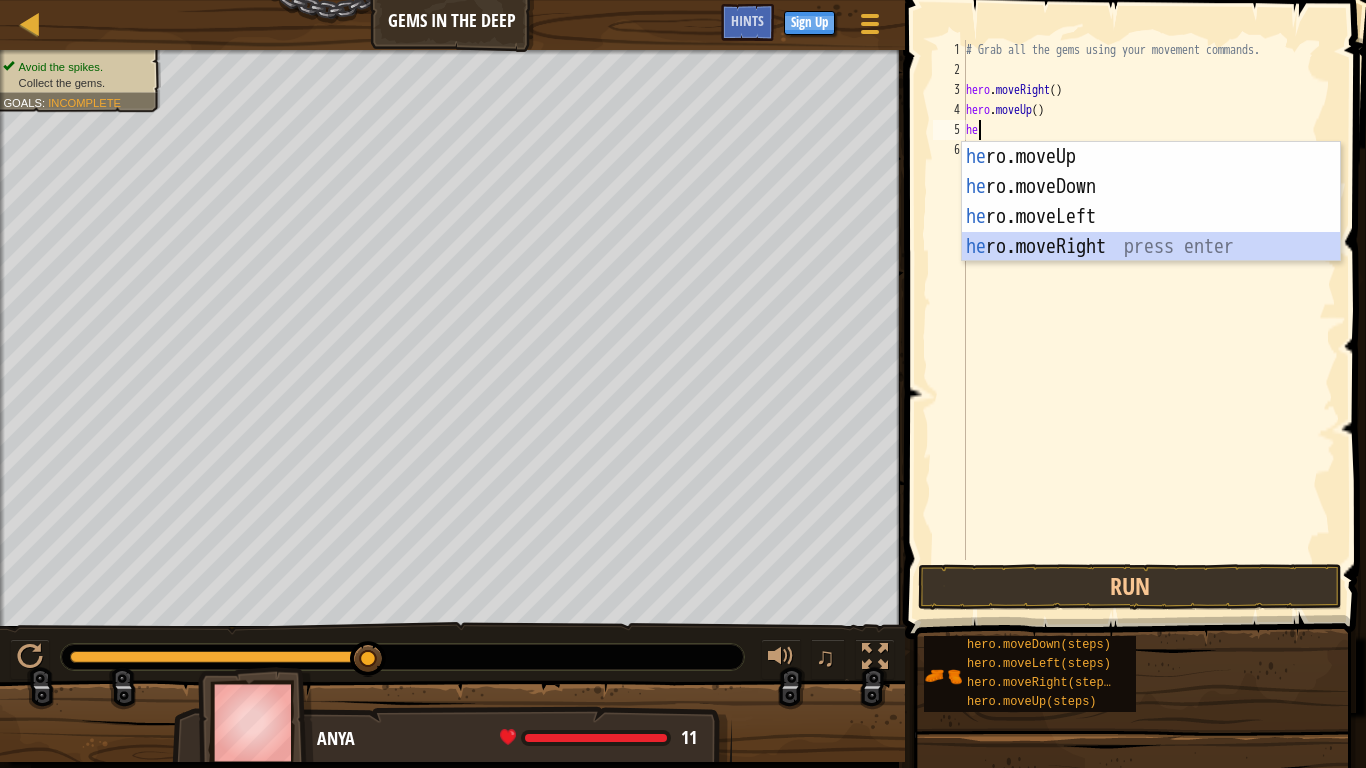 click on "he ro.moveUp press enter he ro.moveDown press enter he ro.moveLeft press enter he ro.moveRight press enter" at bounding box center [1151, 232] 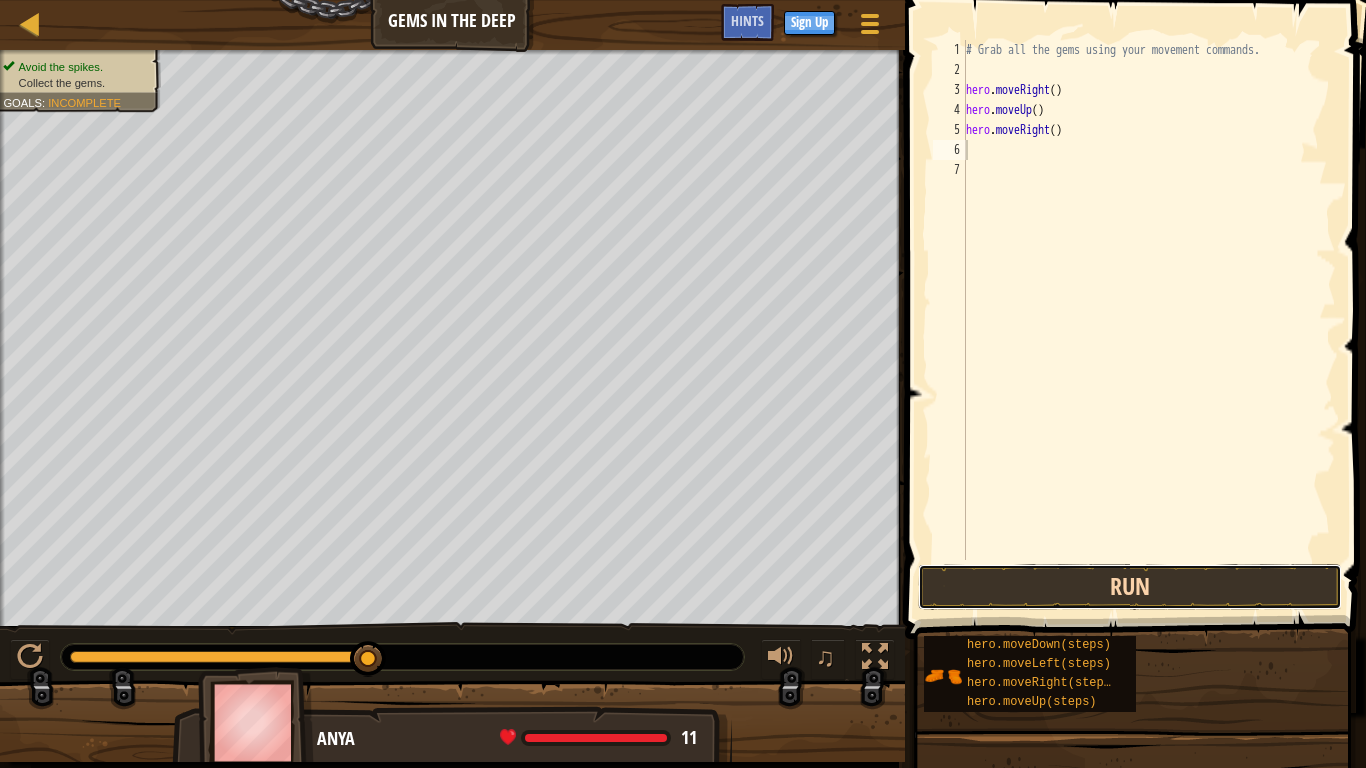 click on "Run" at bounding box center [1130, 587] 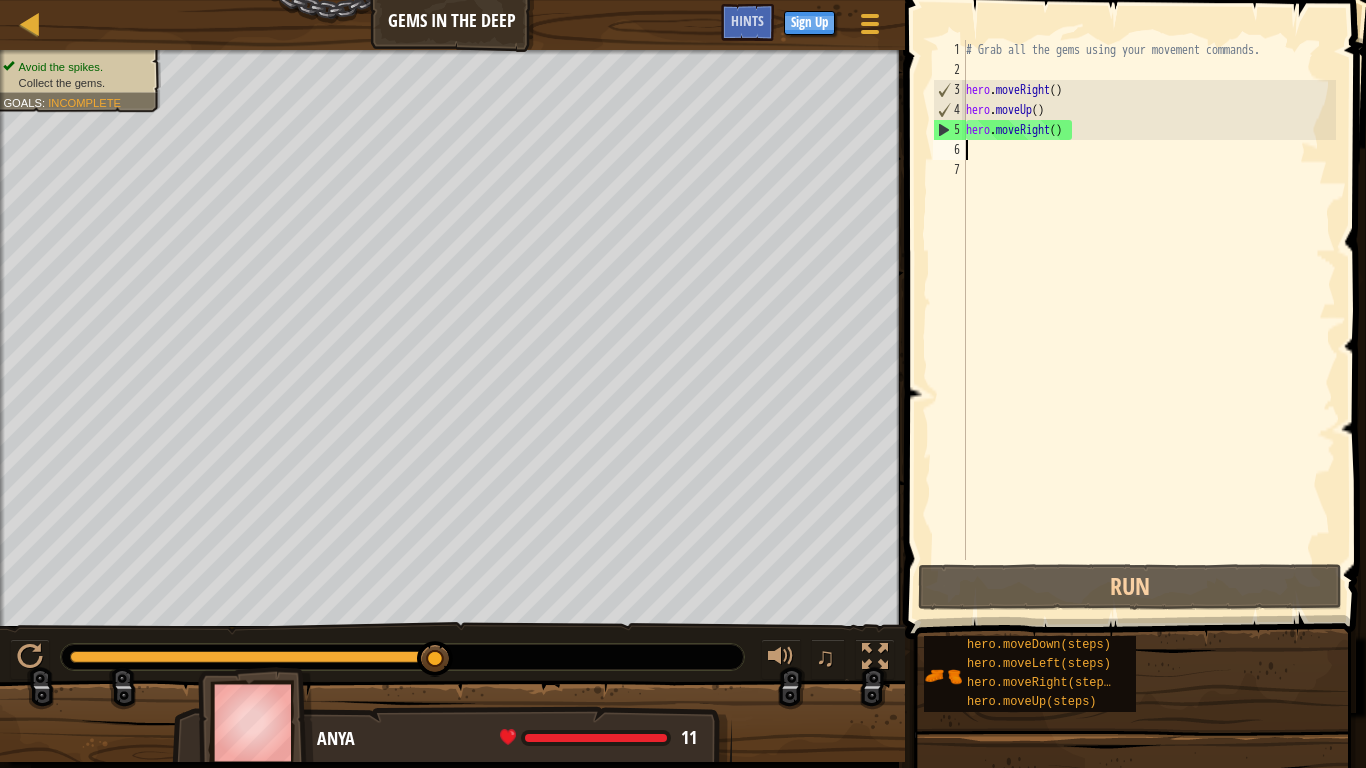 type on "he" 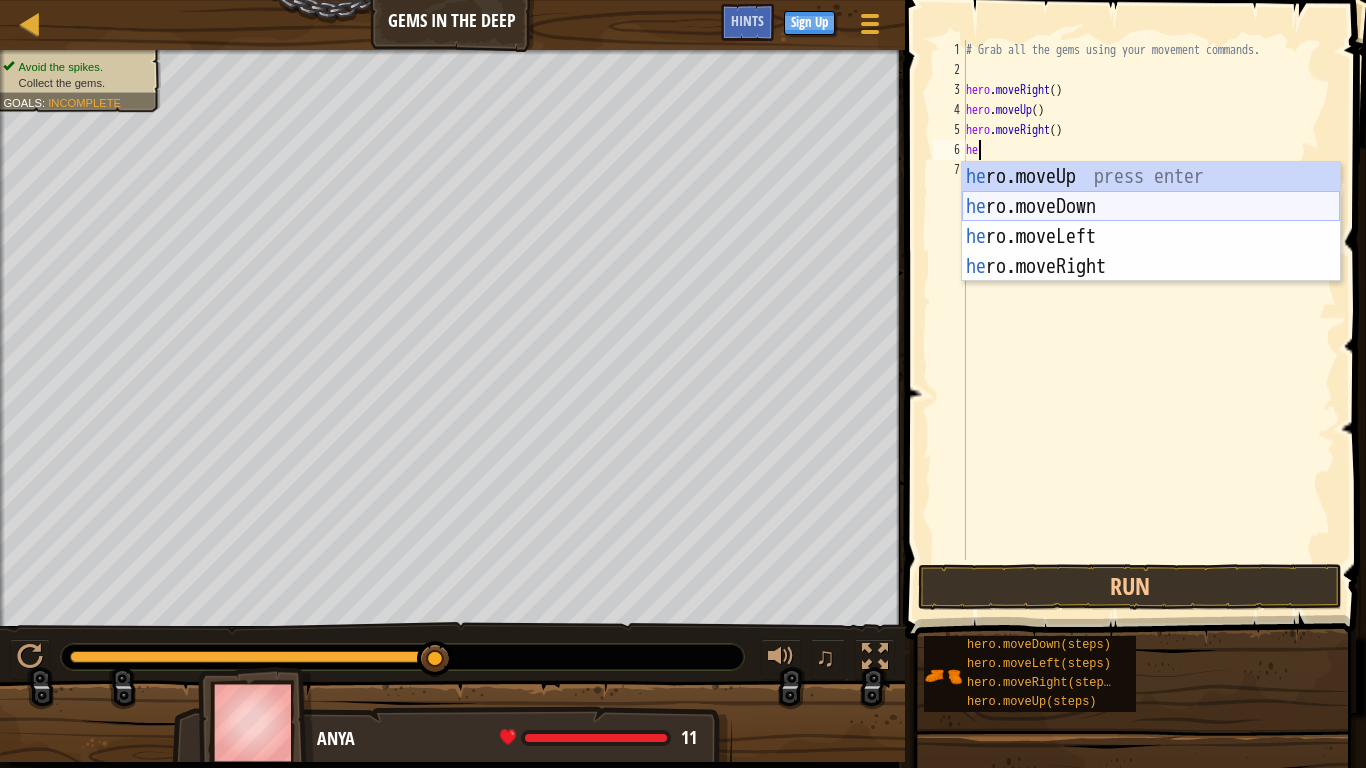 click on "he ro.moveUp press enter he ro.moveDown press enter he ro.moveLeft press enter he ro.moveRight press enter" at bounding box center (1151, 252) 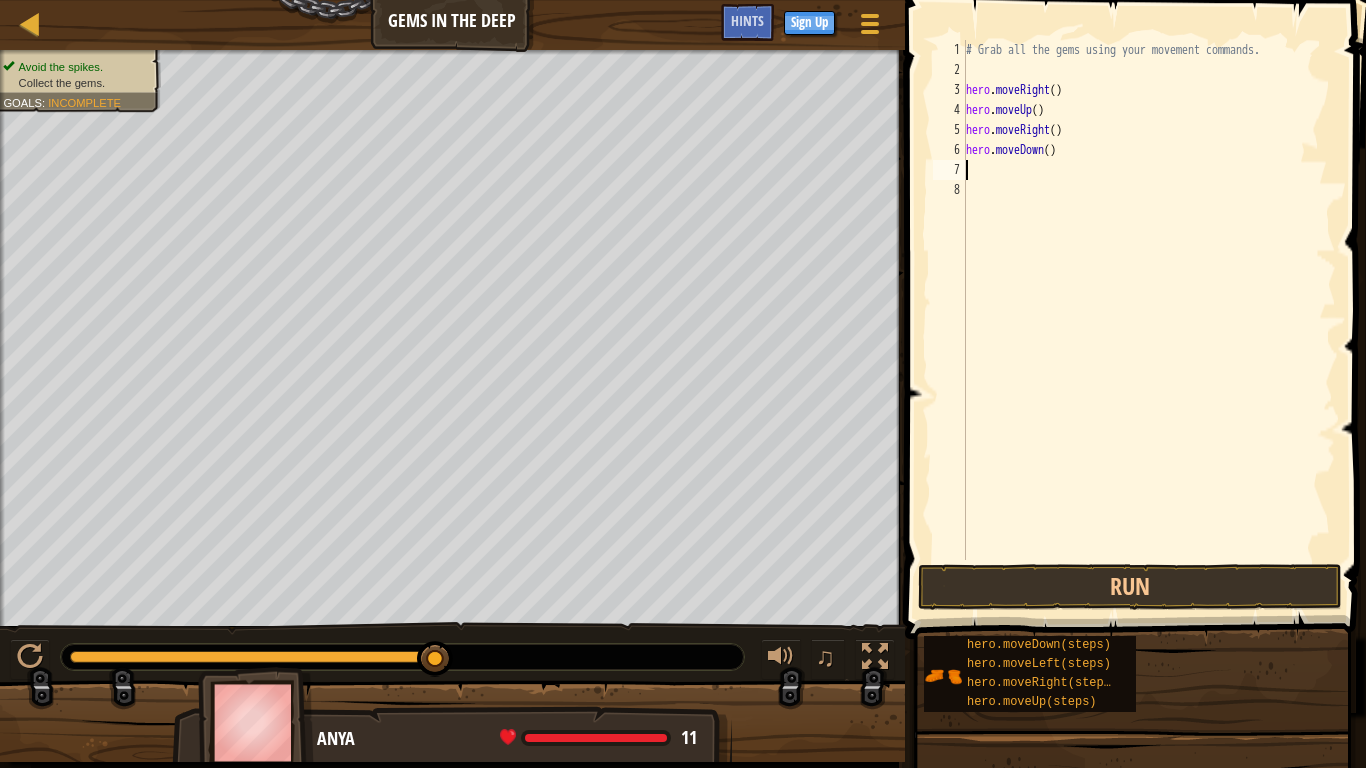 type on "he" 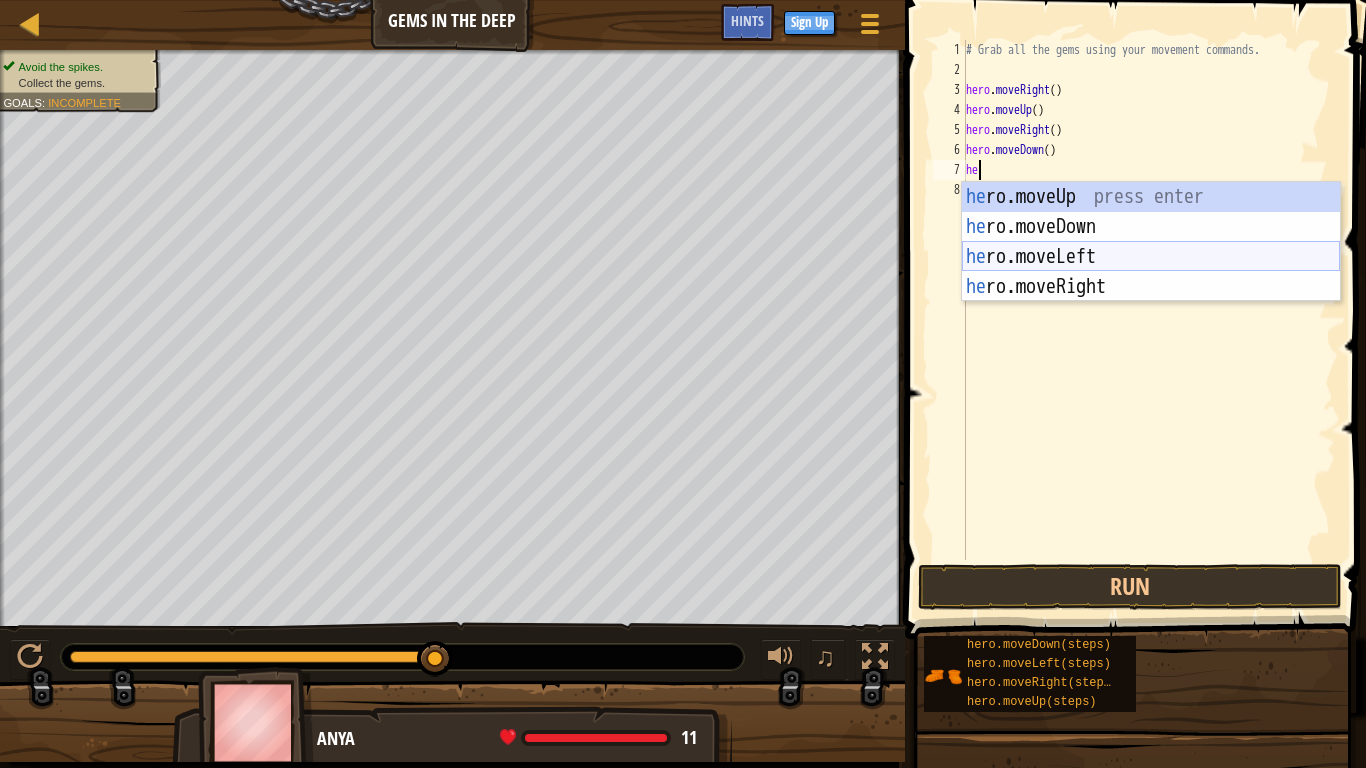 click on "he ro.moveUp press enter he ro.moveDown press enter he ro.moveLeft press enter he ro.moveRight press enter" at bounding box center (1151, 272) 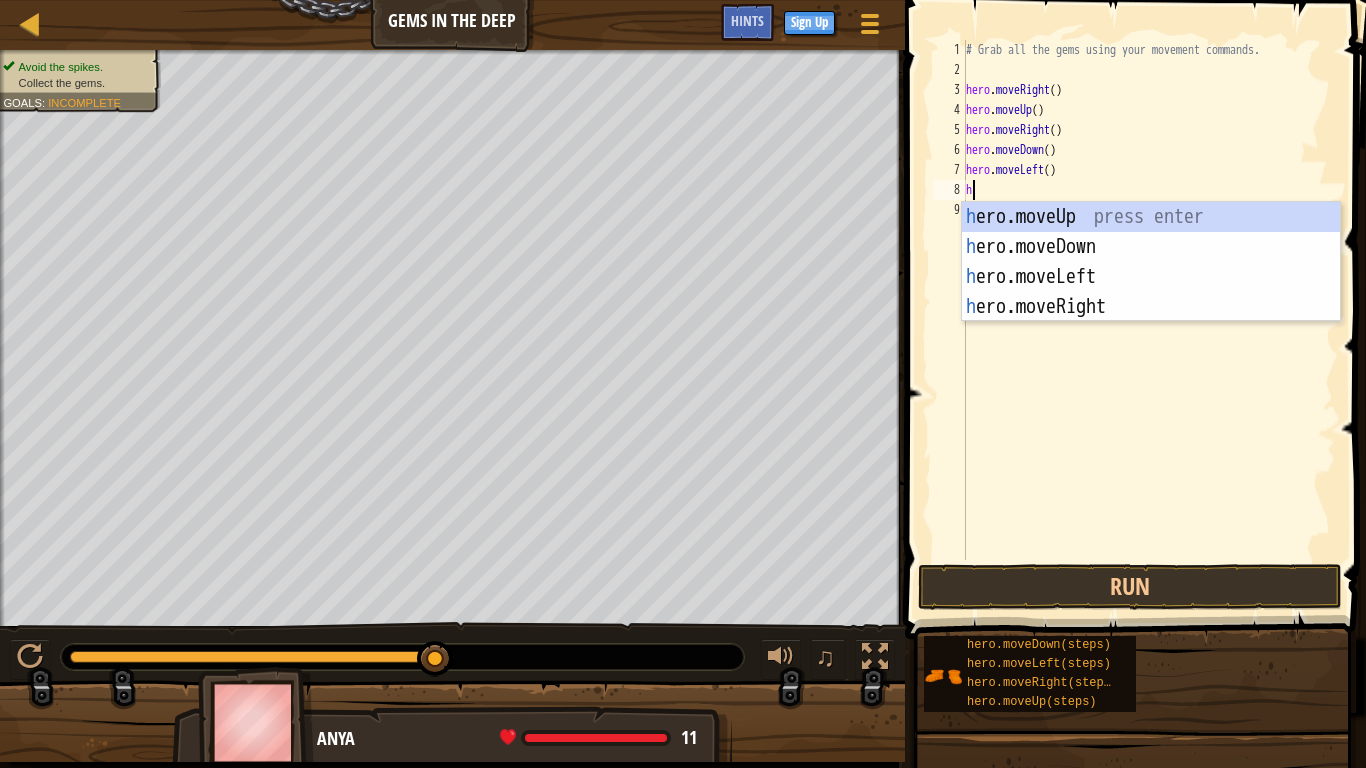 type on "he" 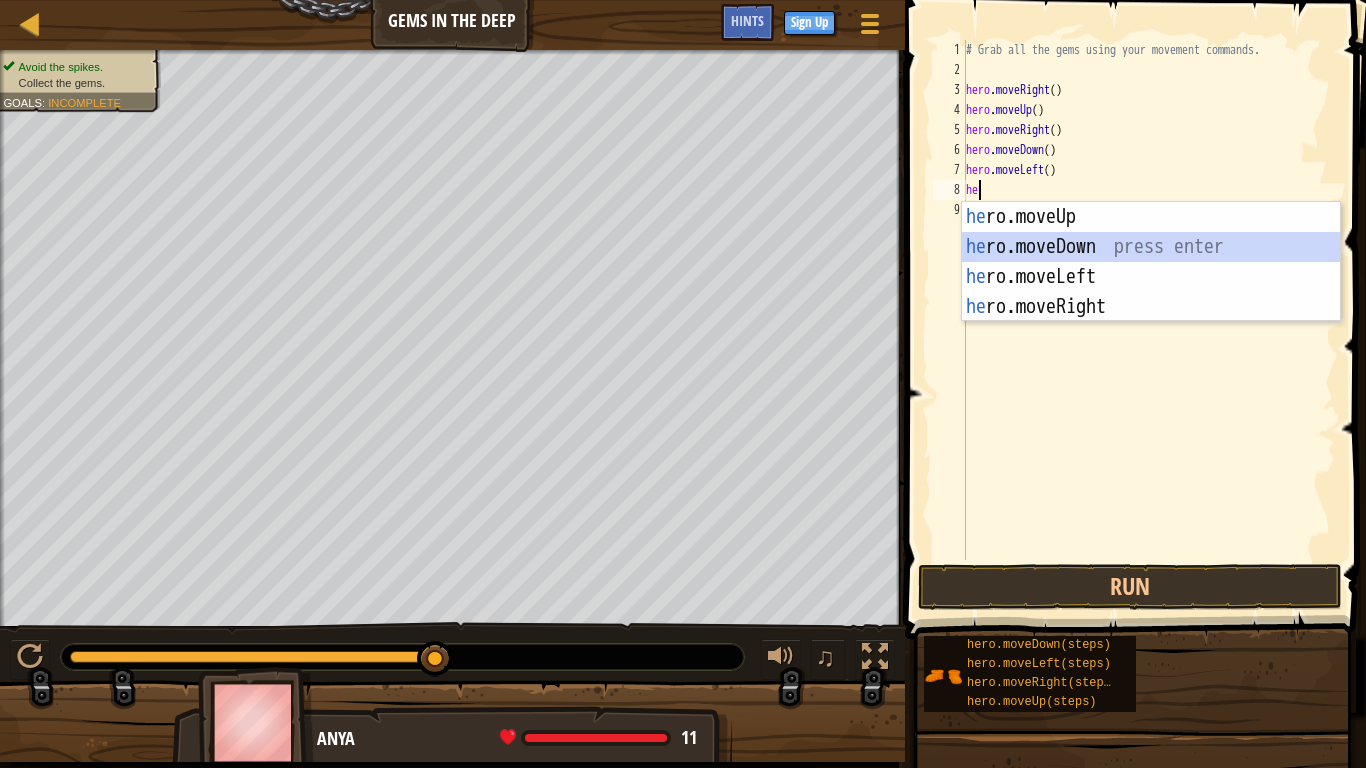click on "he ro.moveUp press enter he ro.moveDown press enter he ro.moveLeft press enter he ro.moveRight press enter" at bounding box center [1151, 292] 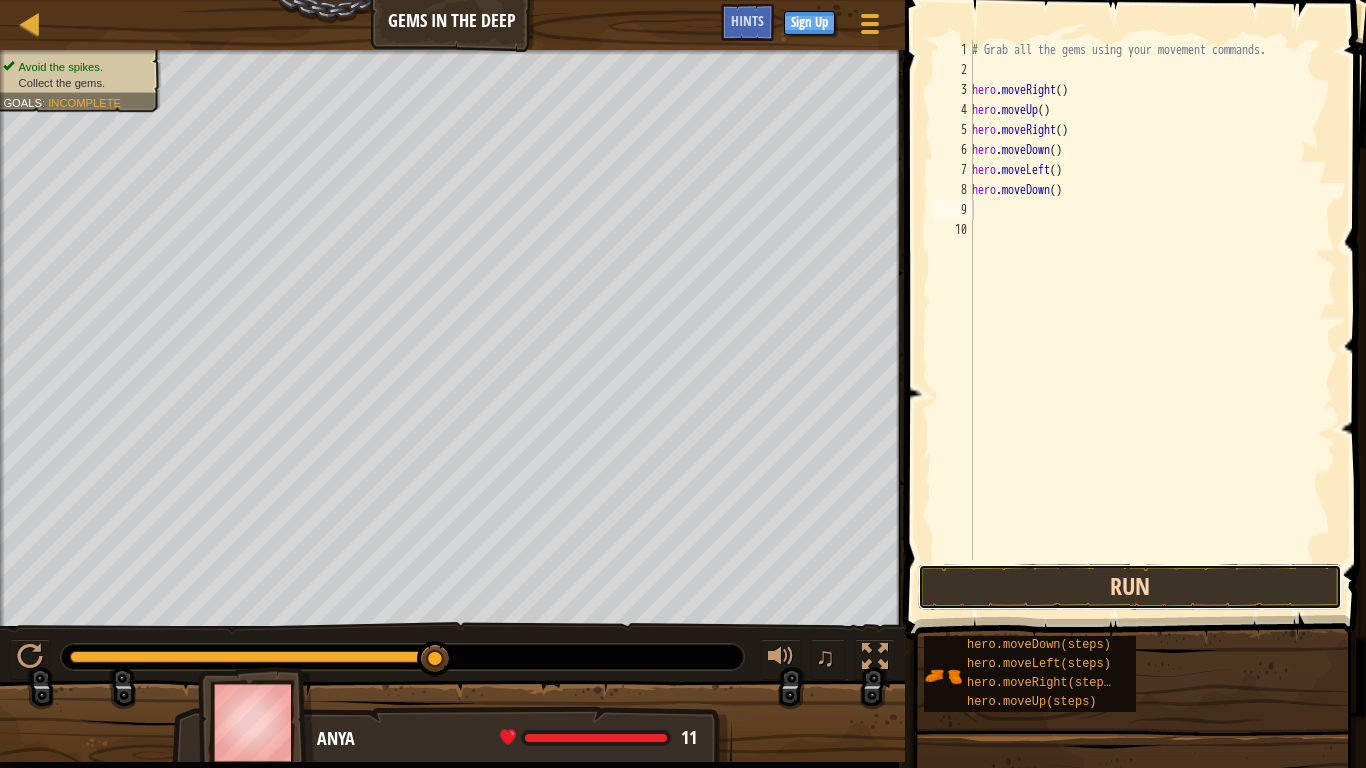 click on "Run" at bounding box center (1130, 587) 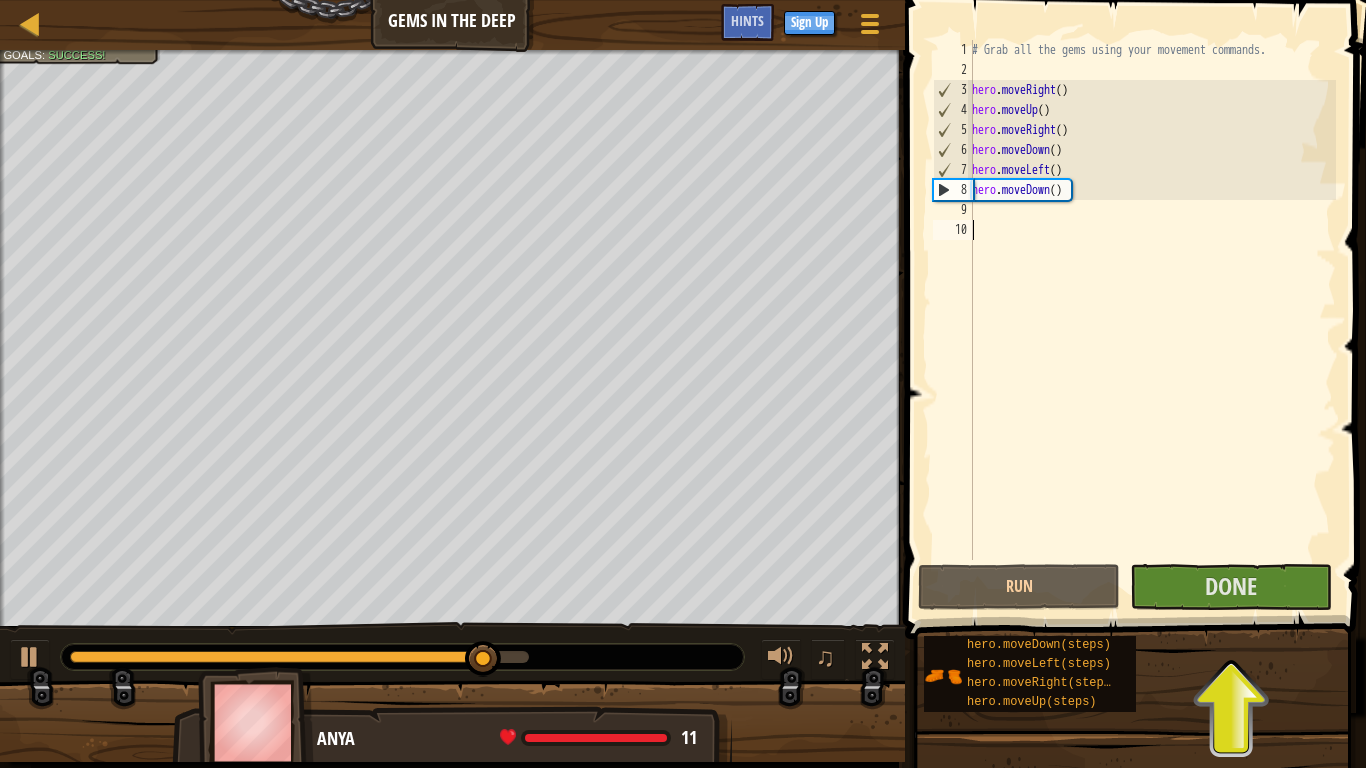 click on "# Grab all the gems using your movement commands. hero . moveRight ( ) hero . moveUp ( ) hero . moveRight ( ) hero . moveDown ( ) hero . moveLeft ( ) hero . moveDown ( )" at bounding box center (1152, 320) 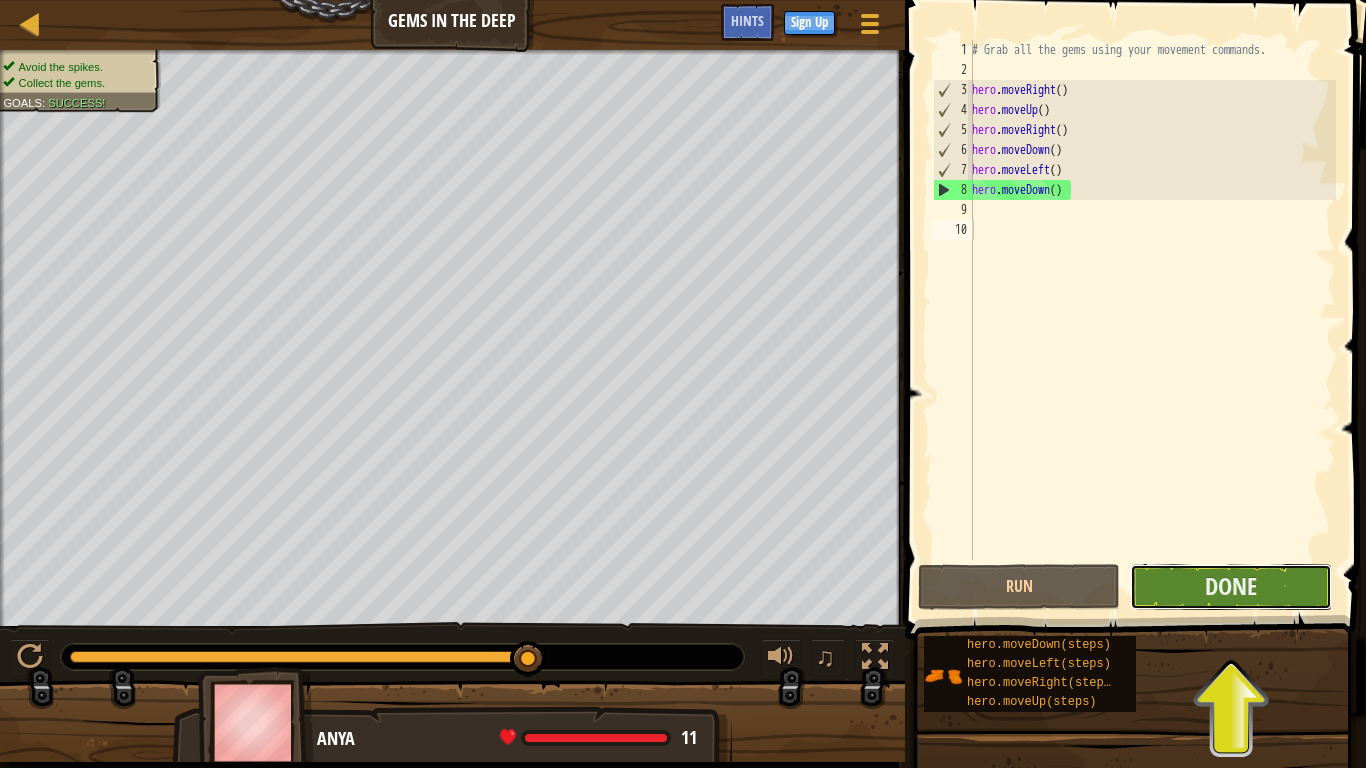 click on "Done" at bounding box center (1231, 587) 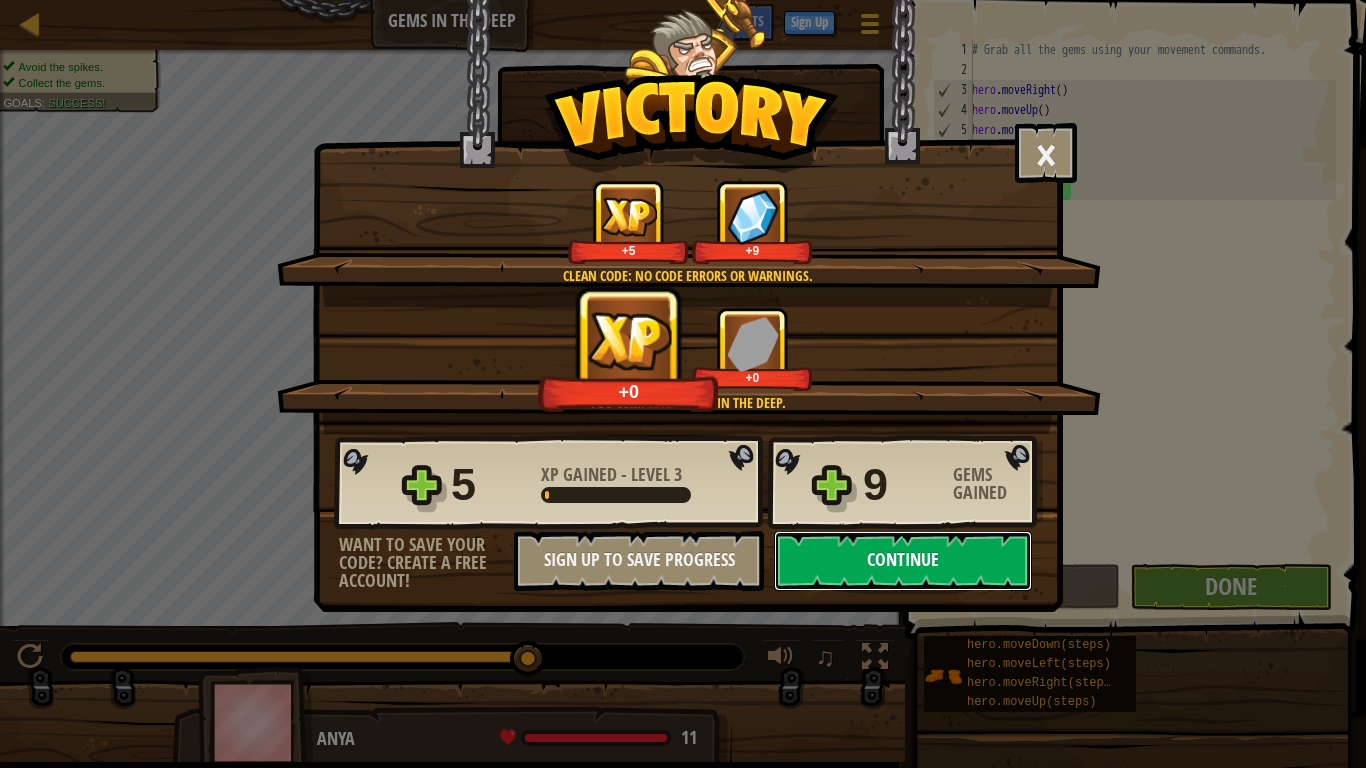 click on "Continue" at bounding box center [903, 561] 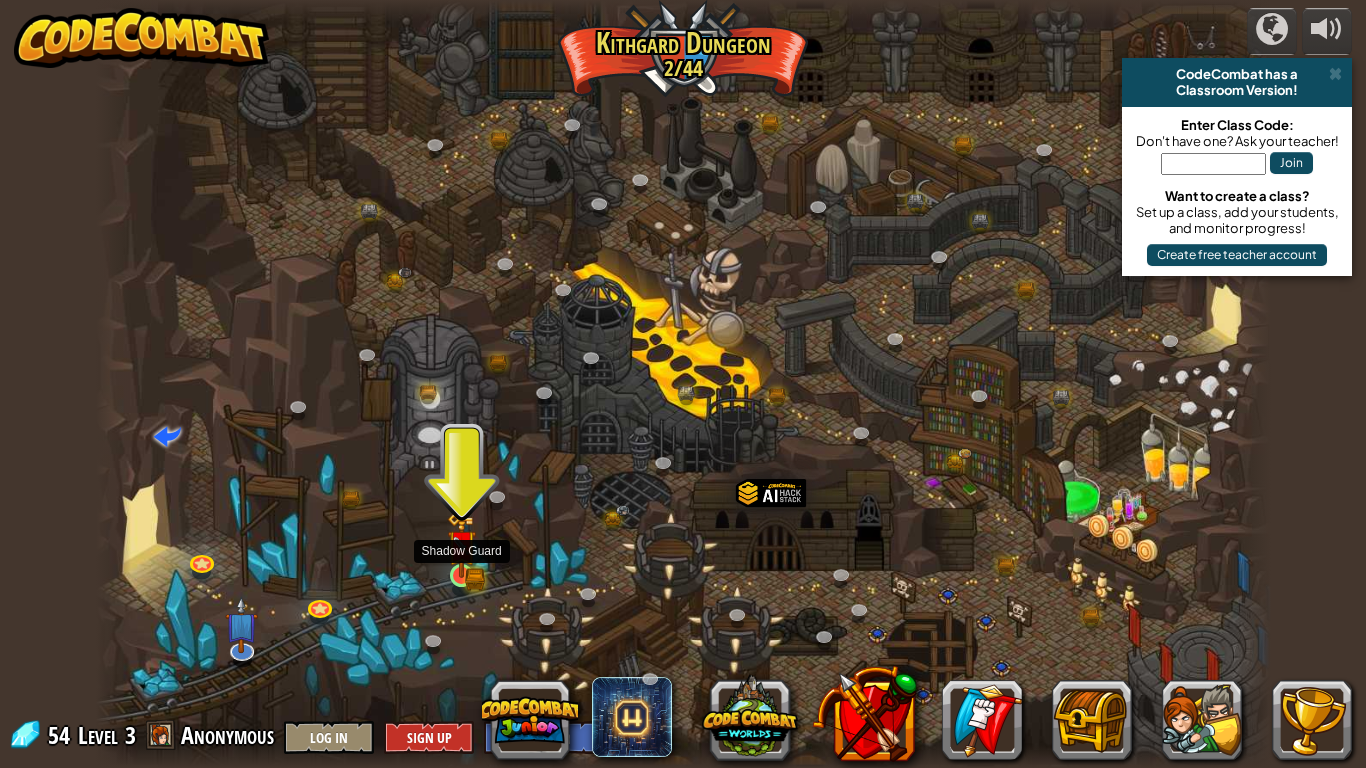 click at bounding box center [462, 544] 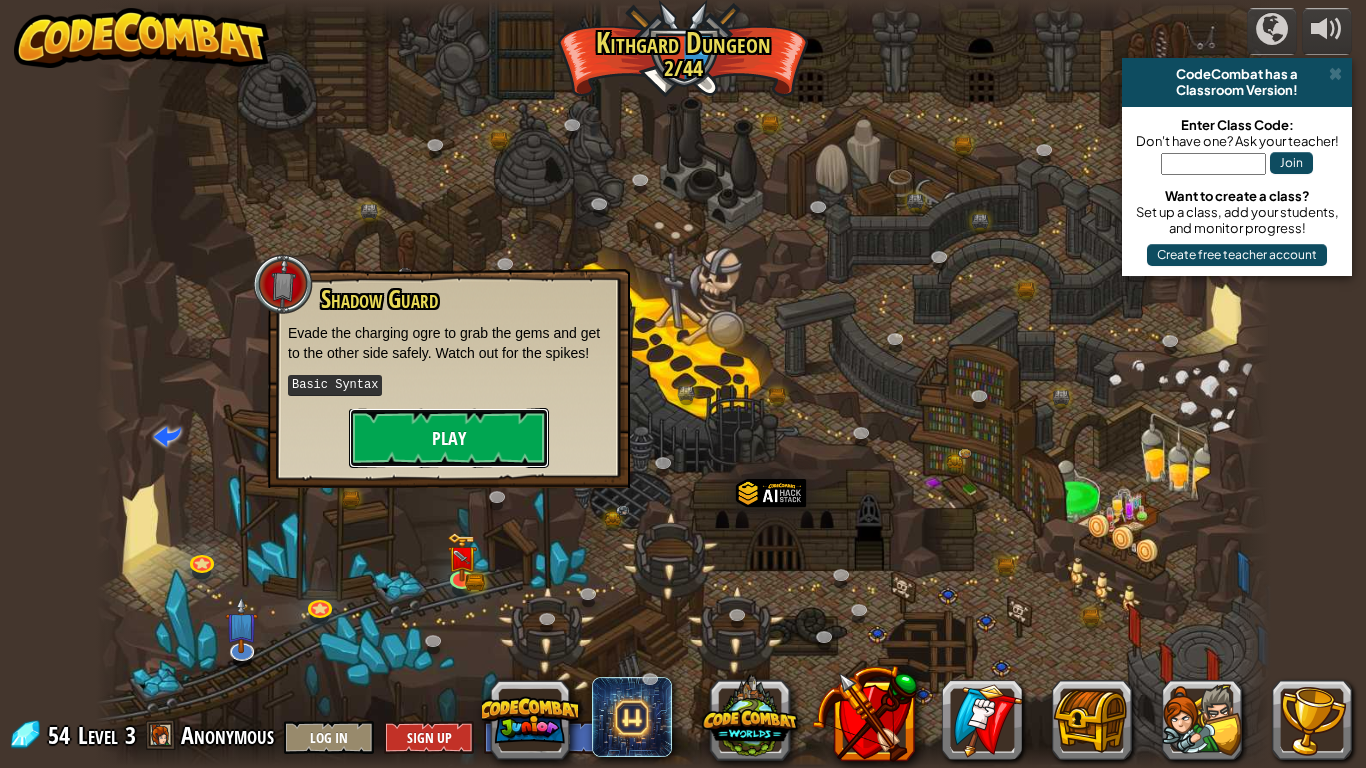 click on "Play" at bounding box center (449, 438) 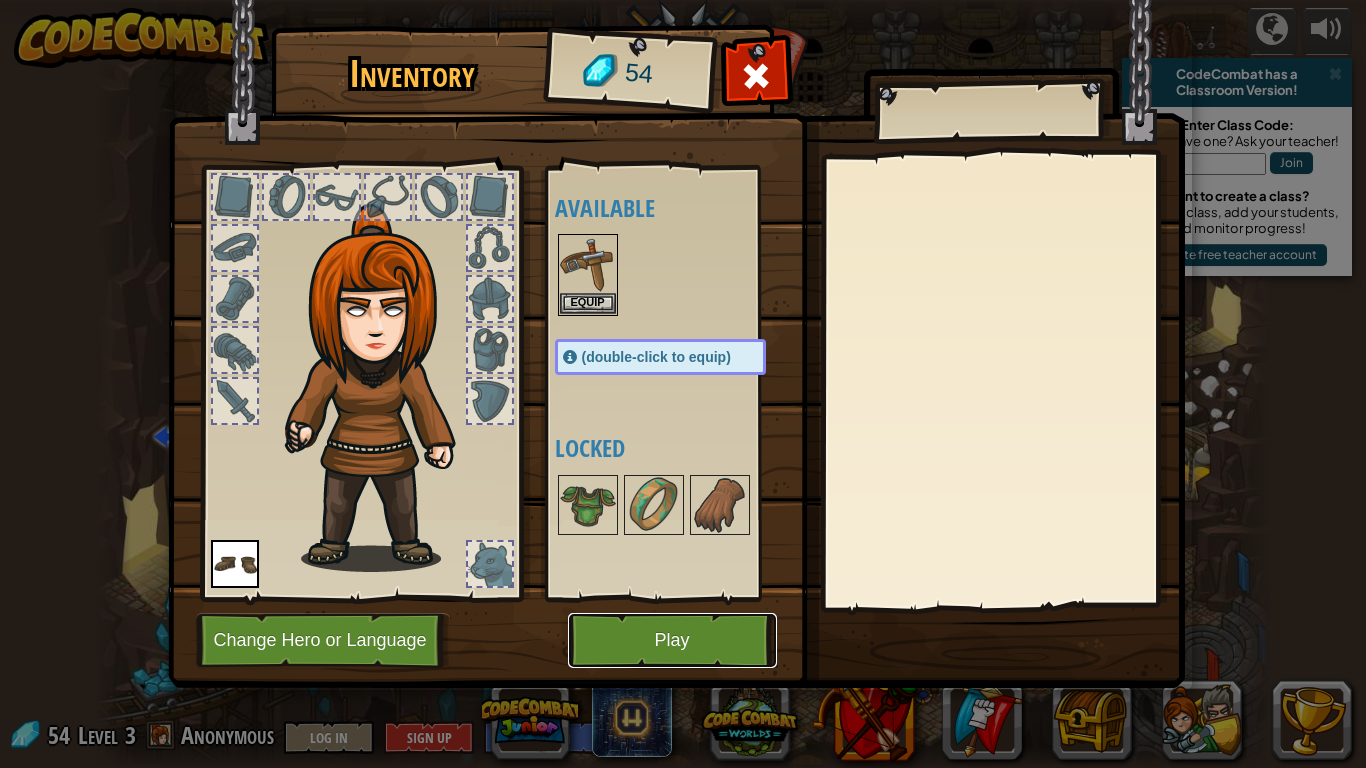 click on "Play" at bounding box center (672, 640) 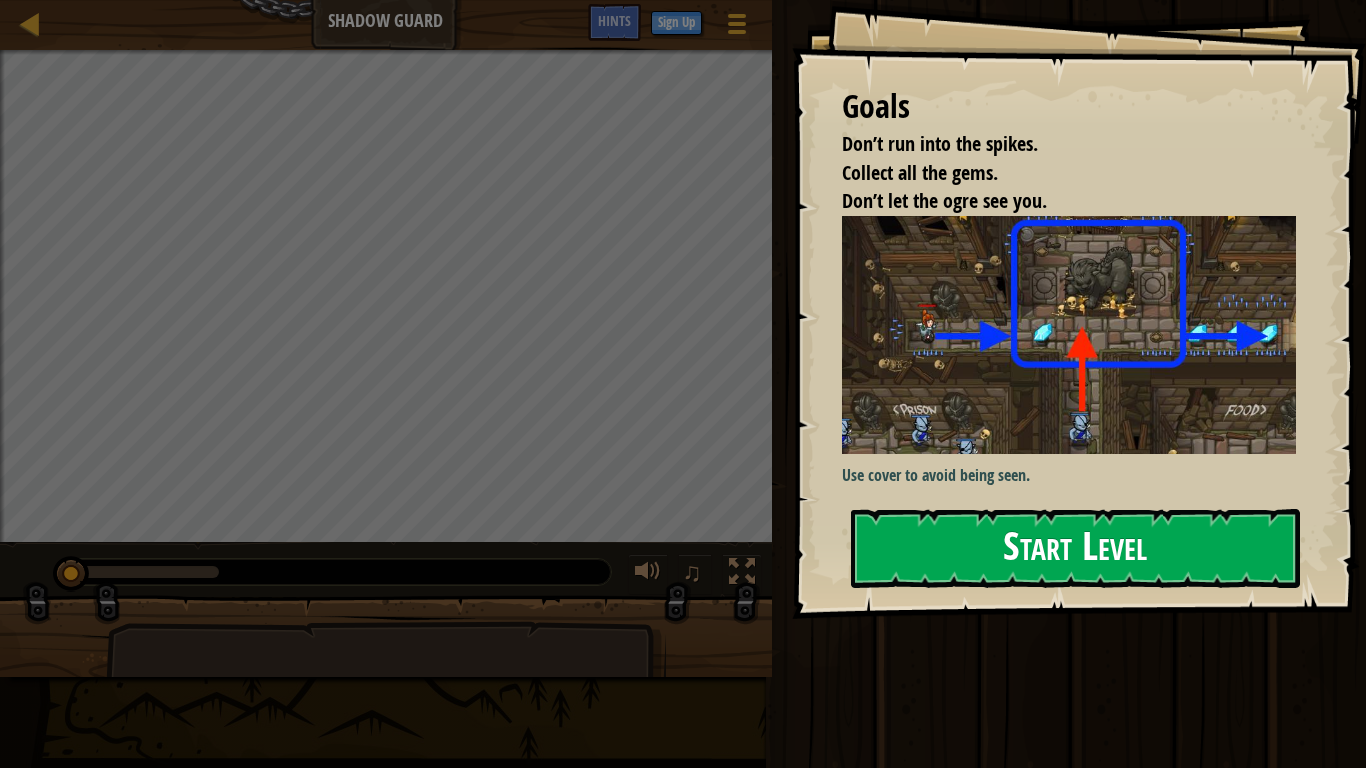 click on "Start Level" at bounding box center (1075, 548) 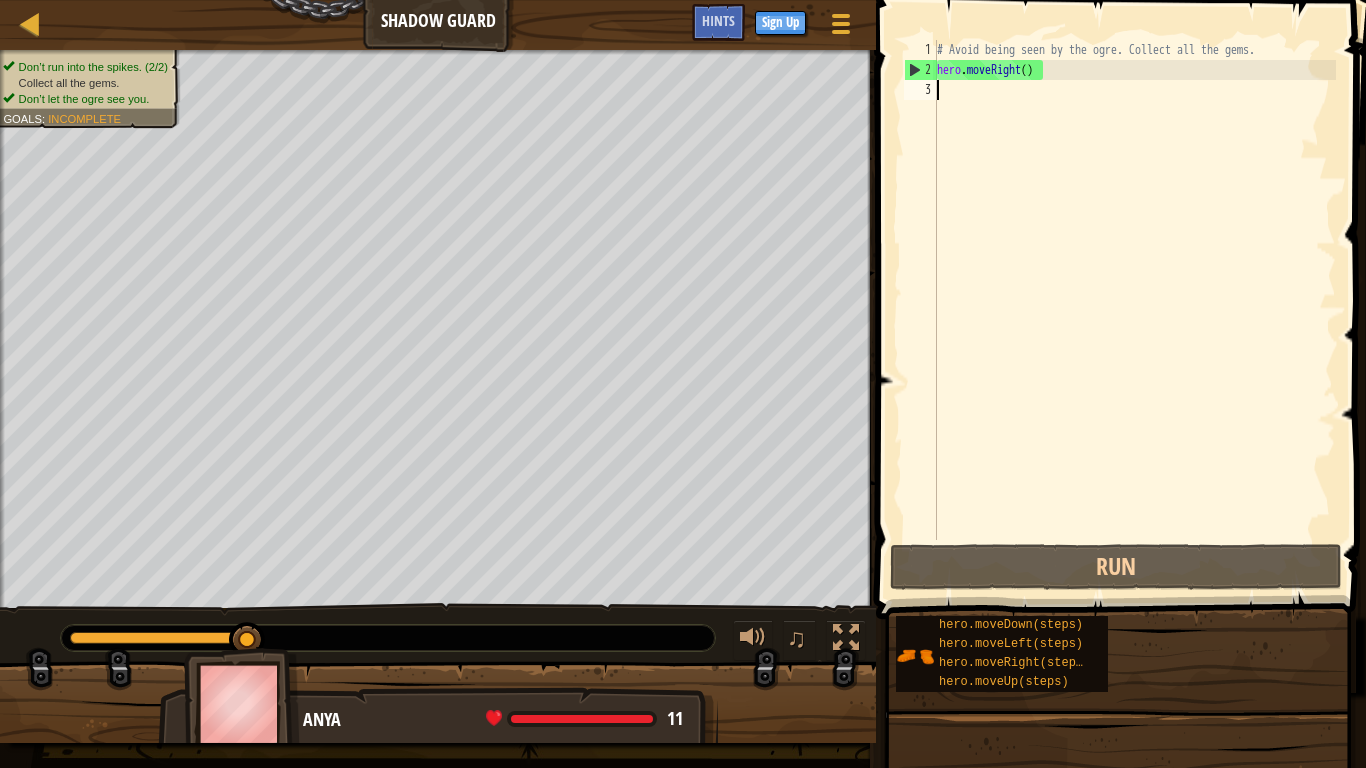 scroll, scrollTop: 9, scrollLeft: 0, axis: vertical 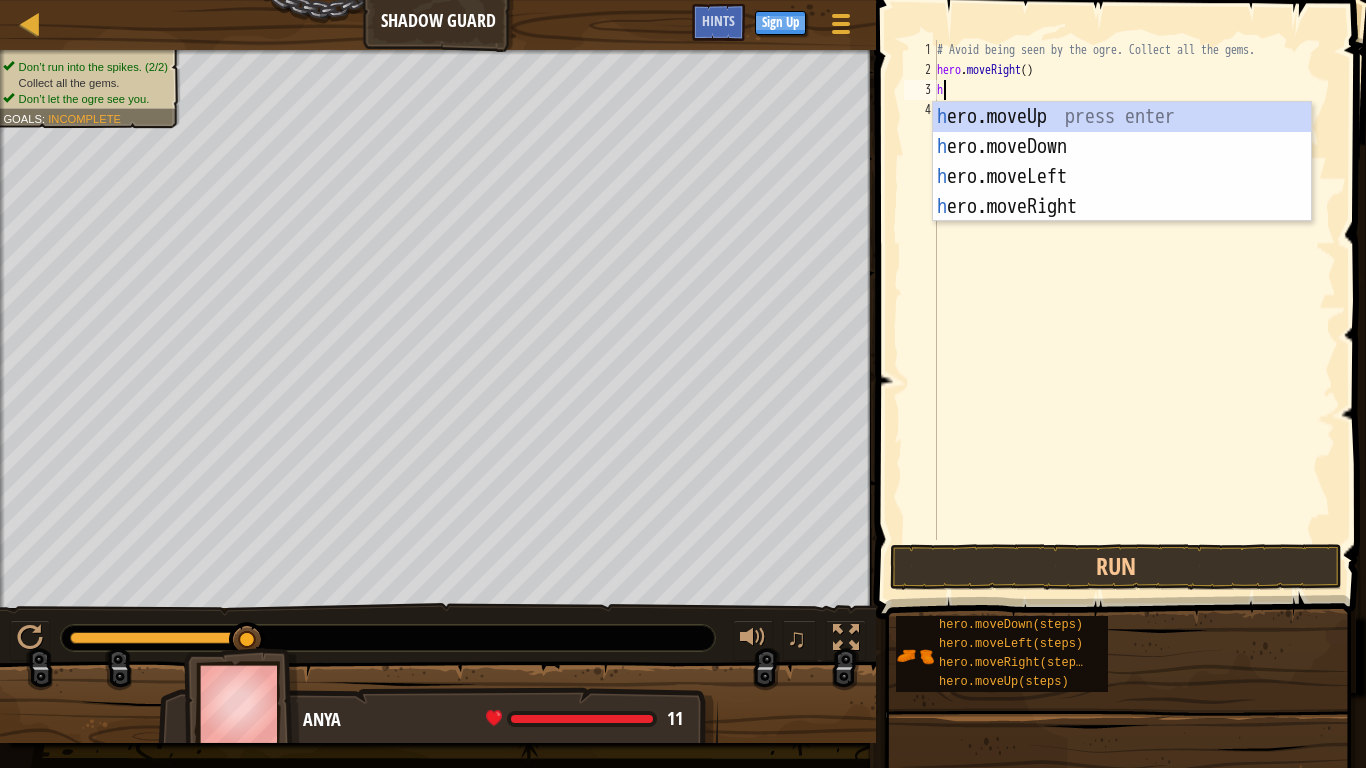 type on "he" 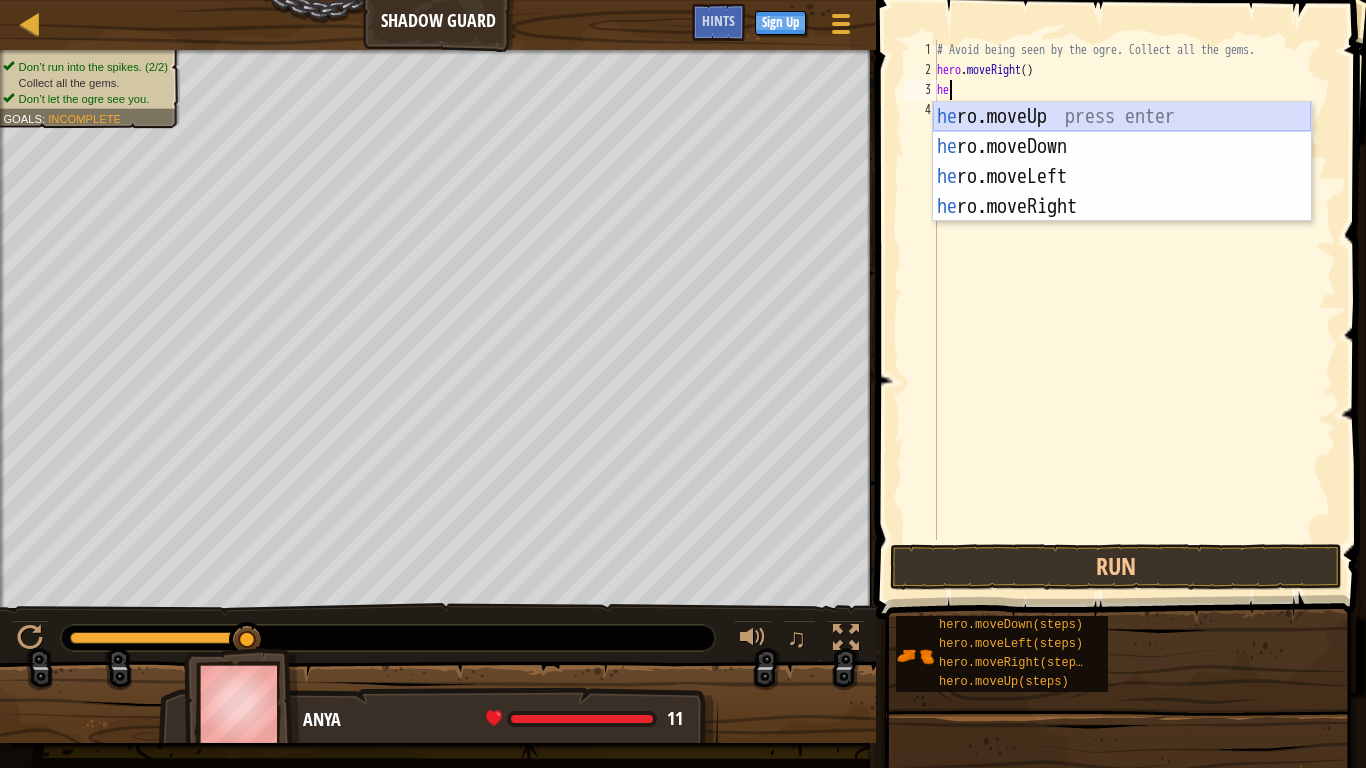 click on "he ro.moveUp press enter he ro.moveDown press enter he ro.moveLeft press enter he ro.moveRight press enter" at bounding box center (1122, 192) 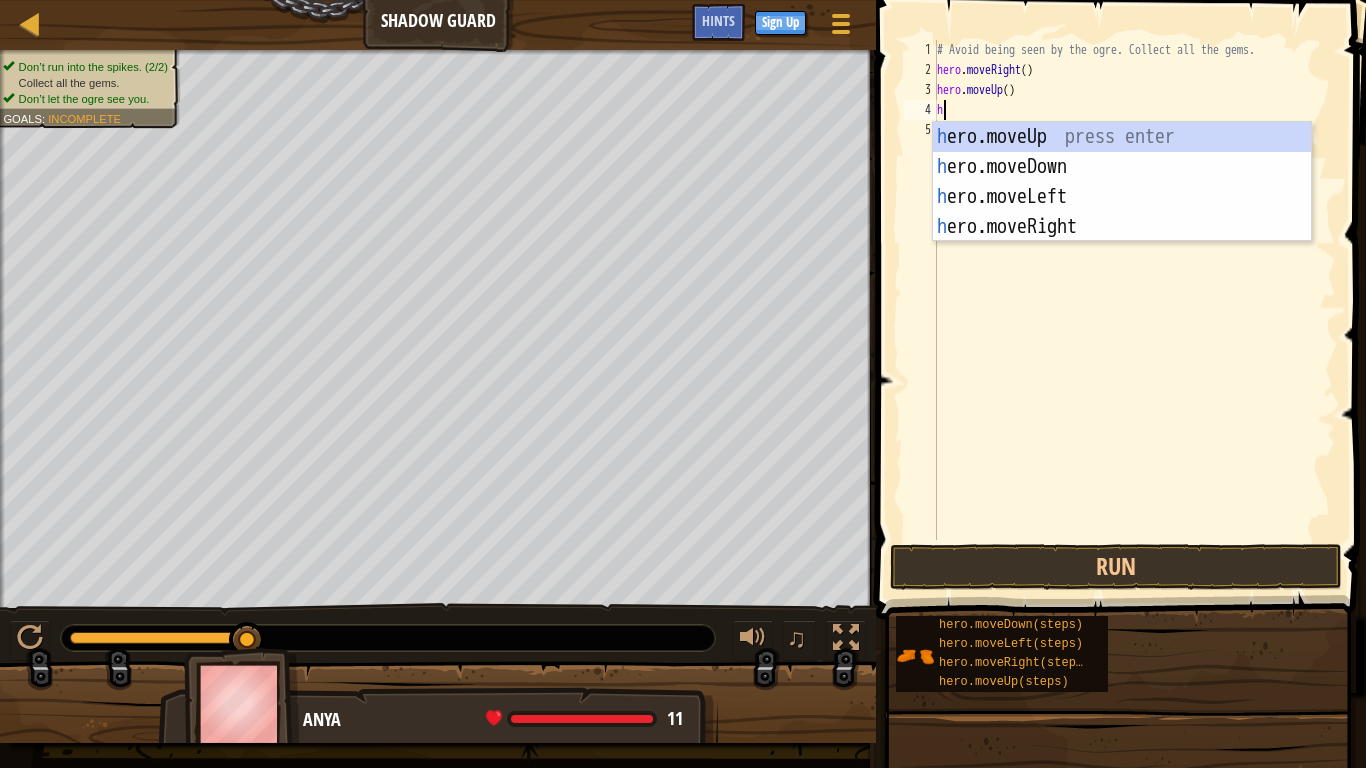 type on "he" 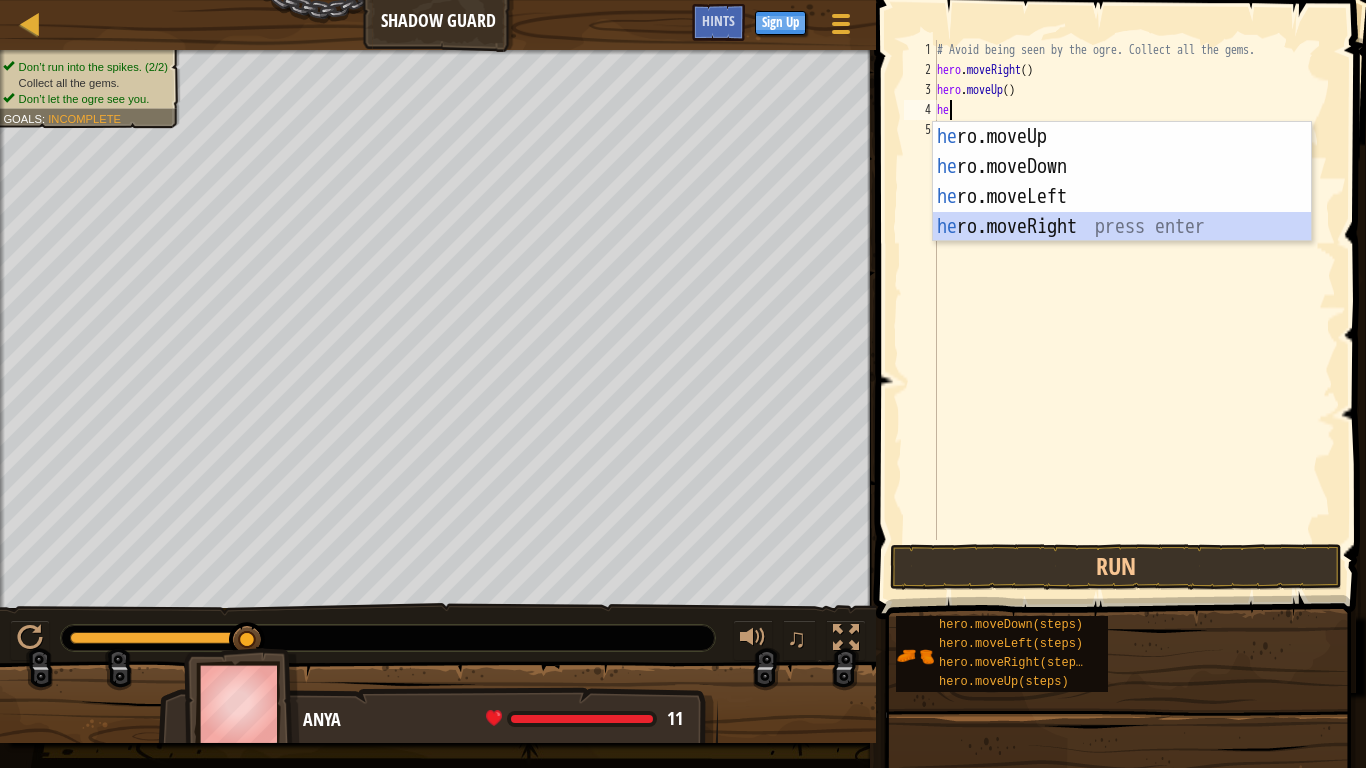 click on "he ro.moveUp press enter he ro.moveDown press enter he ro.moveLeft press enter he ro.moveRight press enter" at bounding box center (1122, 212) 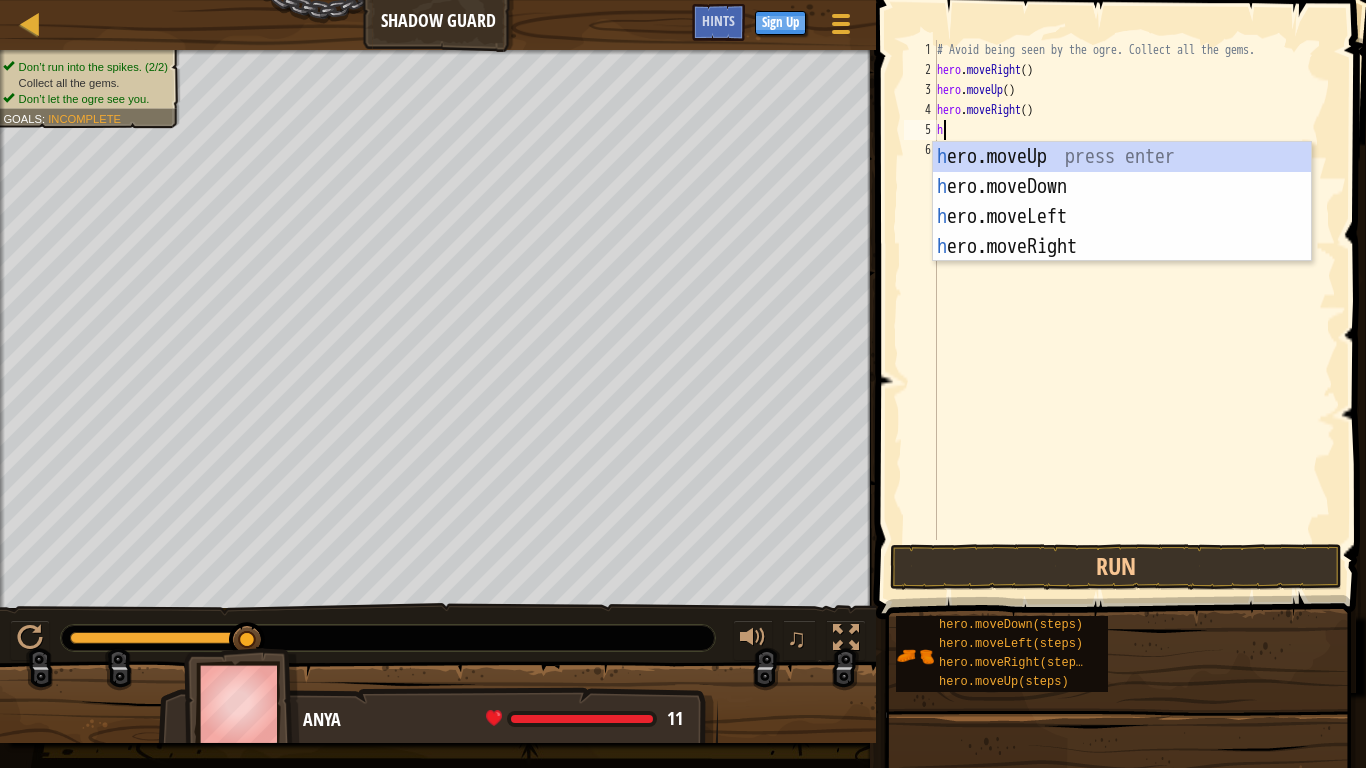 type on "he" 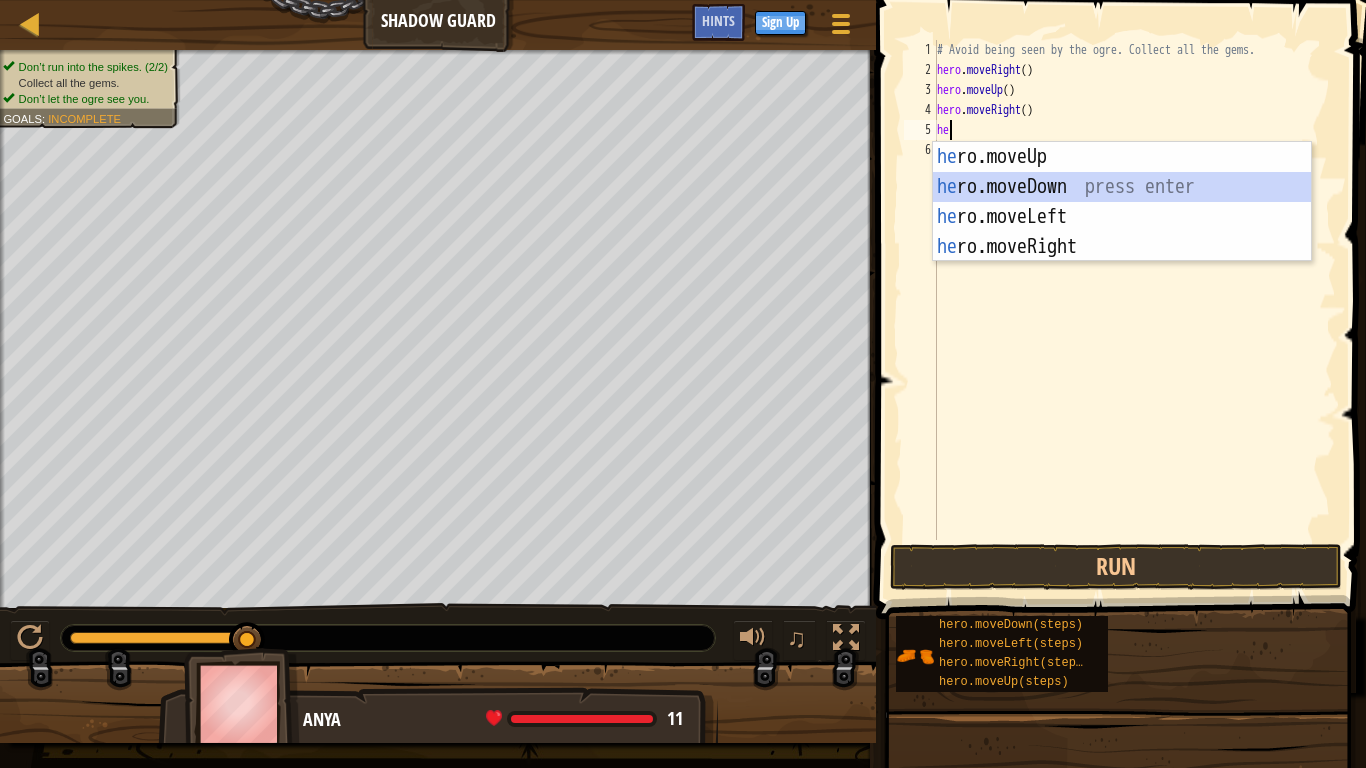 click on "he ro.moveUp press enter he ro.moveDown press enter he ro.moveLeft press enter he ro.moveRight press enter" at bounding box center [1122, 232] 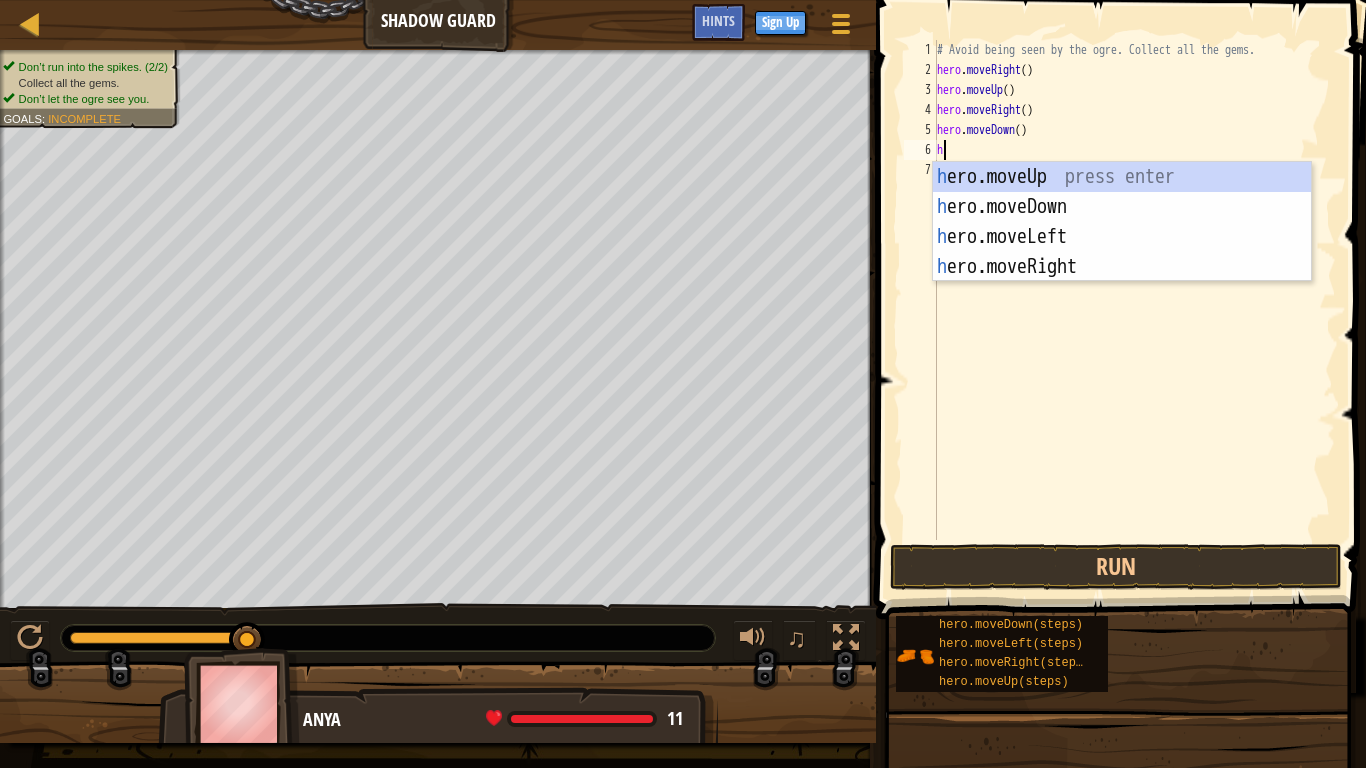 type on "he" 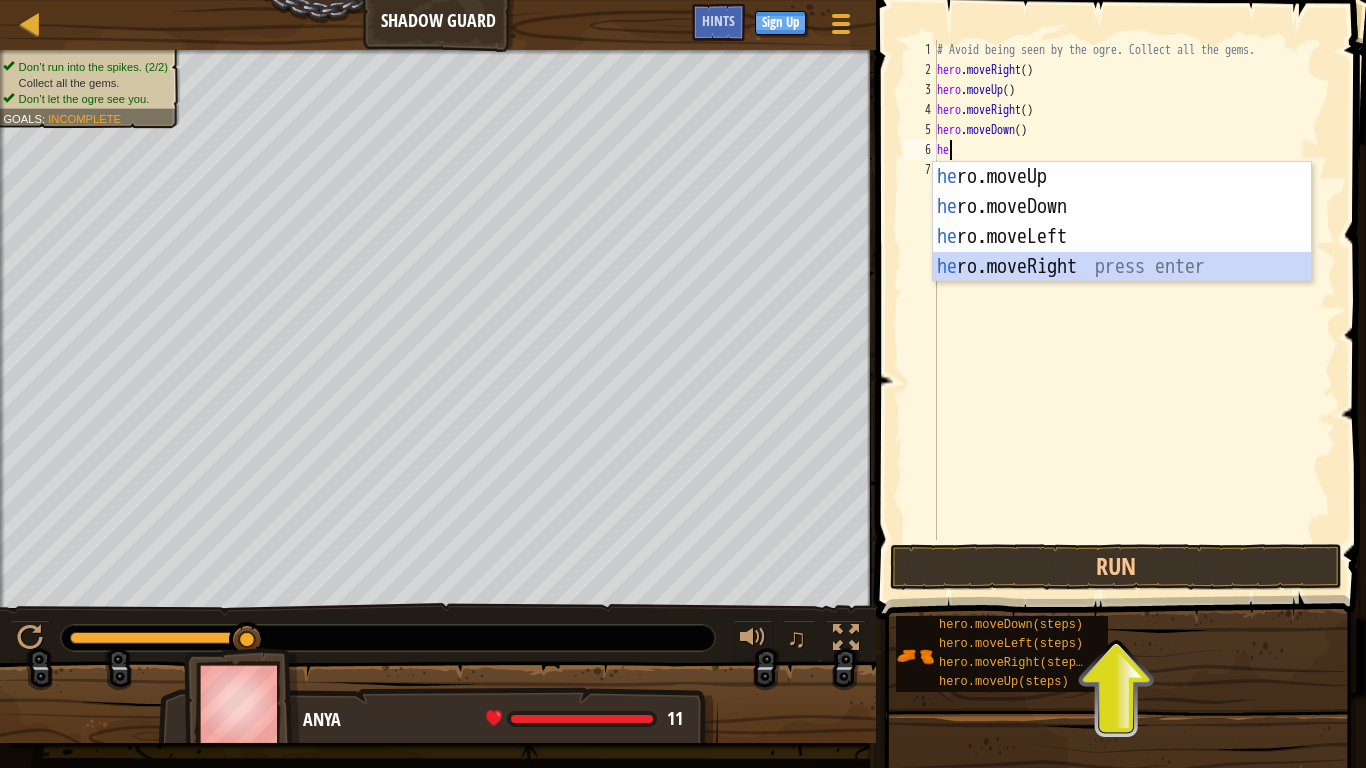 click on "he ro.moveUp press enter he ro.moveDown press enter he ro.moveLeft press enter he ro.moveRight press enter" at bounding box center (1122, 252) 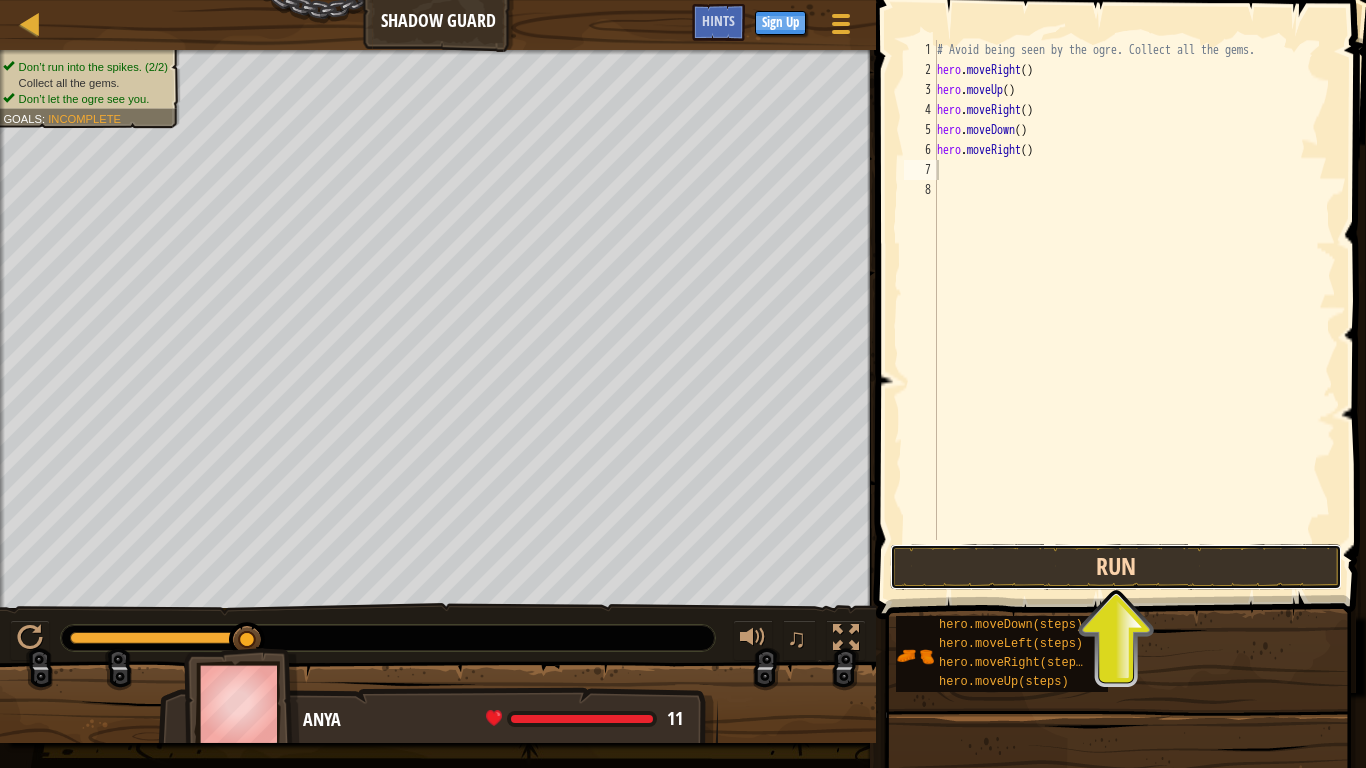 click on "Run" at bounding box center [1116, 567] 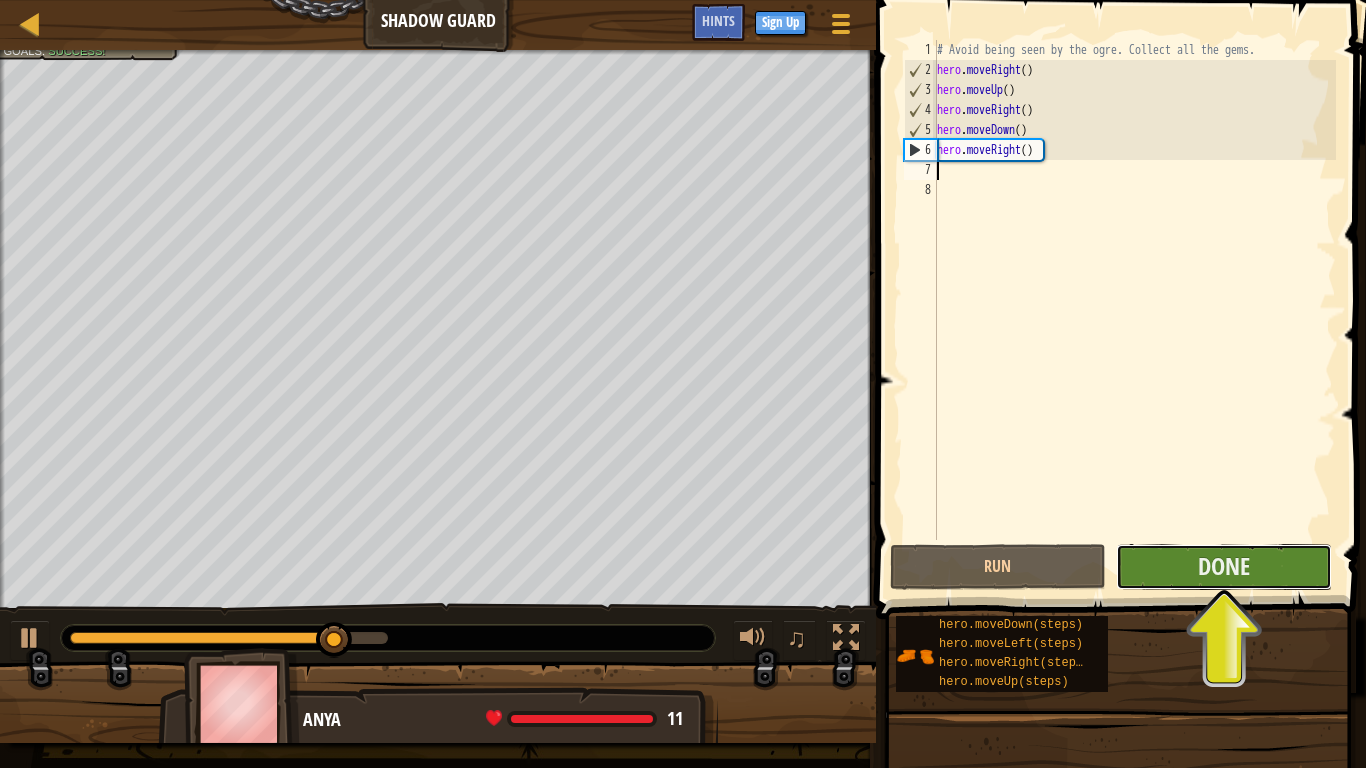 click on "Done" at bounding box center [1224, 567] 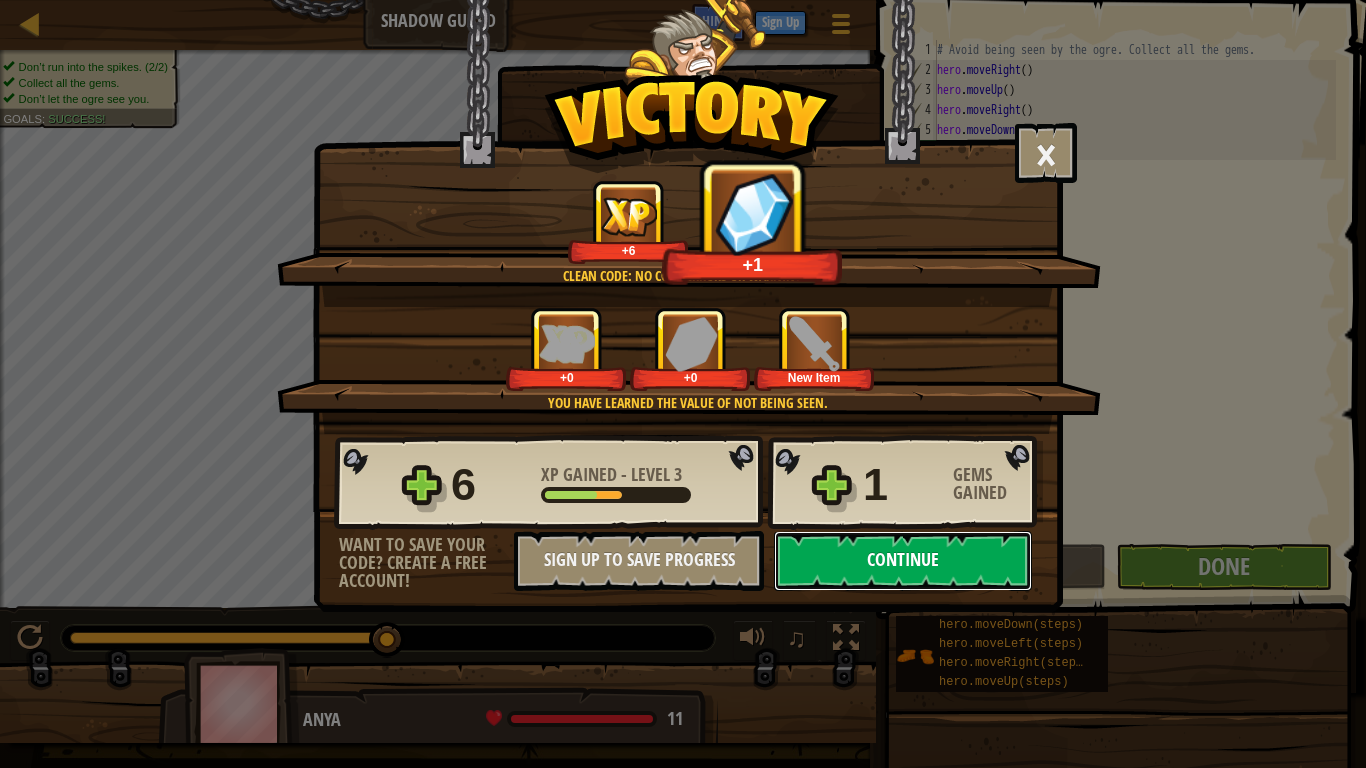 click on "Continue" at bounding box center (903, 561) 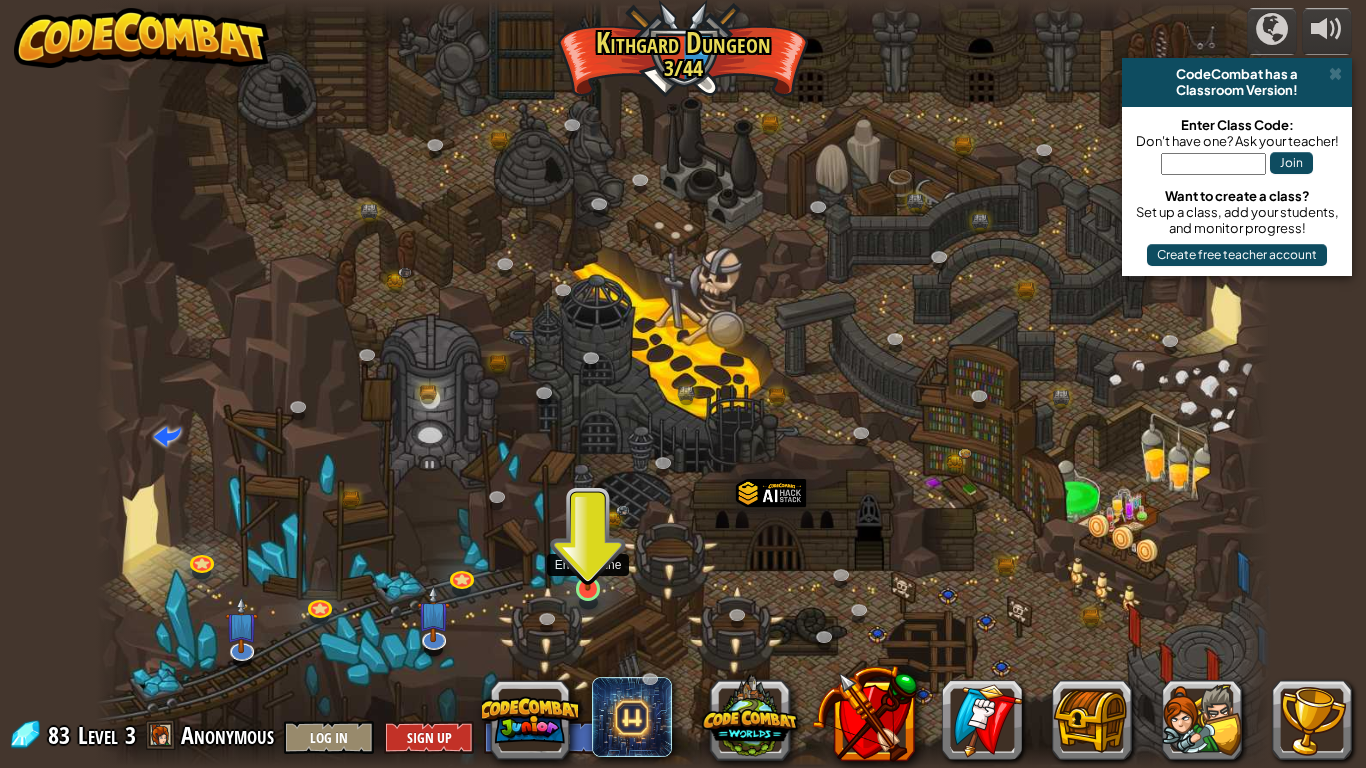 click at bounding box center [588, 557] 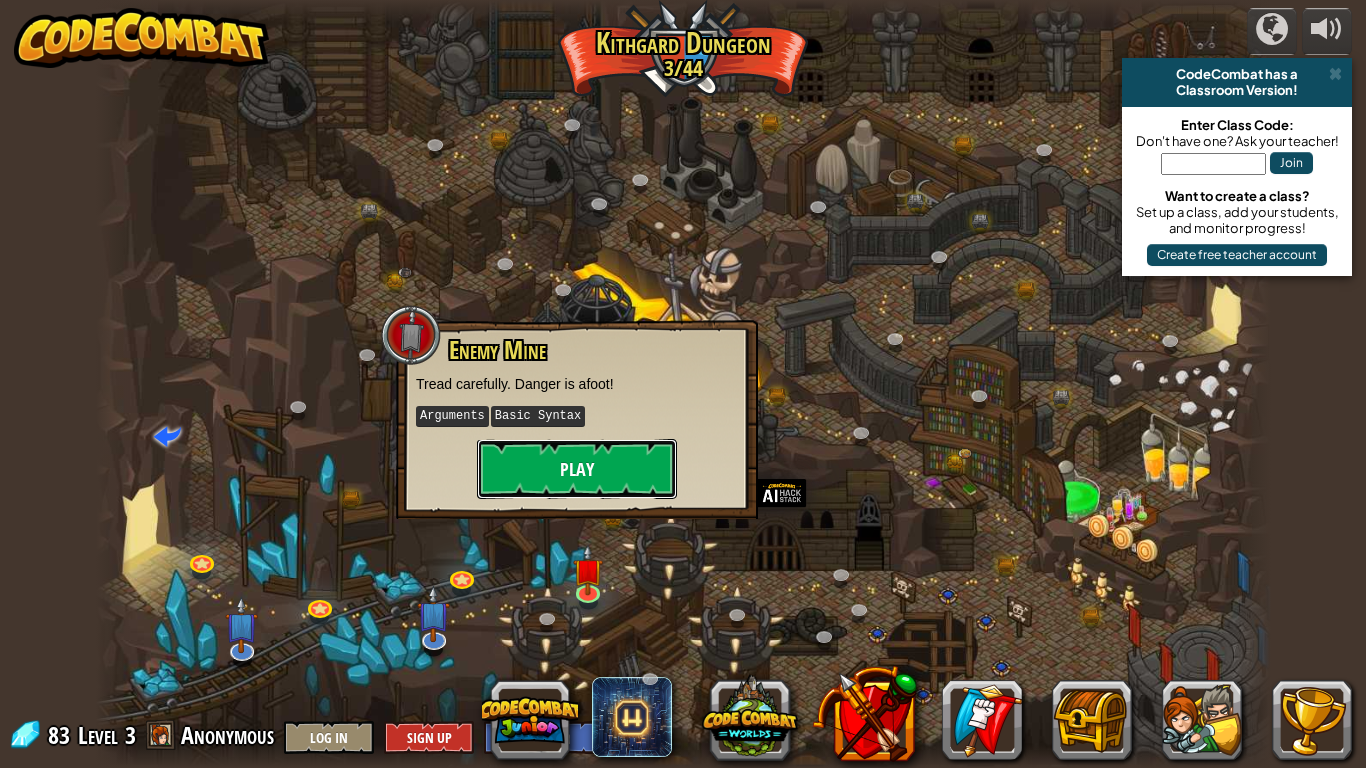 click on "Play" at bounding box center [577, 469] 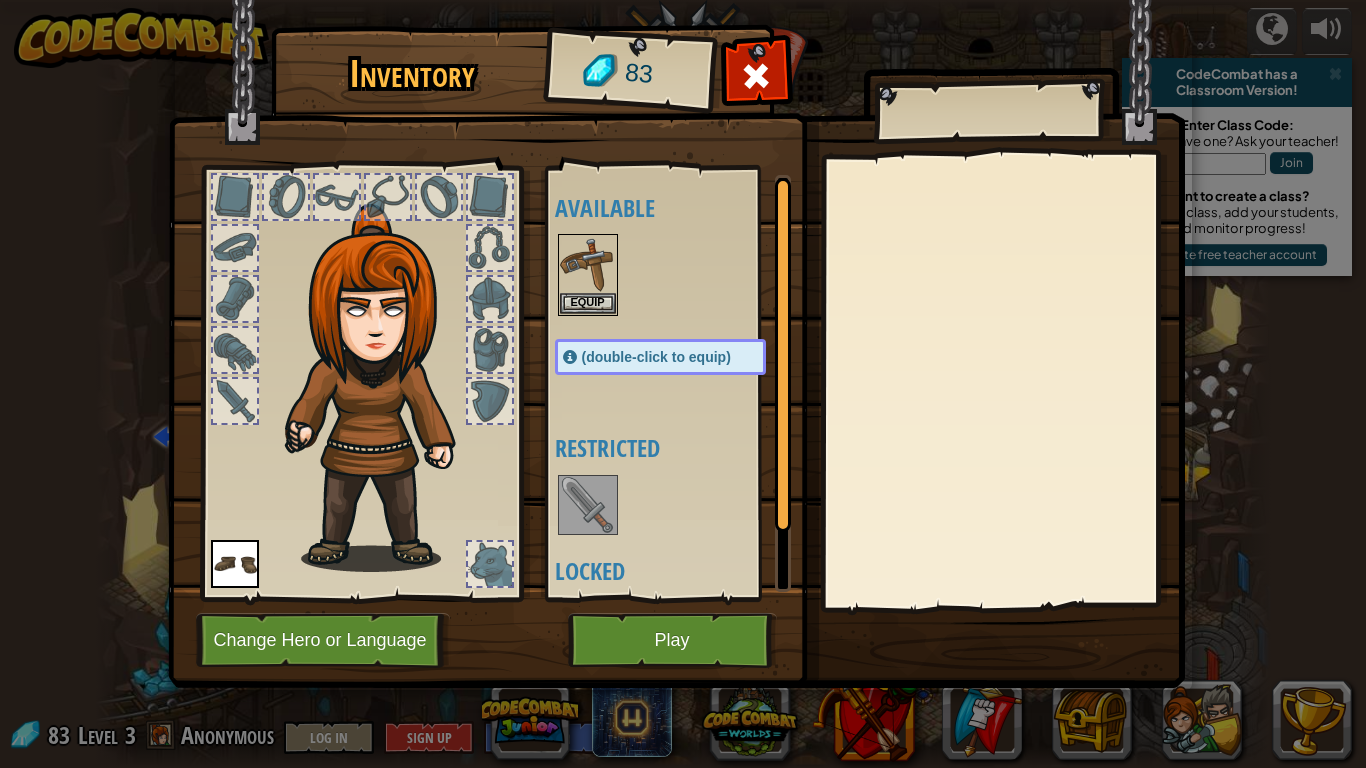 click at bounding box center (337, 197) 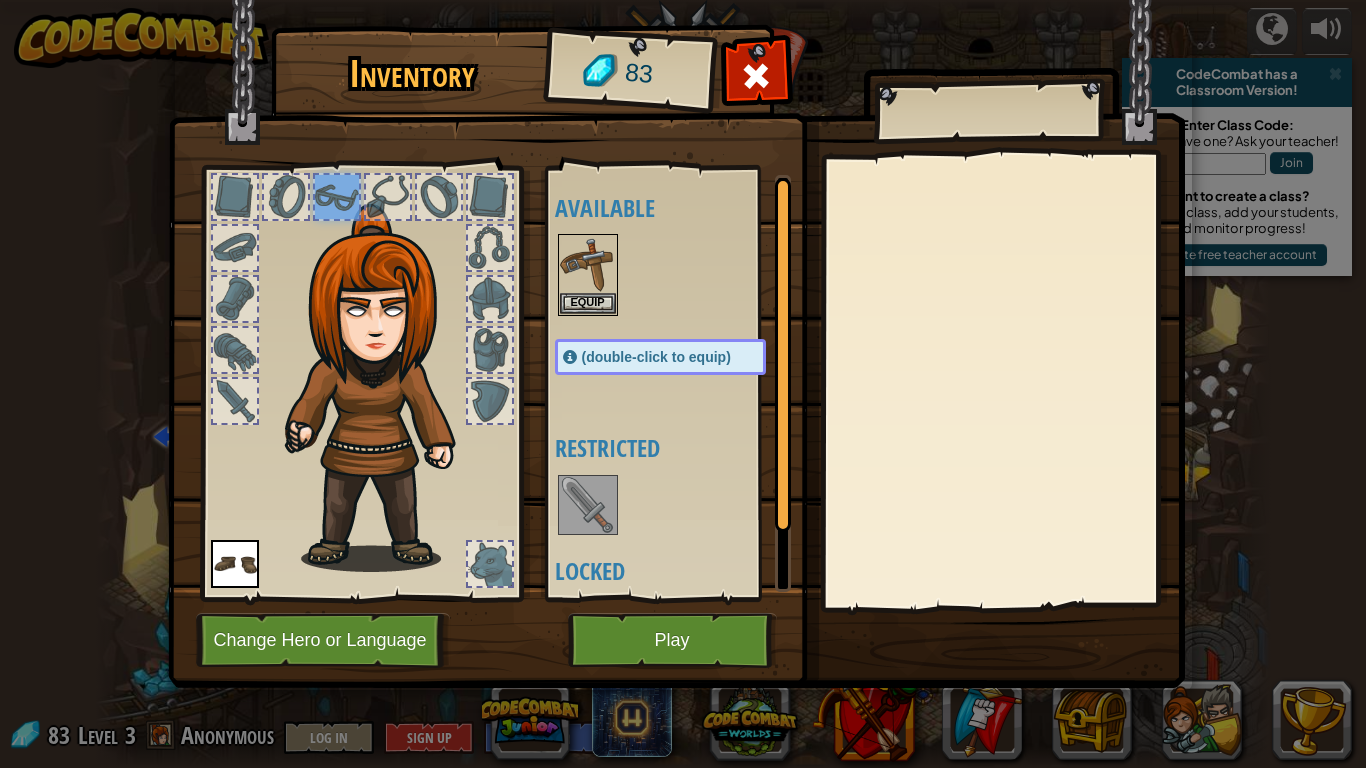 drag, startPoint x: 347, startPoint y: 215, endPoint x: 355, endPoint y: 237, distance: 23.409399 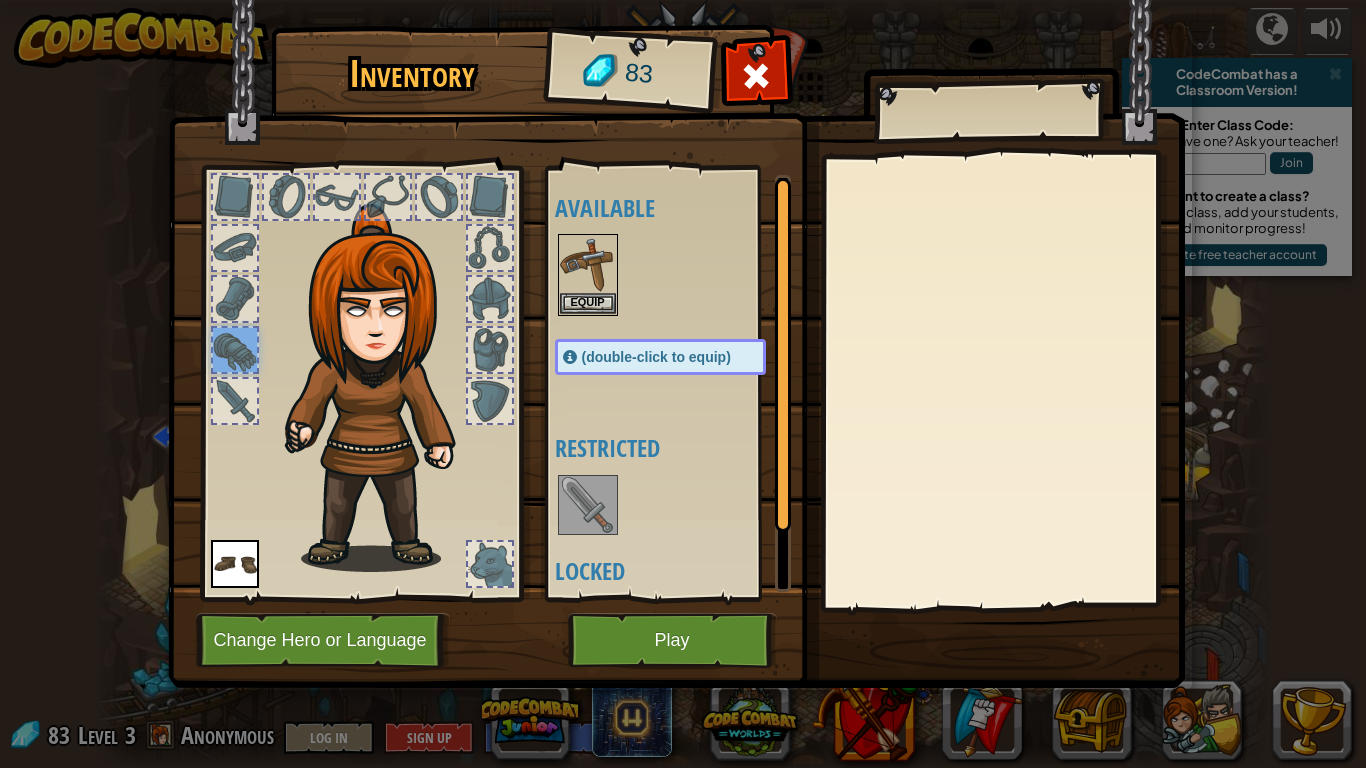 drag, startPoint x: 241, startPoint y: 345, endPoint x: 253, endPoint y: 356, distance: 16.27882 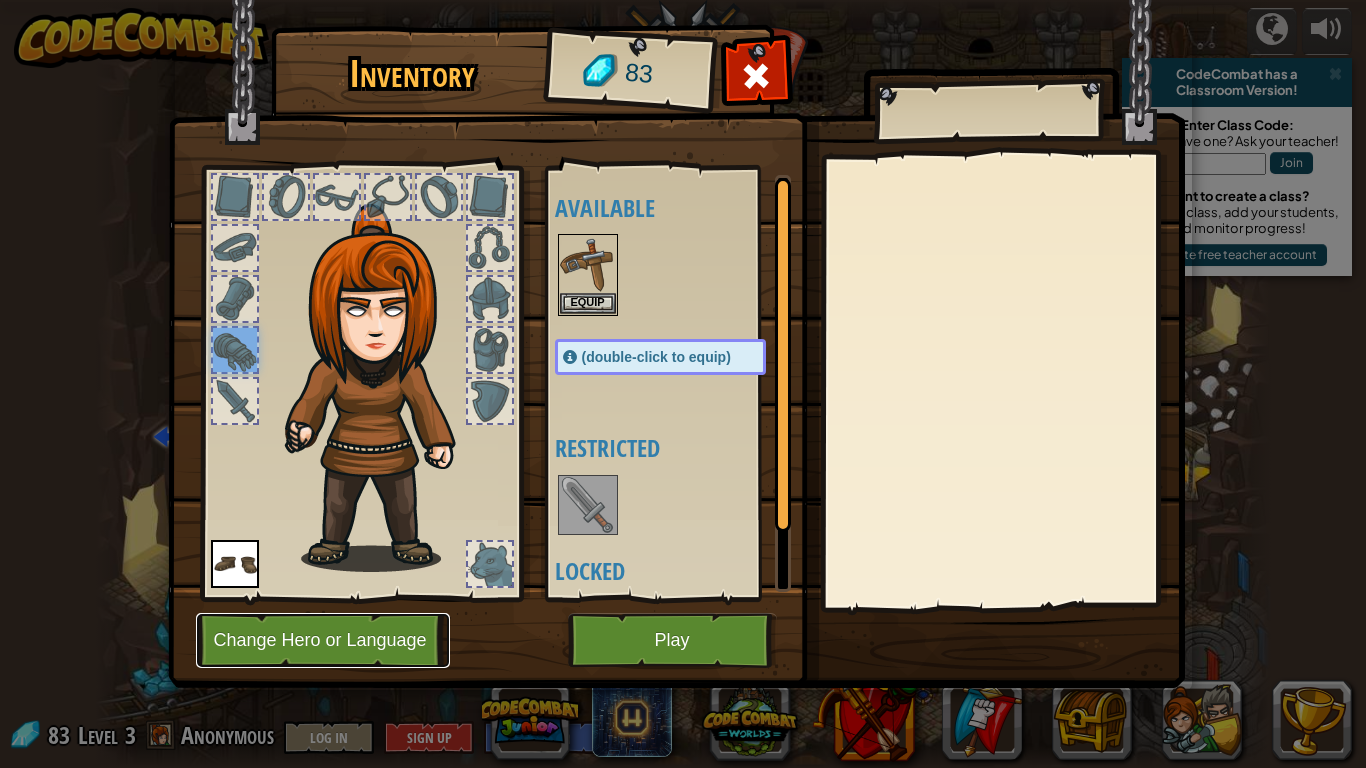 click on "Change Hero or Language" at bounding box center [323, 640] 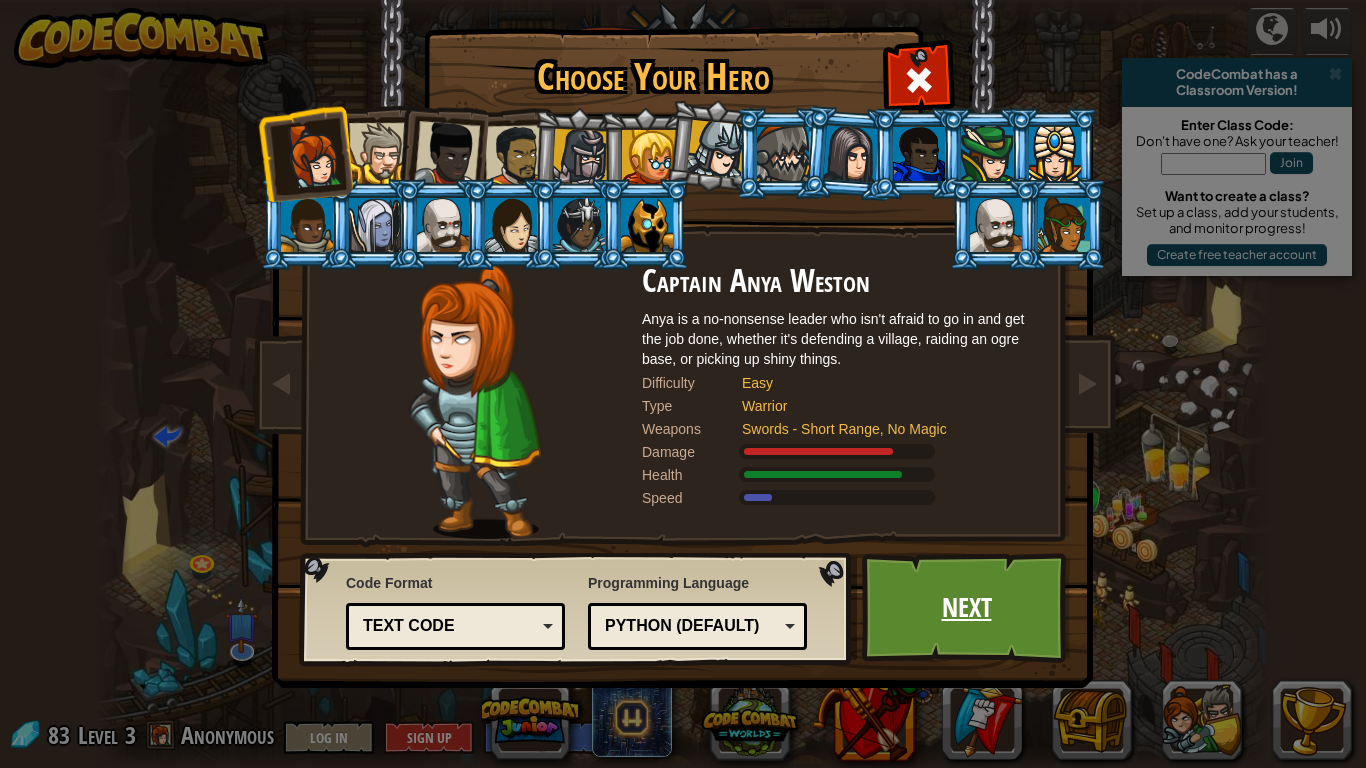 click on "Next" at bounding box center (966, 608) 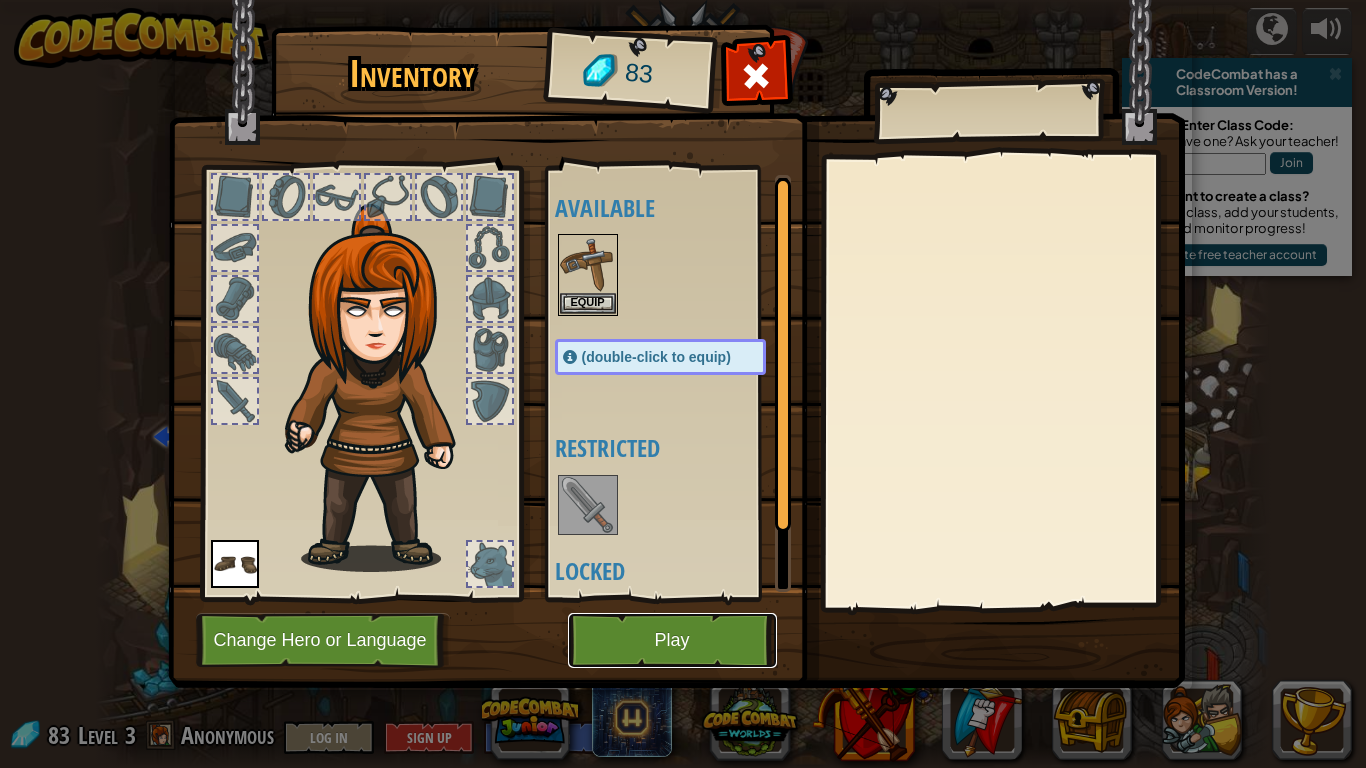 click on "Play" at bounding box center [672, 640] 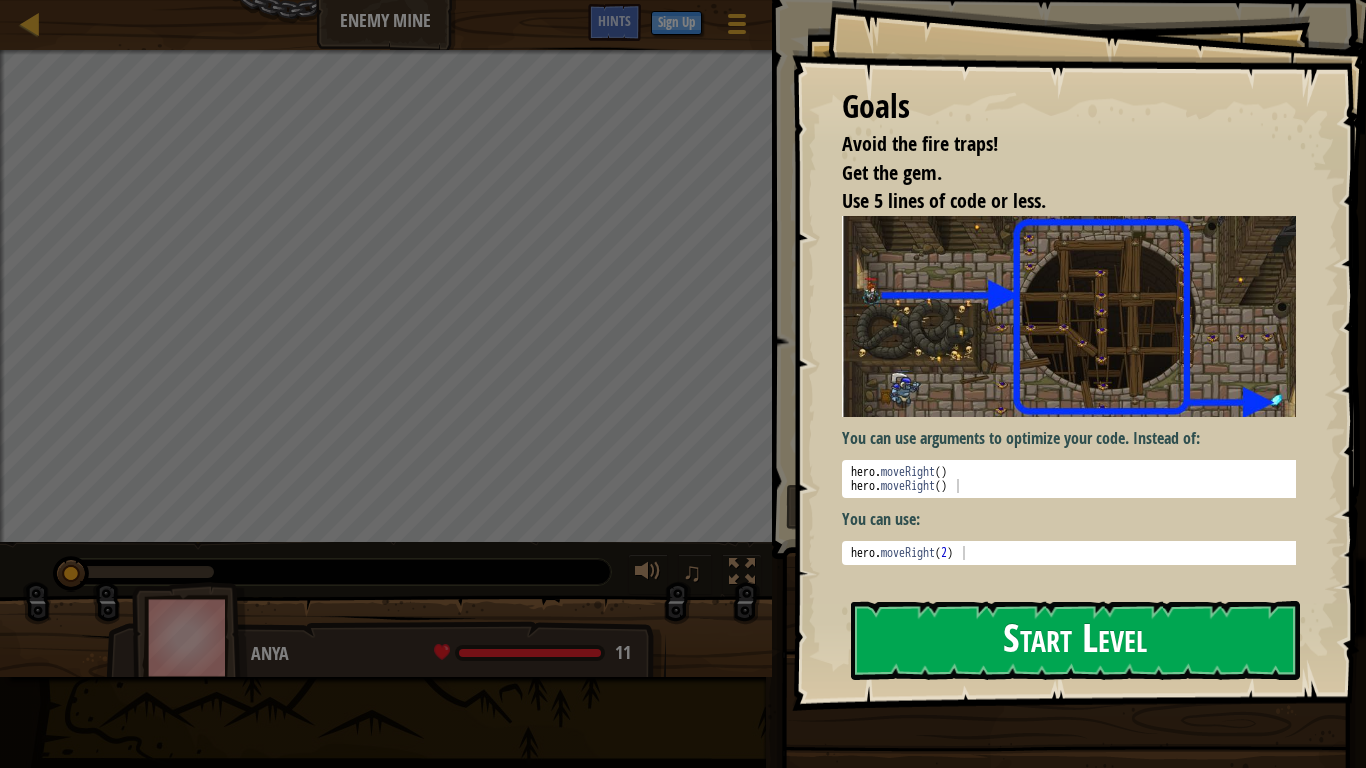 click on "Start Level" at bounding box center [1075, 640] 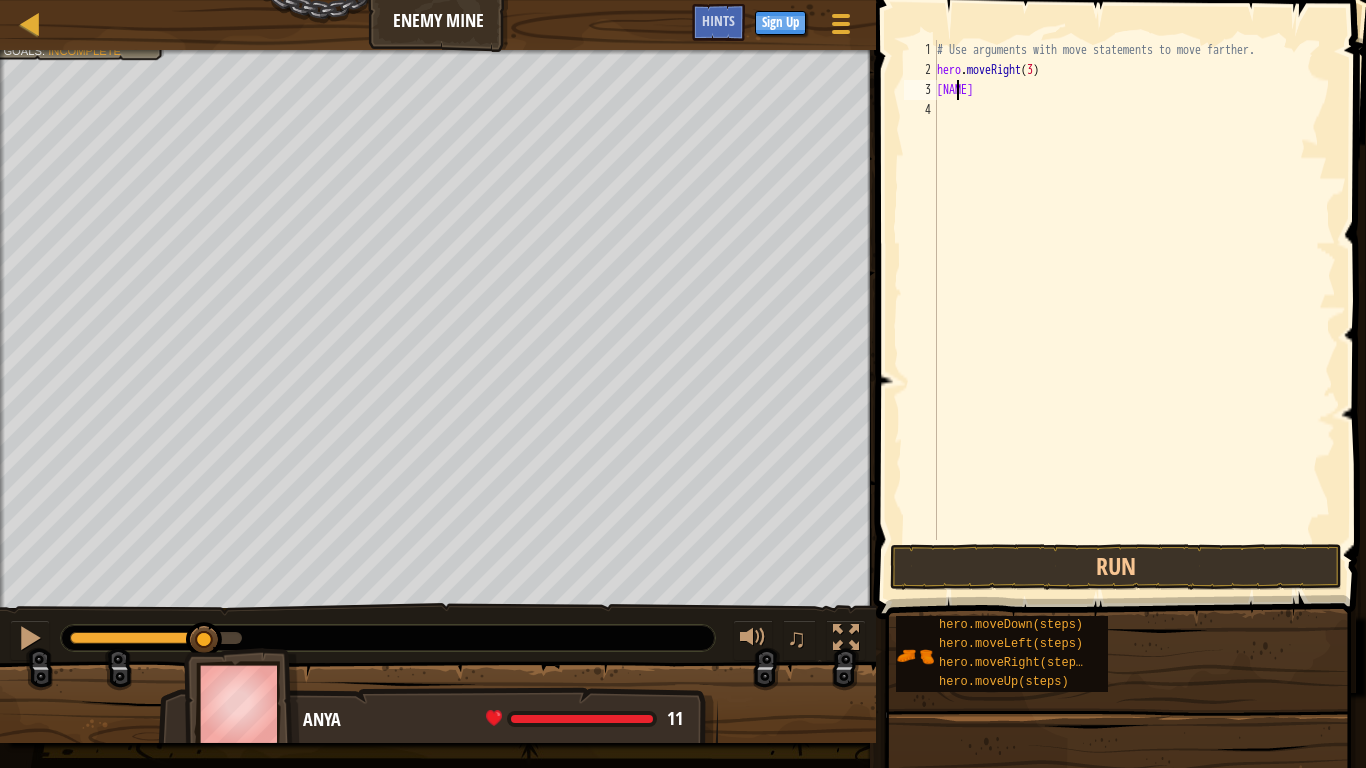 scroll, scrollTop: 9, scrollLeft: 0, axis: vertical 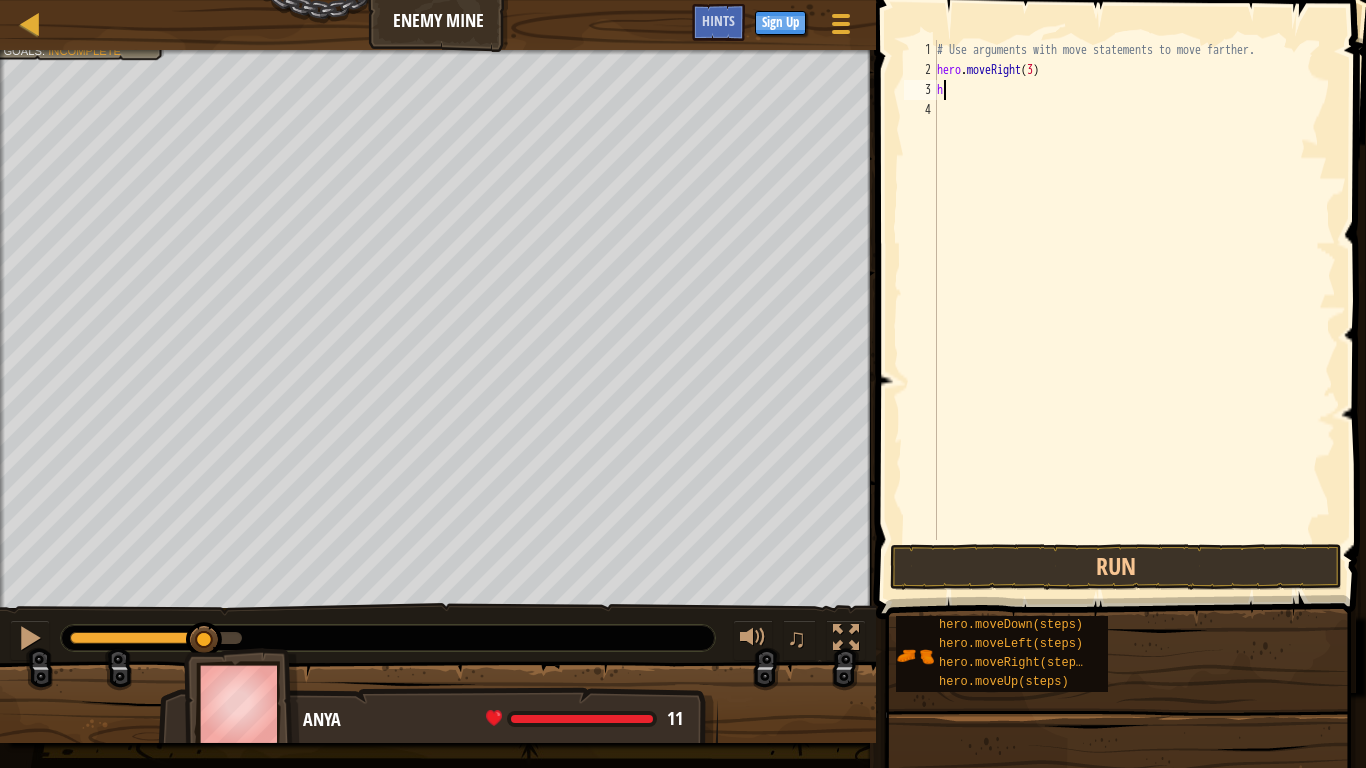 type on "he" 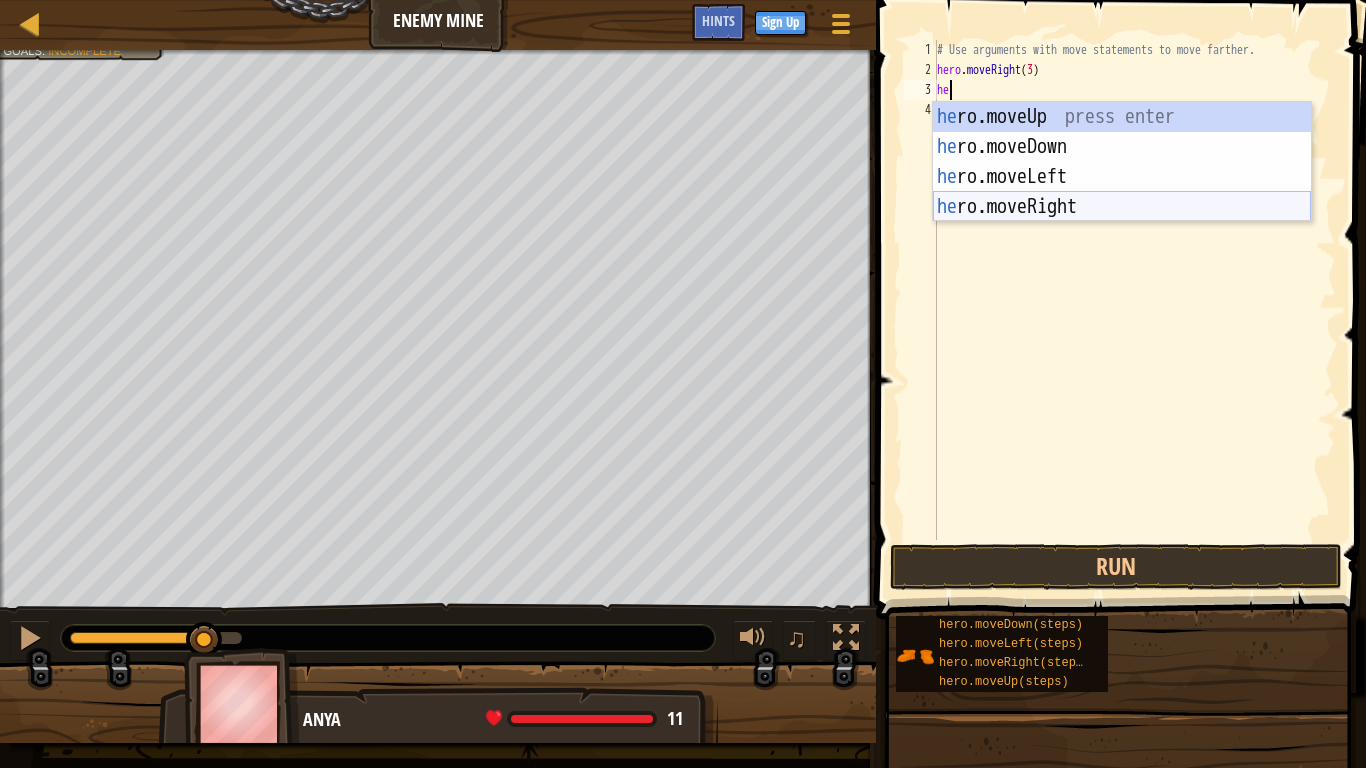 click on "he ro.moveUp press enter he ro.moveDown press enter he ro.moveLeft press enter he ro.moveRight press enter" at bounding box center [1122, 192] 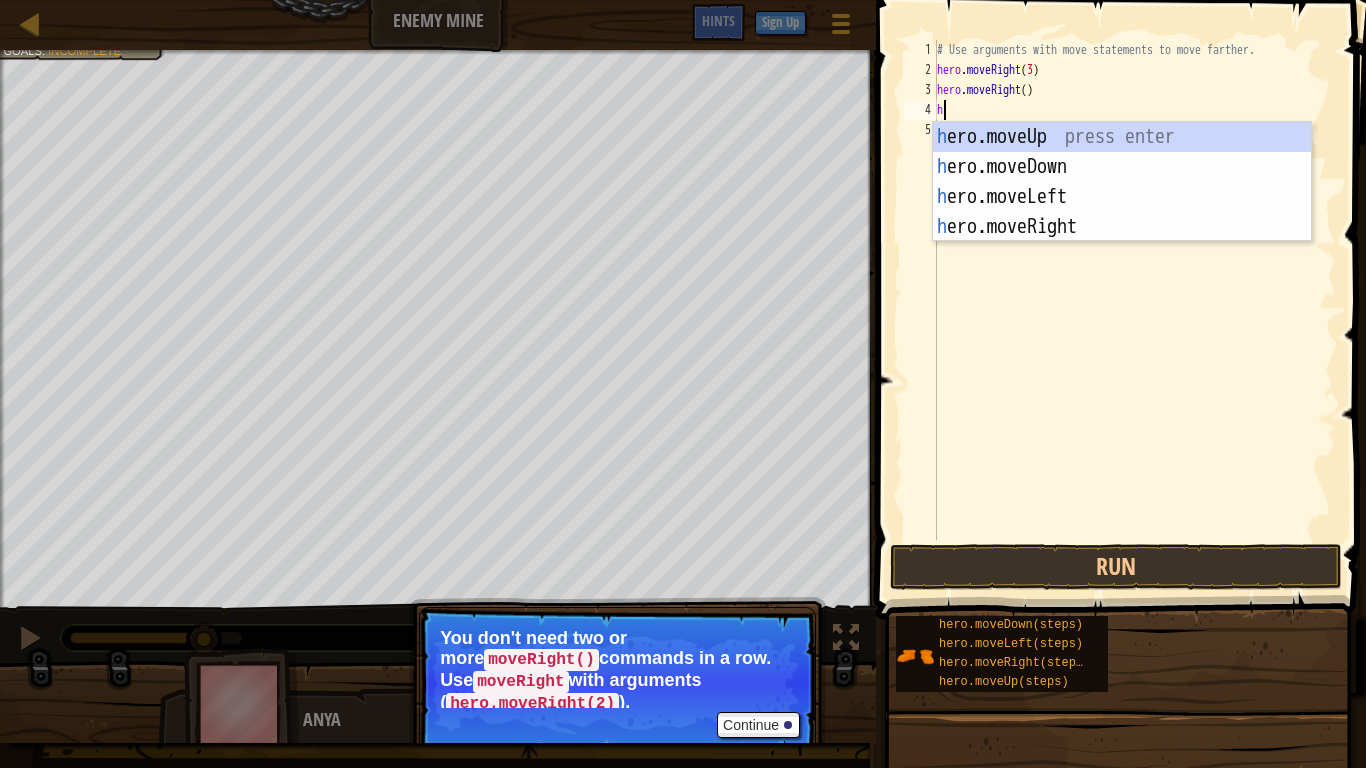 type on "he" 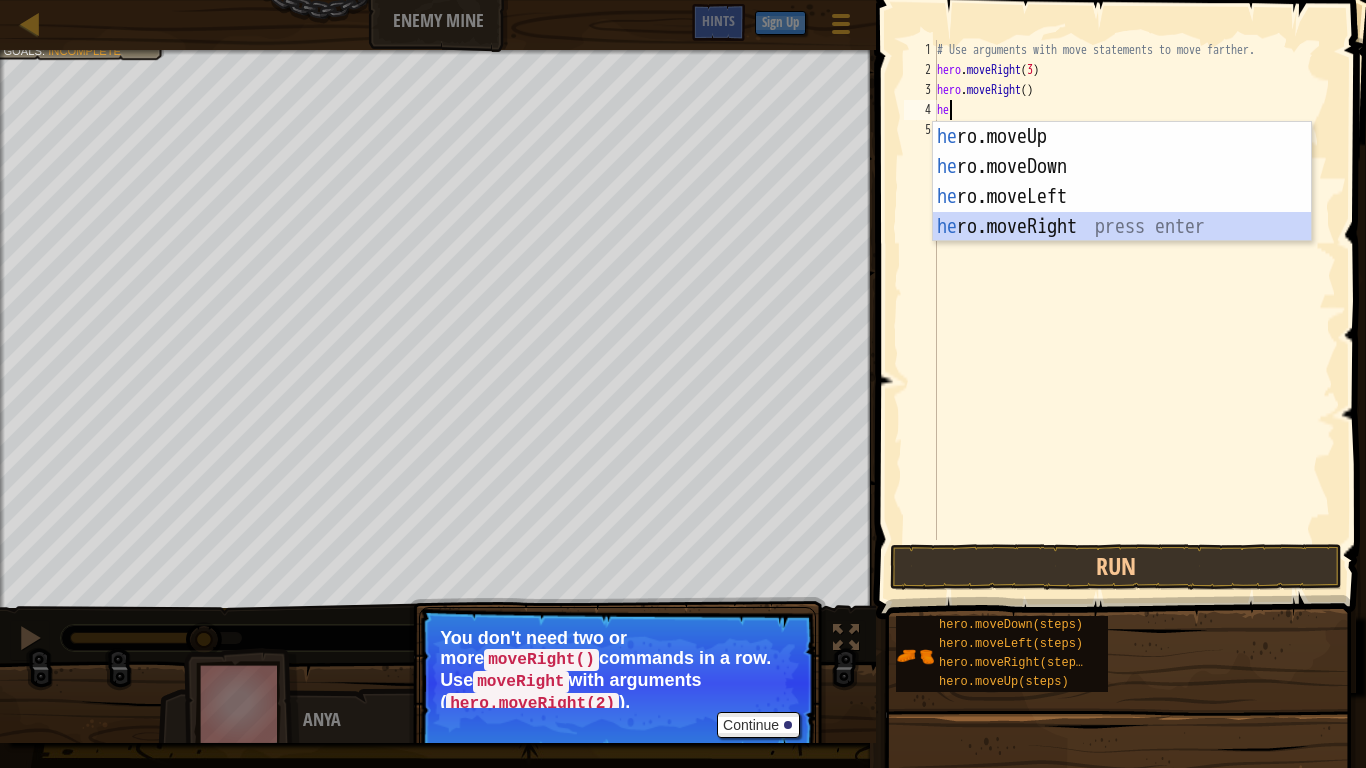 click on "he ro.moveUp press enter he ro.moveDown press enter he ro.moveLeft press enter he ro.moveRight press enter" at bounding box center [1122, 212] 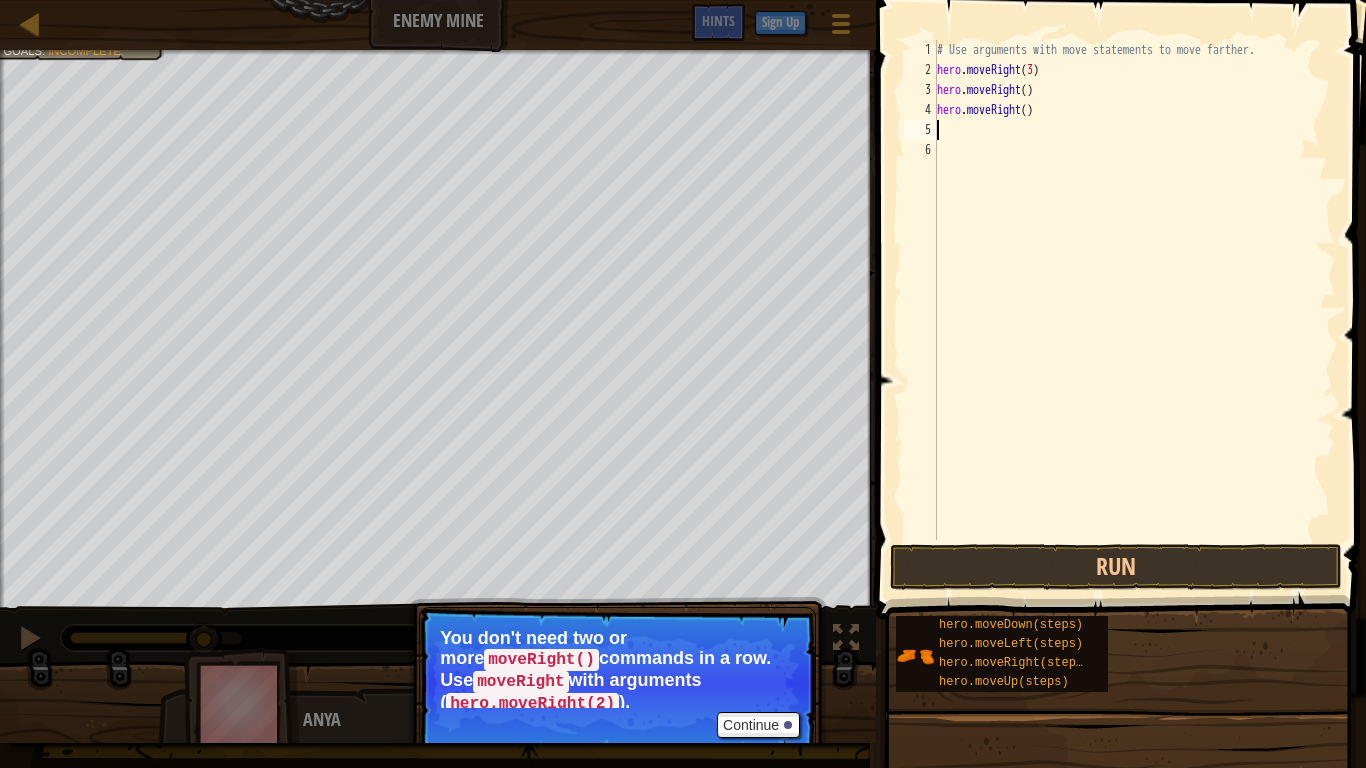 type on "e" 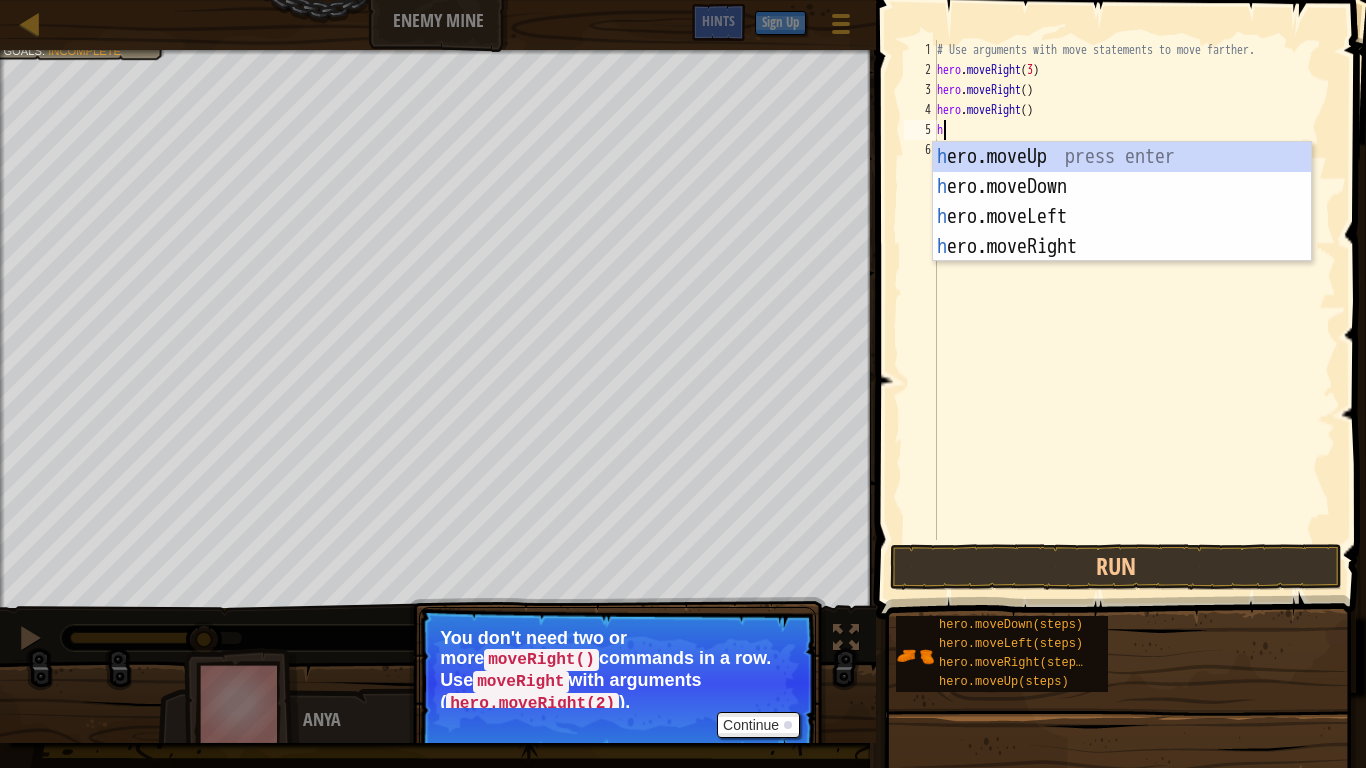 type on "he" 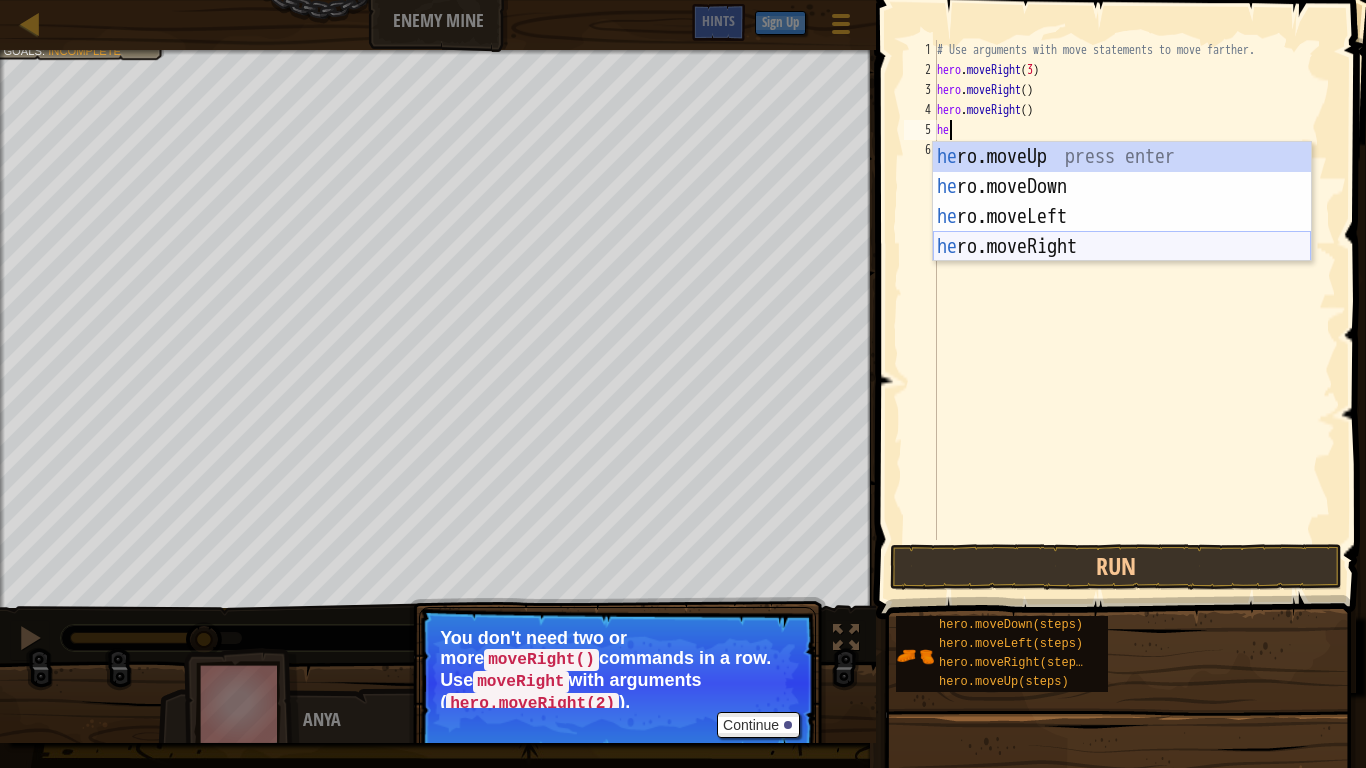 click on "he ro.moveUp press enter he ro.moveDown press enter he ro.moveLeft press enter he ro.moveRight press enter" at bounding box center (1122, 232) 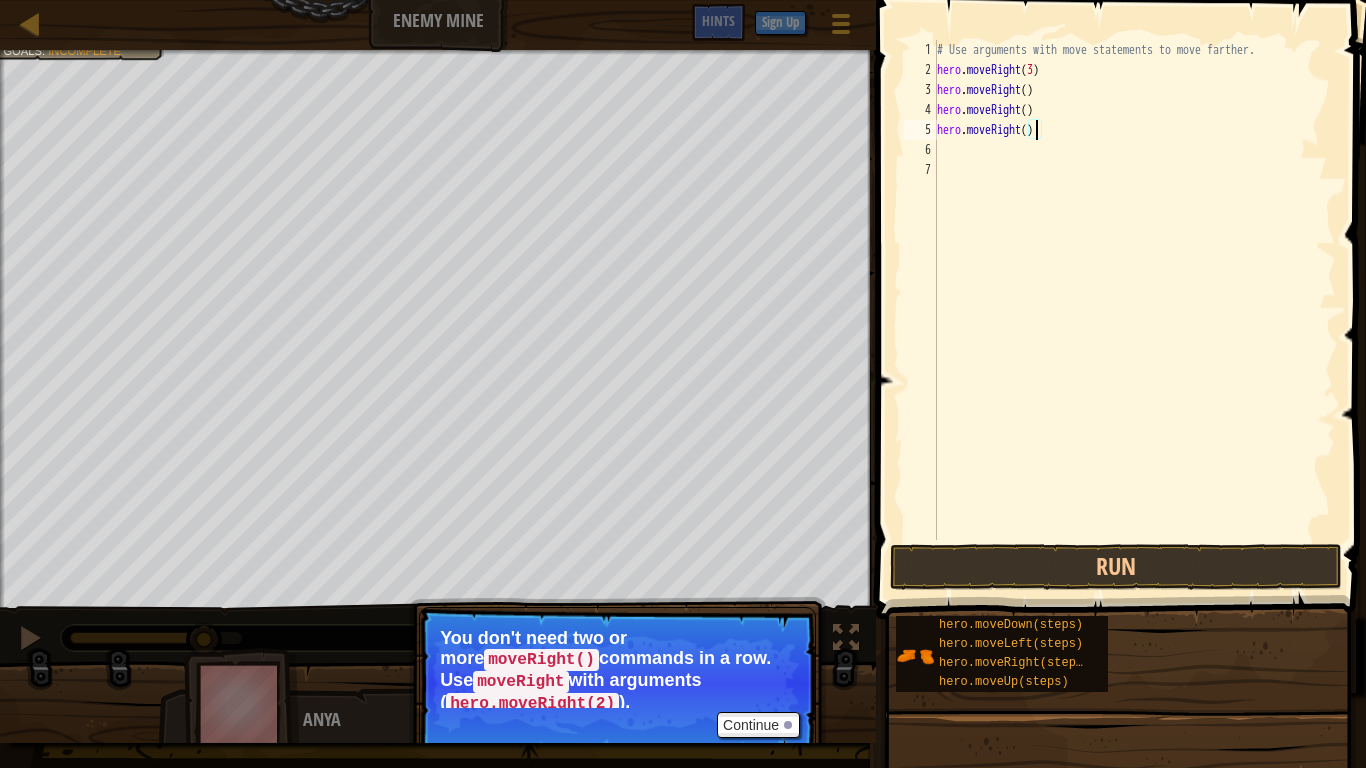 click on "# Use arguments with move statements to move farther. hero . moveRight ( [NUMBER] ) hero . moveRight ( ) hero . moveRight ( ) hero . moveRight ( )" at bounding box center (1134, 310) 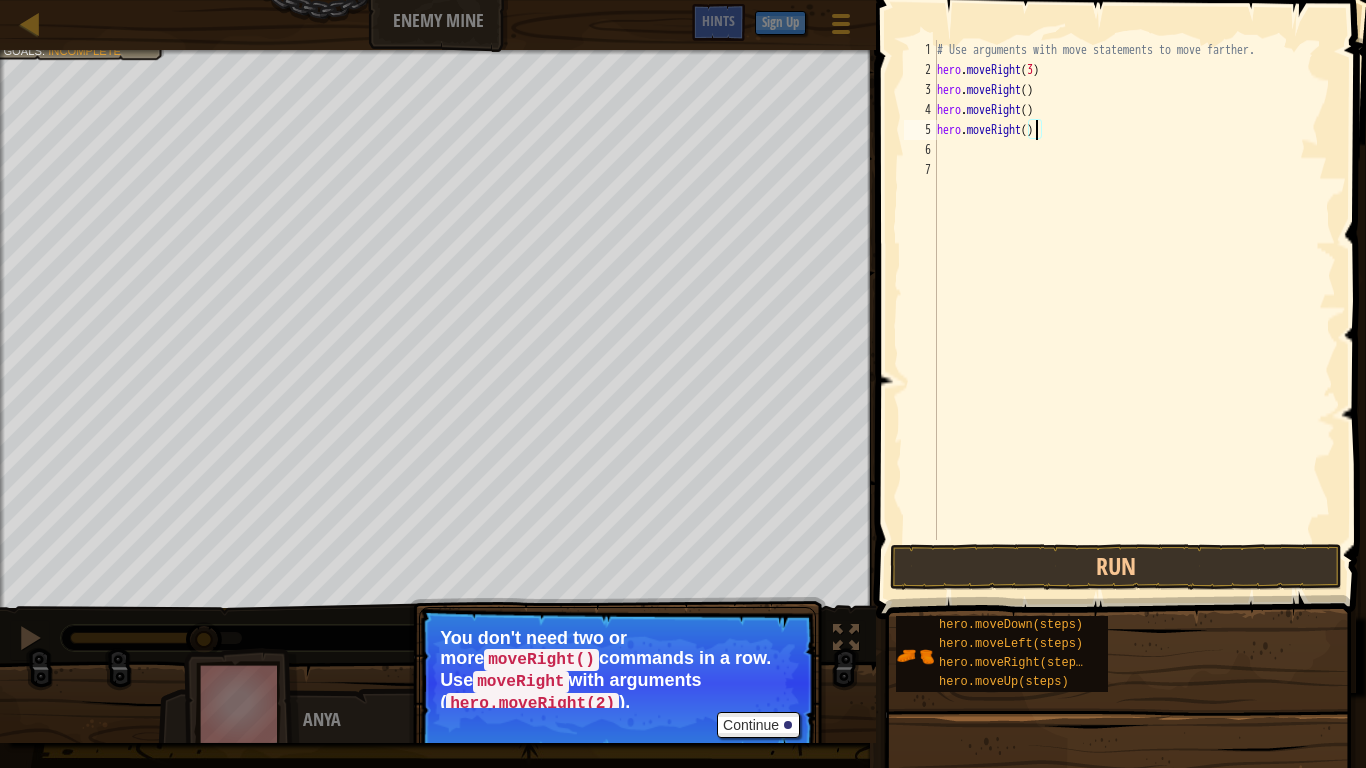 scroll, scrollTop: 9, scrollLeft: 8, axis: both 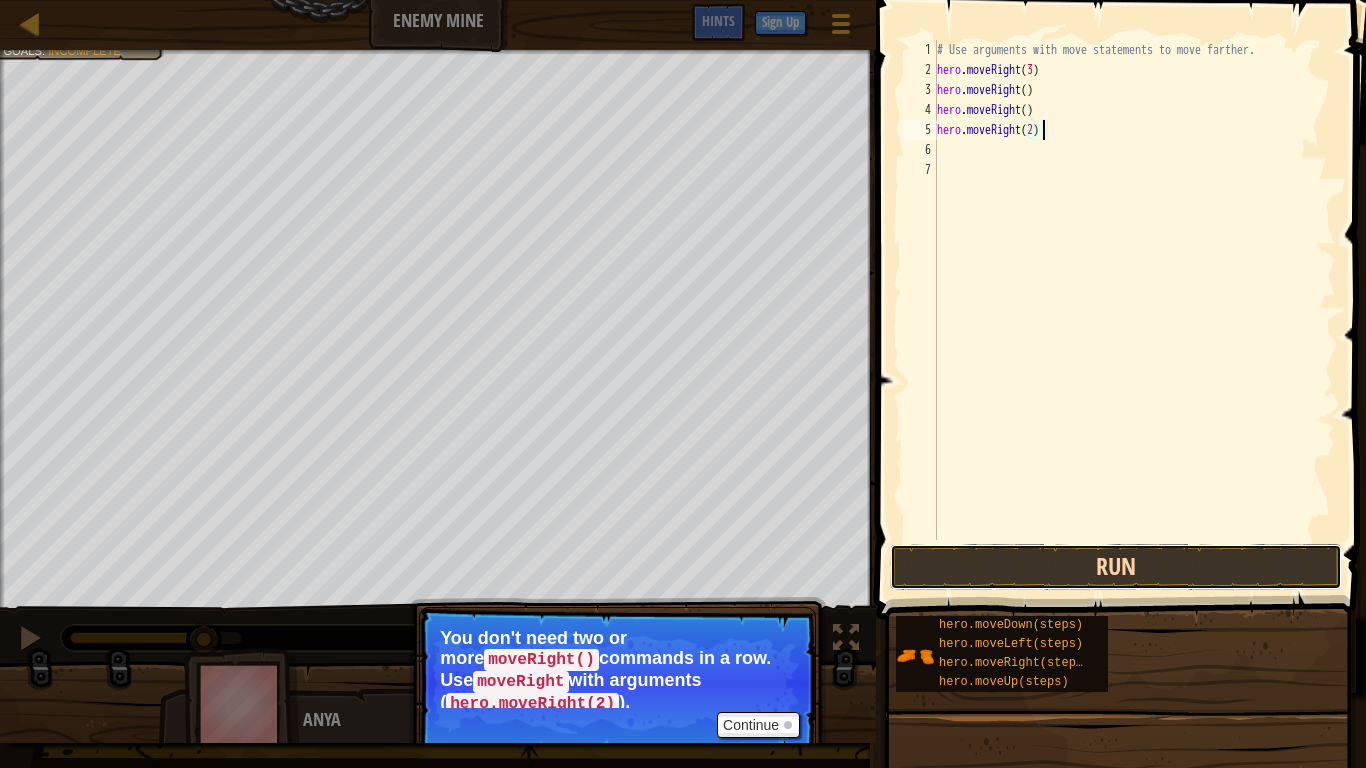 click on "Run" at bounding box center [1116, 567] 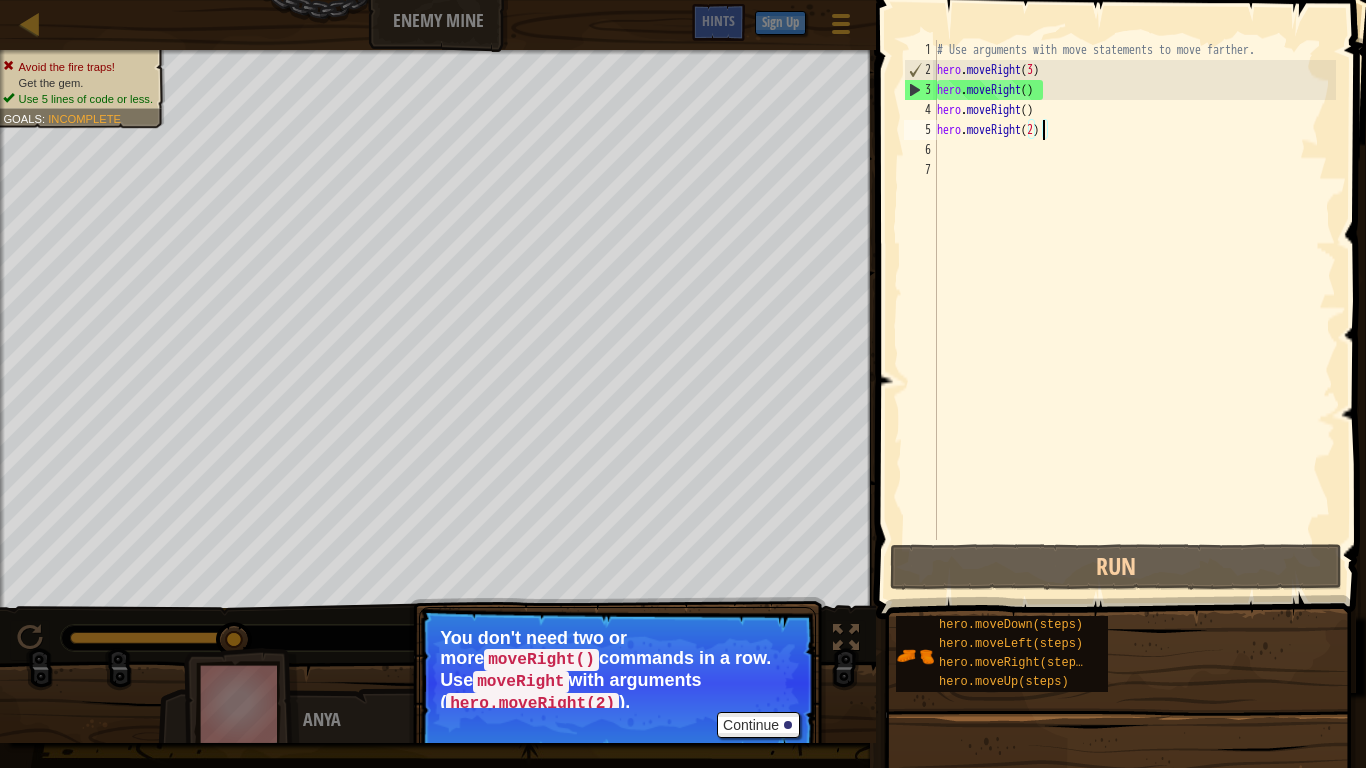 click on "# Use arguments with move statements to move farther. hero . moveRight ( [NUMBER] ) hero . moveRight ( ) hero . moveRight ( ) hero . moveRight ( [NUMBER] )" at bounding box center (1134, 310) 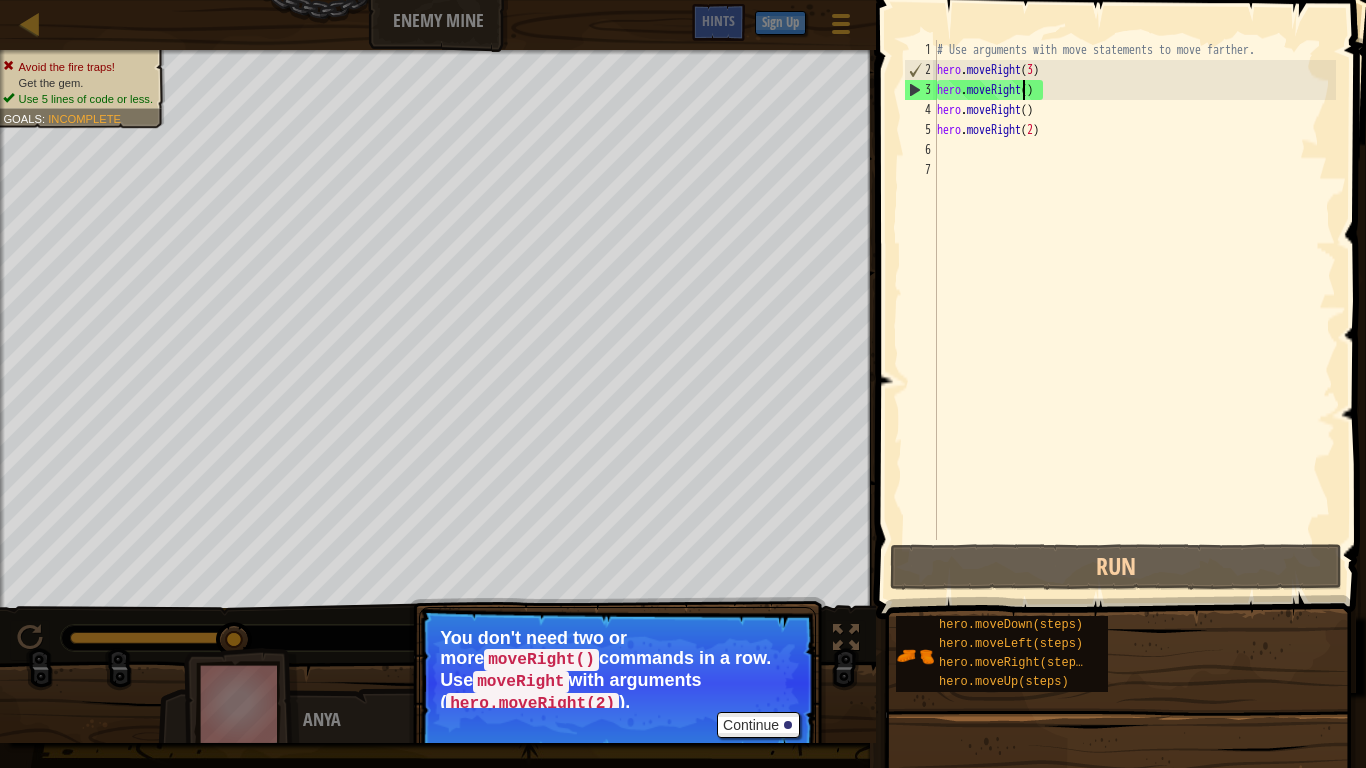 click on "# Use arguments with move statements to move farther. hero . moveRight ( [NUMBER] ) hero . moveRight ( ) hero . moveRight ( ) hero . moveRight ( [NUMBER] )" at bounding box center (1134, 310) 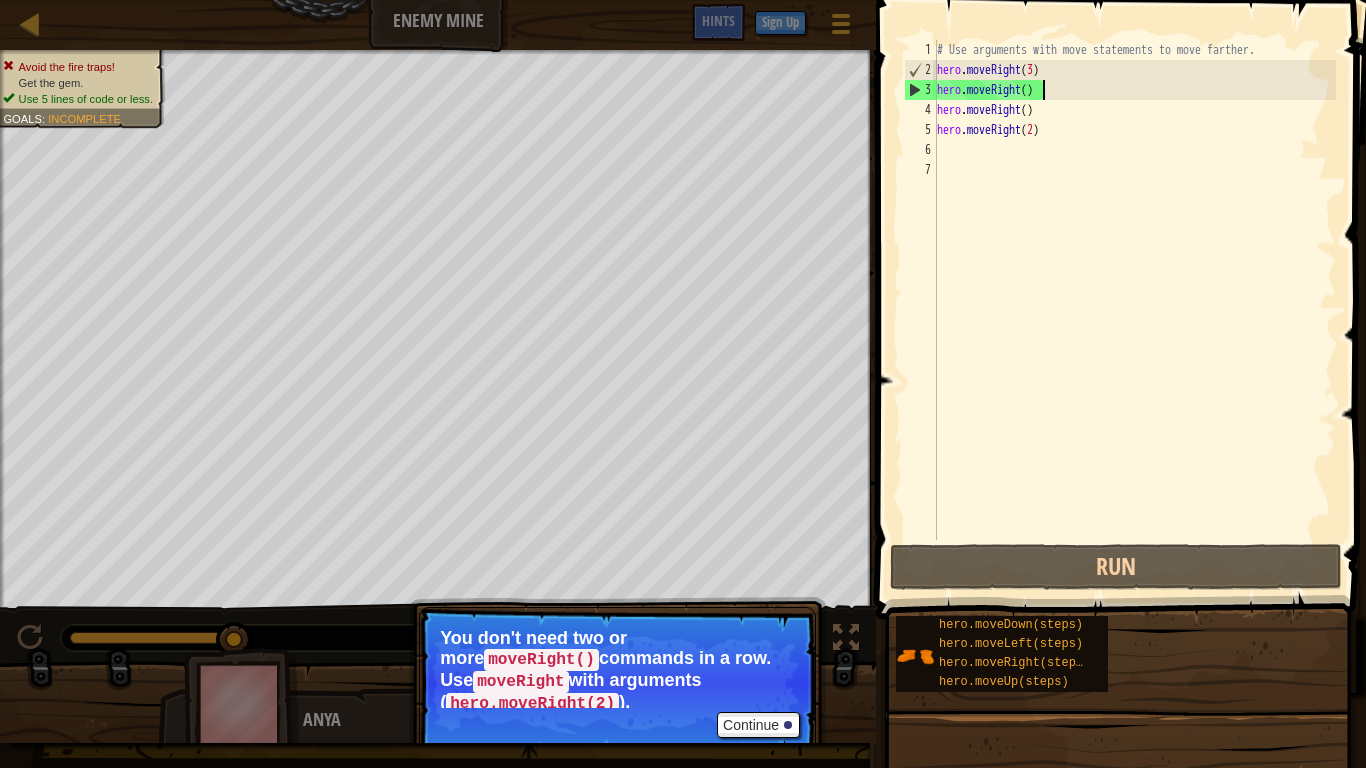 click on "# Use arguments with move statements to move farther. hero . moveRight ( [NUMBER] ) hero . moveRight ( ) hero . moveRight ( ) hero . moveRight ( [NUMBER] )" at bounding box center (1134, 310) 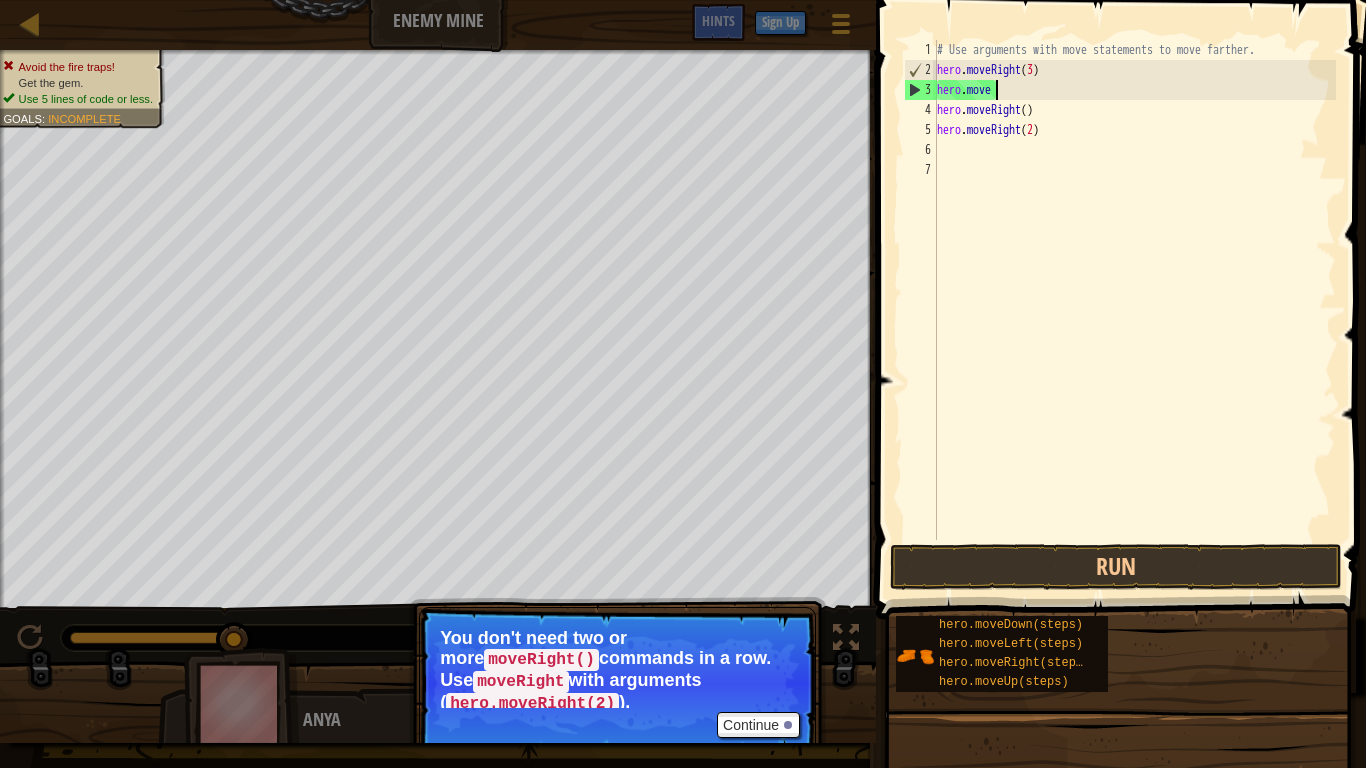 scroll, scrollTop: 9, scrollLeft: 1, axis: both 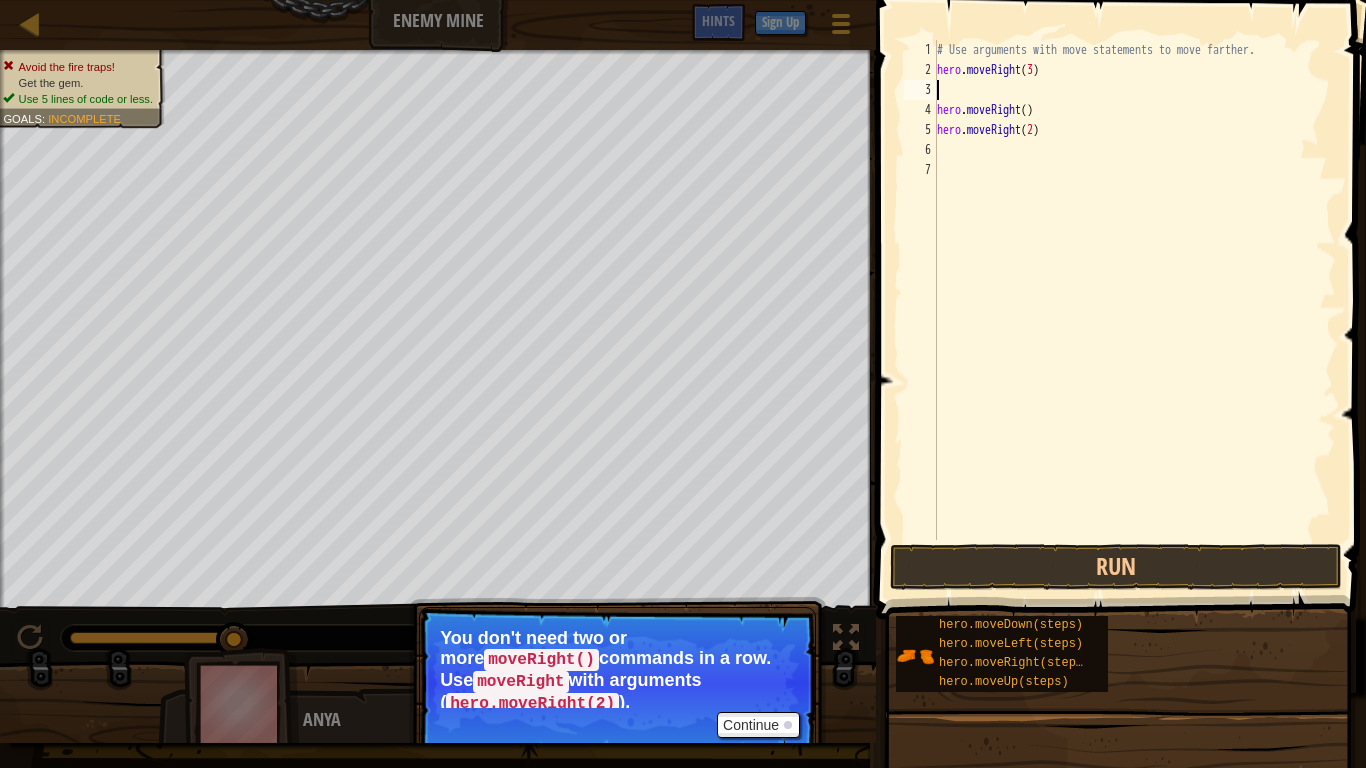 type on "he" 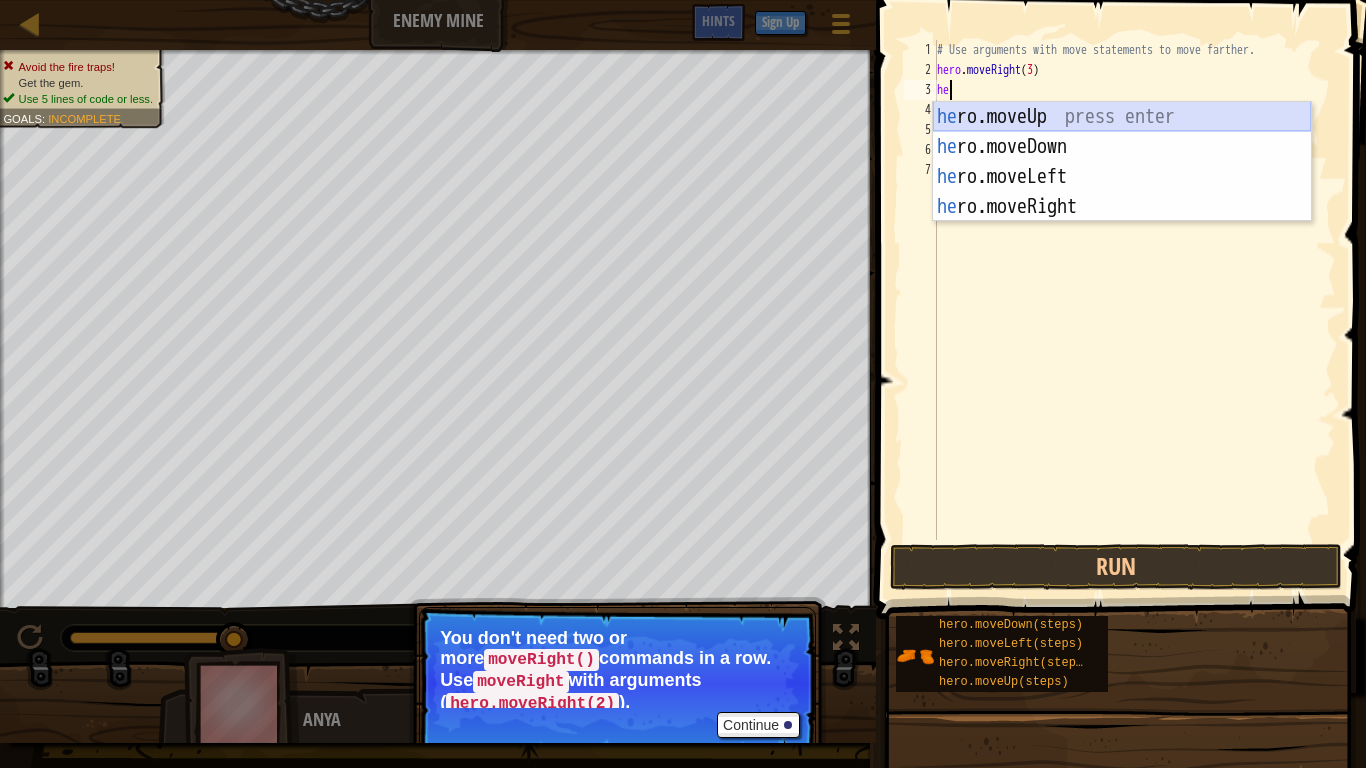 click on "he ro.moveUp press enter he ro.moveDown press enter he ro.moveLeft press enter he ro.moveRight press enter" at bounding box center (1122, 192) 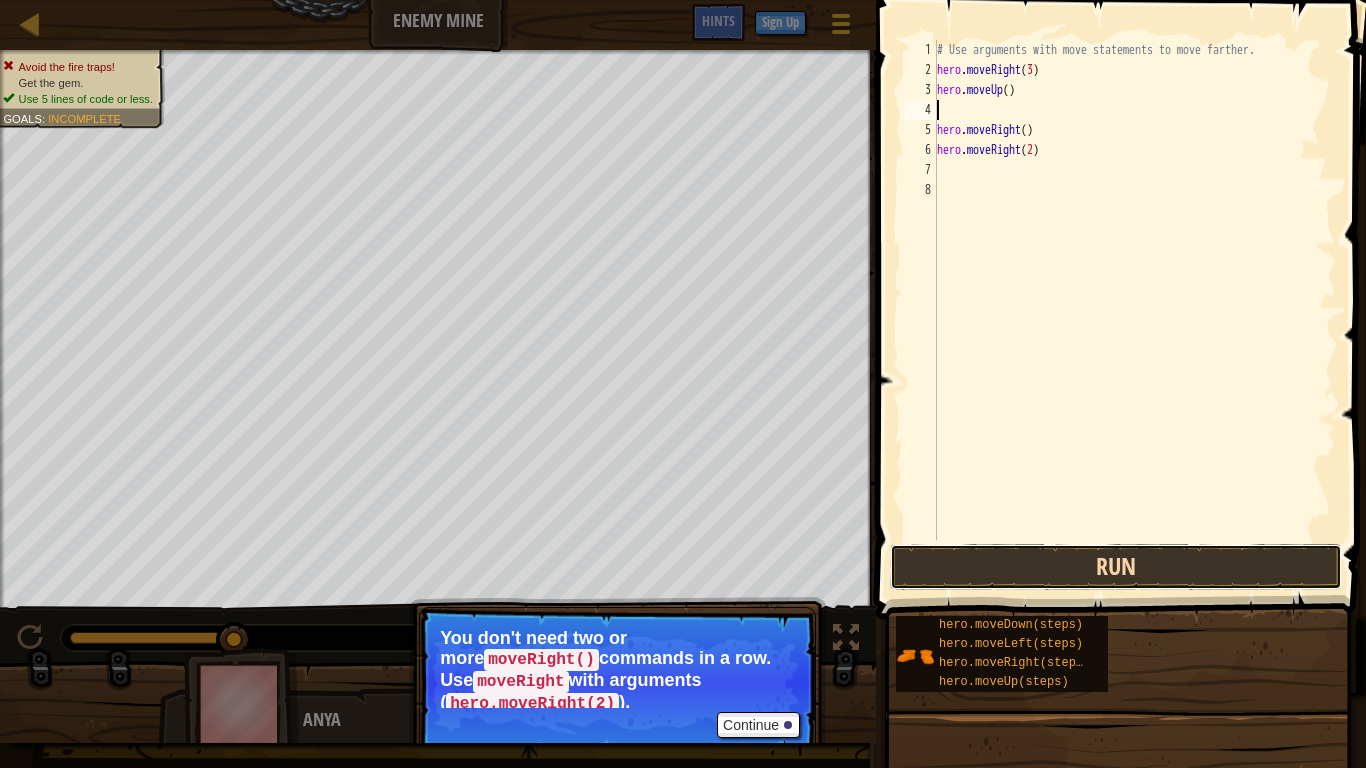 click on "Run" at bounding box center (1116, 567) 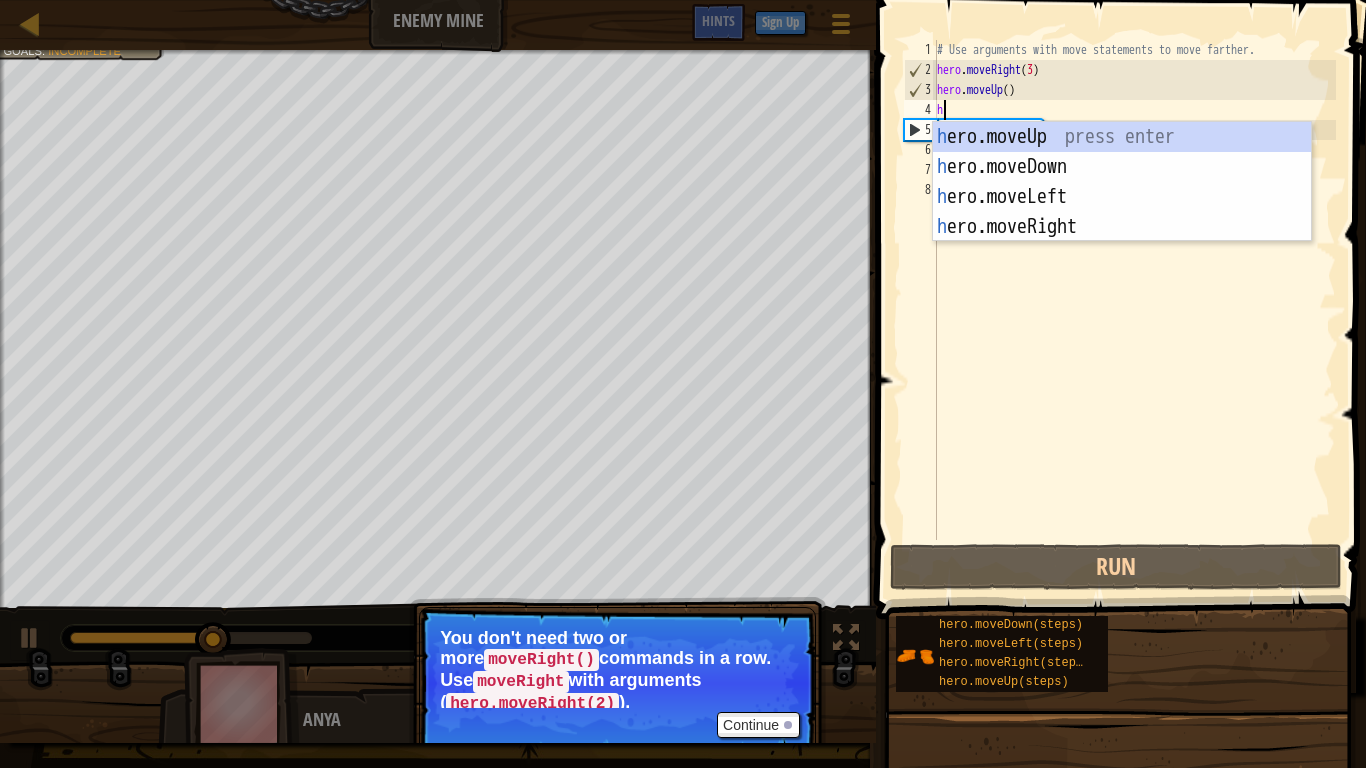 type on "he" 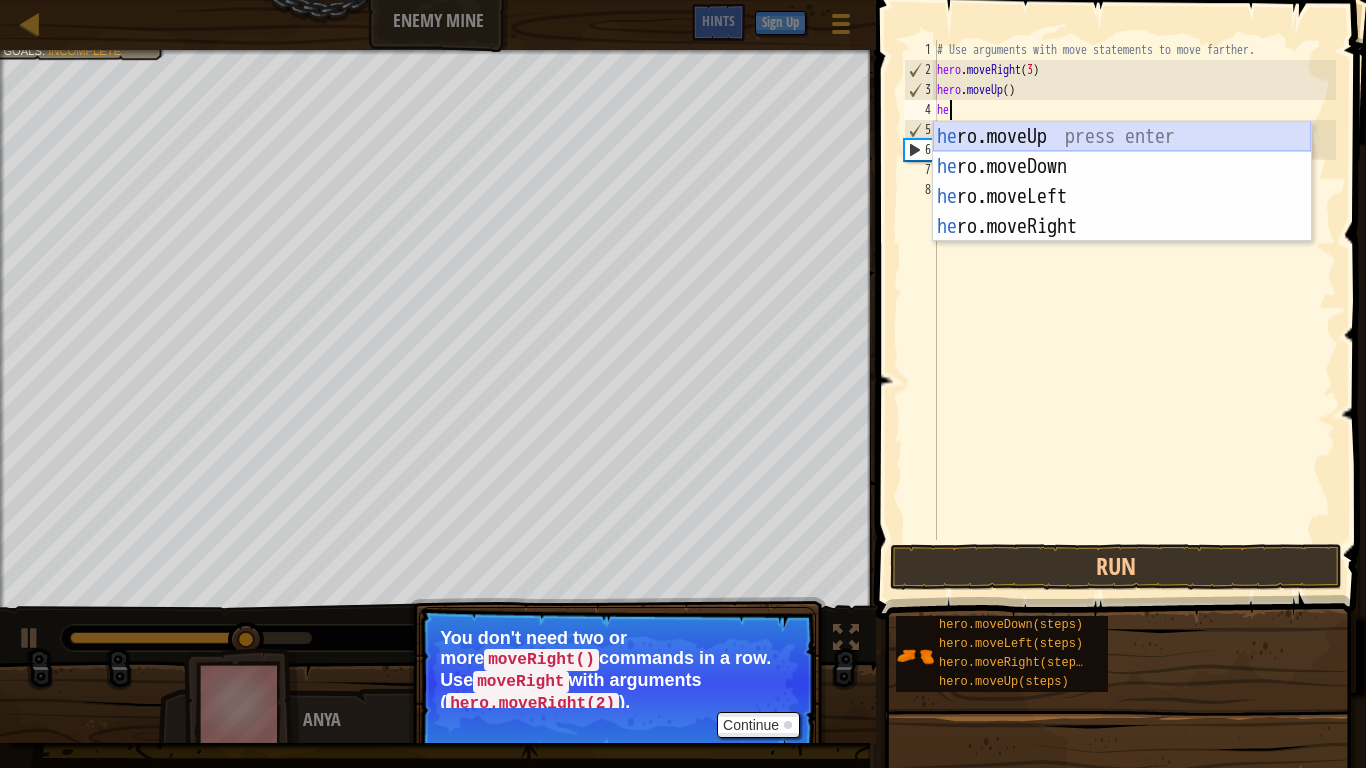 click on "he ro.moveUp press enter he ro.moveDown press enter he ro.moveLeft press enter he ro.moveRight press enter" at bounding box center [1122, 212] 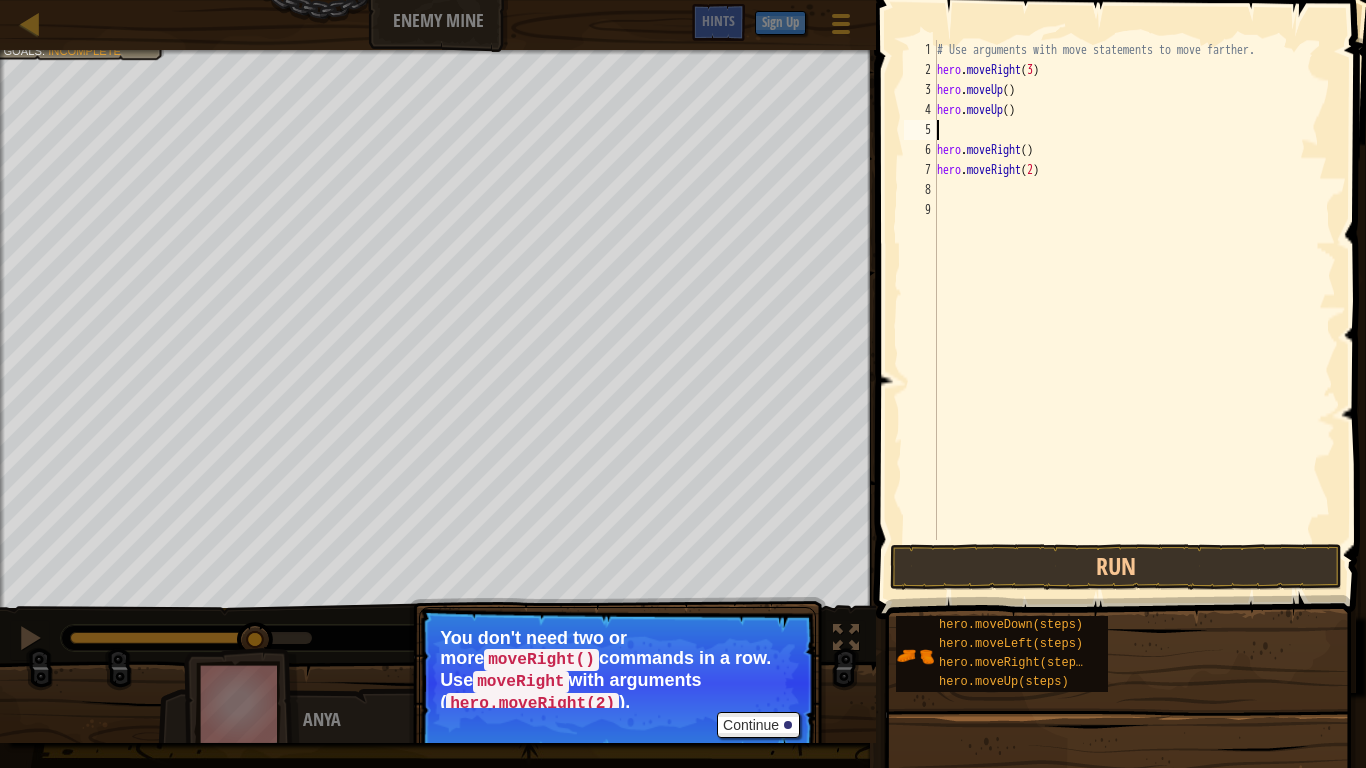 type on "he" 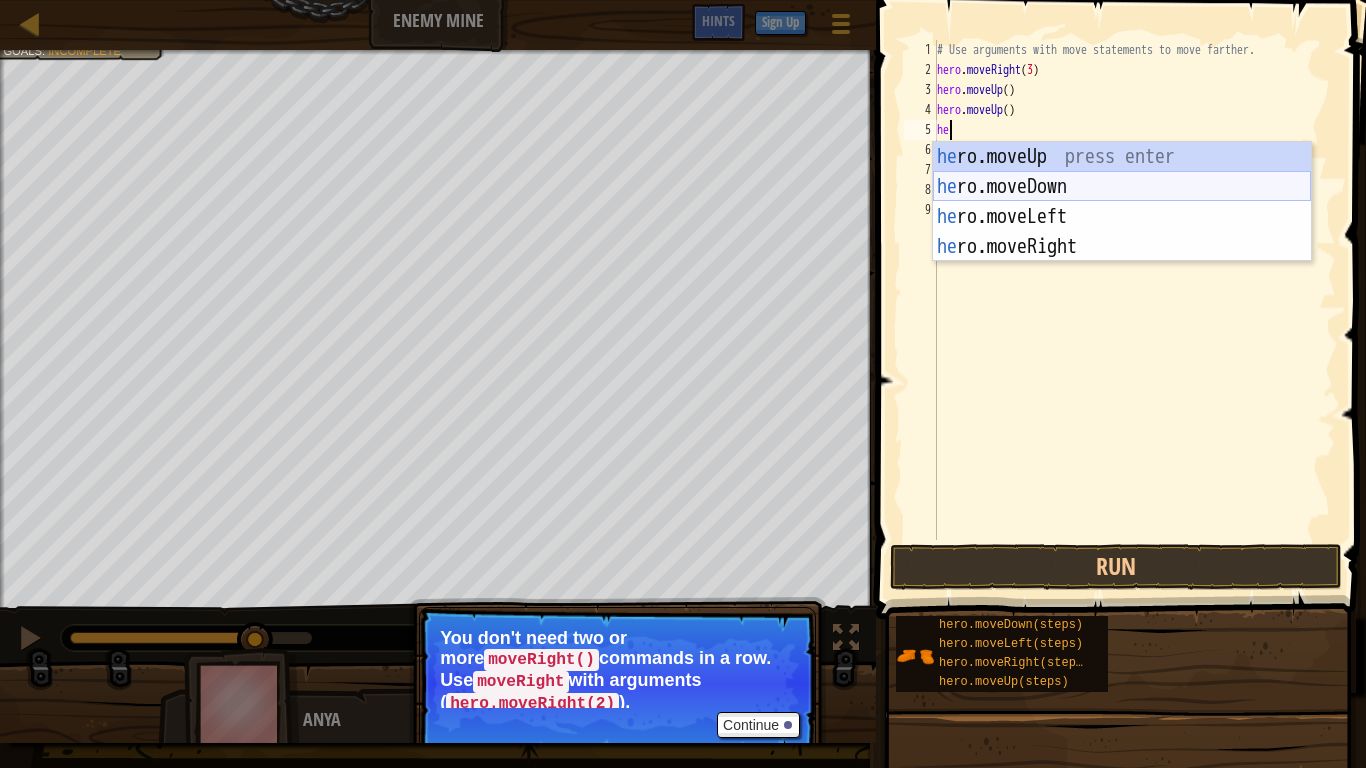 click on "he ro.moveUp press enter he ro.moveDown press enter he ro.moveLeft press enter he ro.moveRight press enter" at bounding box center [1122, 232] 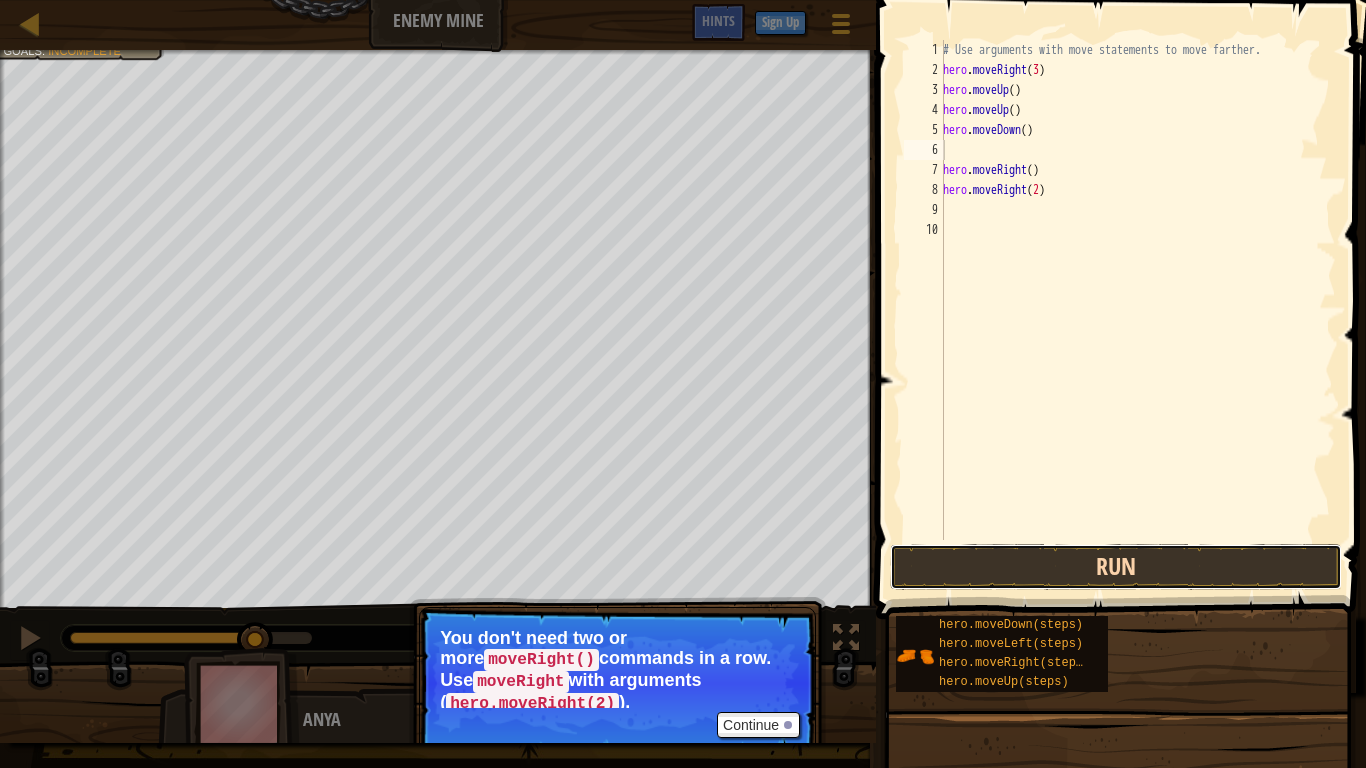 click on "Run" at bounding box center (1116, 567) 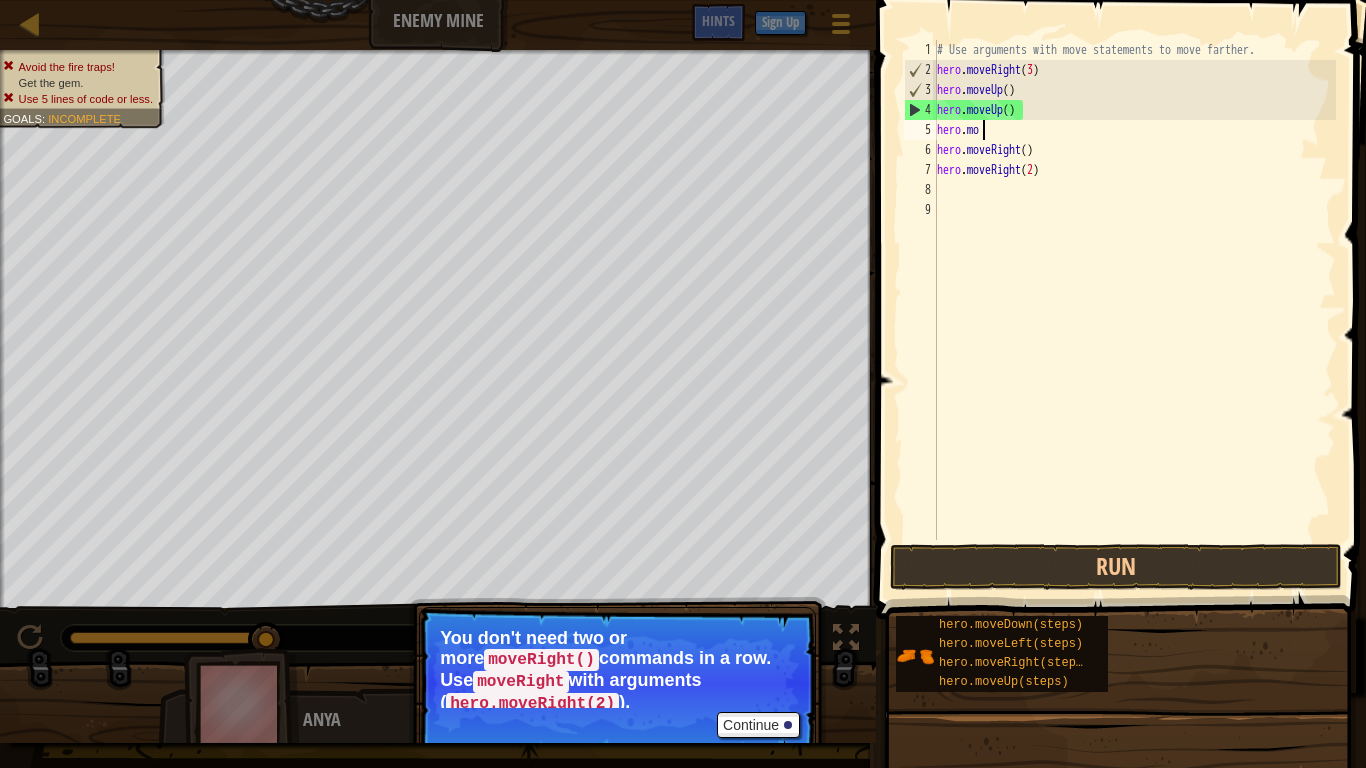 type on "h" 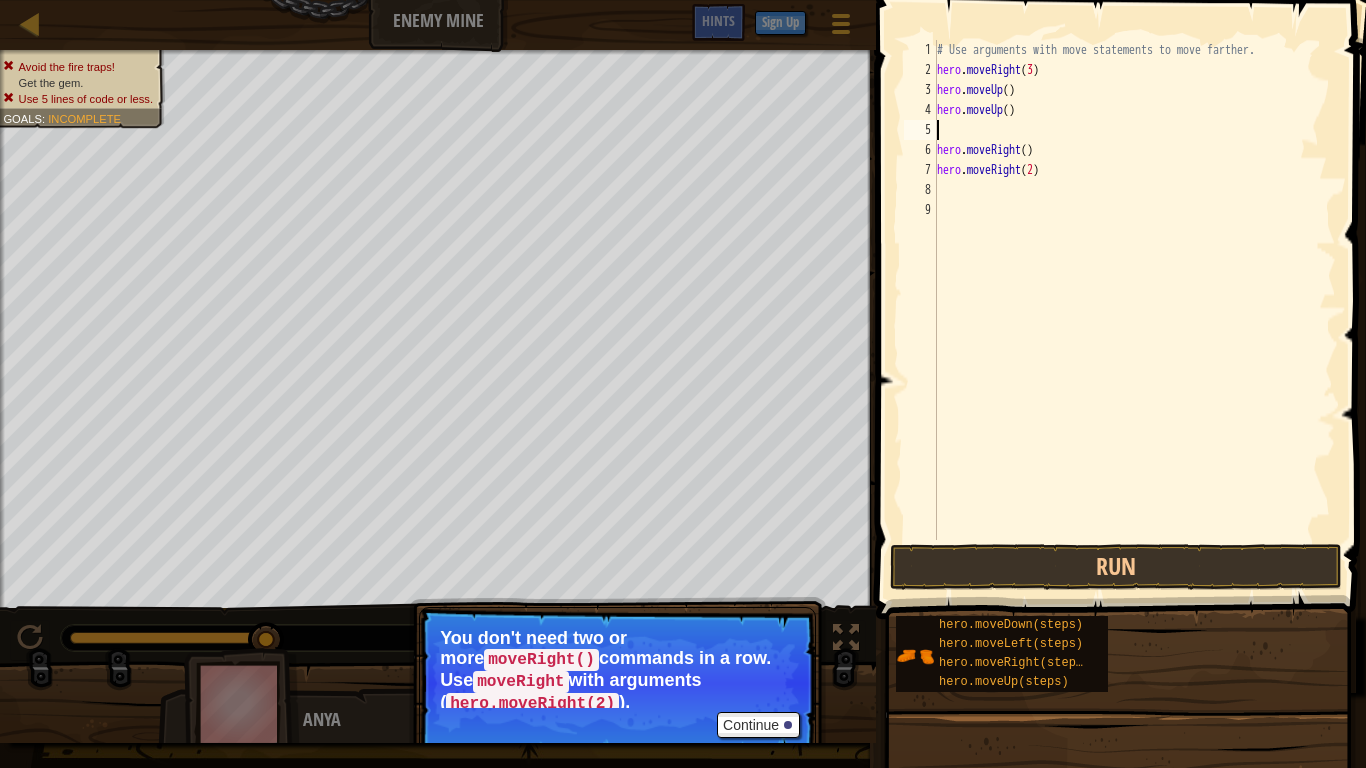click on "# Use arguments with move statements to move farther. hero . moveRight ( [NUMBER] ) hero . moveUp ( ) hero . moveUp ( ) hero . moveRight ( ) hero . moveRight ( [NUMBER] )" at bounding box center [1134, 310] 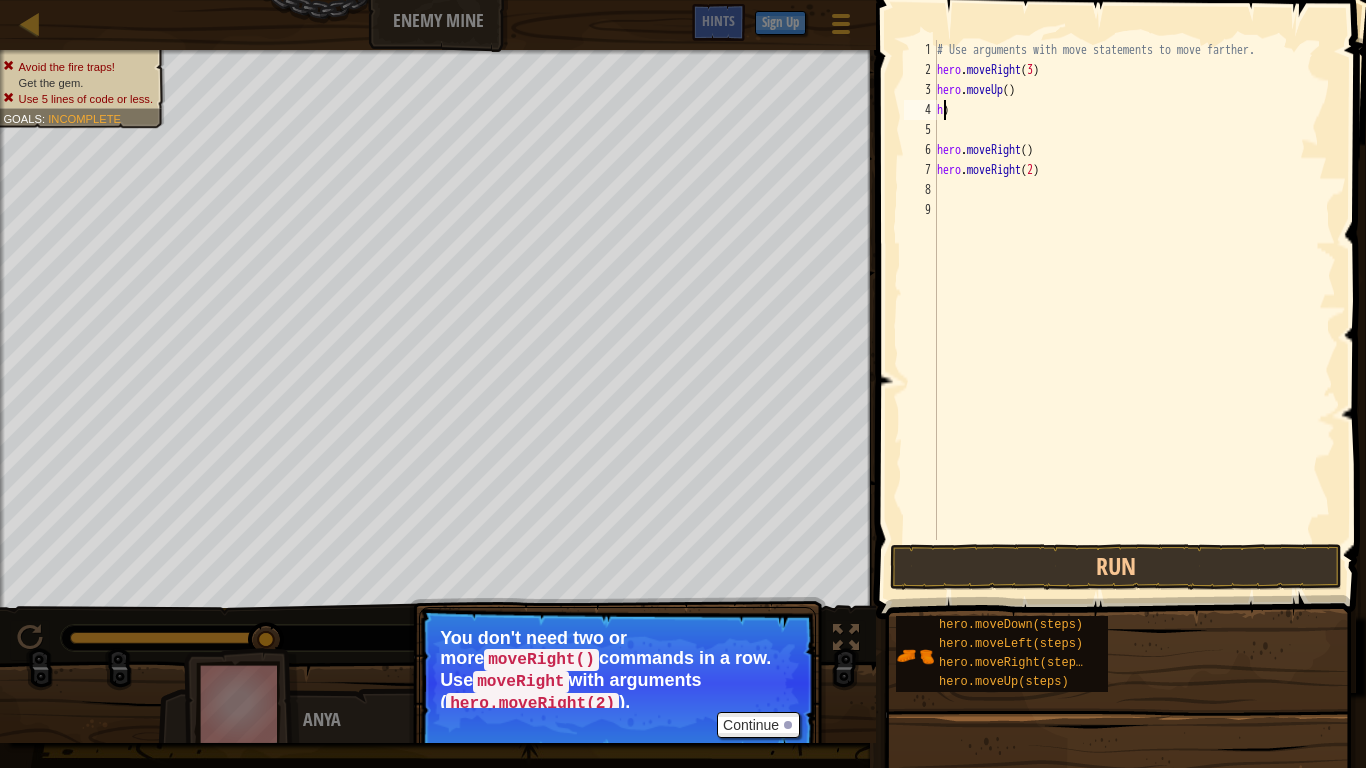 type on ")" 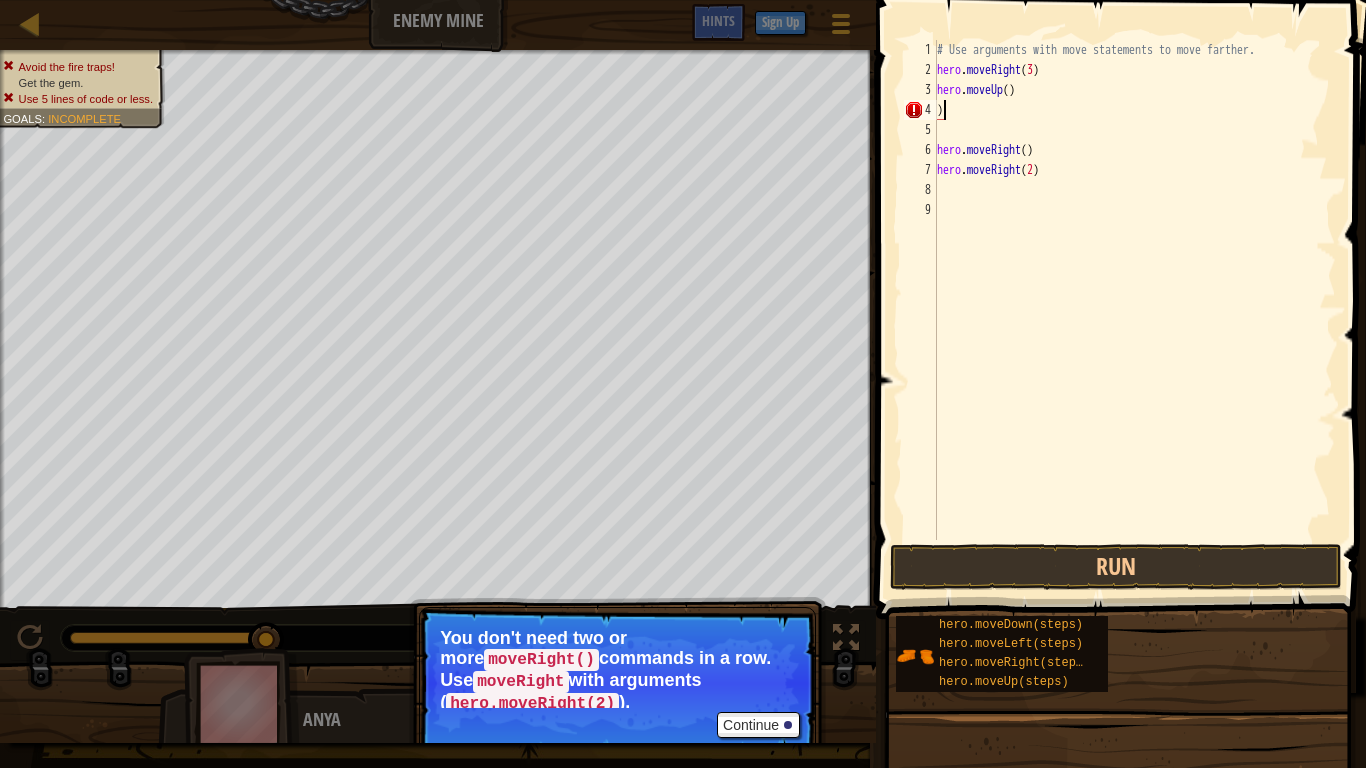 click on "# Use arguments with move statements to move farther. hero . moveRight ( [NUMBER] ) hero . moveUp ( ) ) hero . moveRight ( ) hero . moveRight ( [NUMBER] )" at bounding box center [1134, 310] 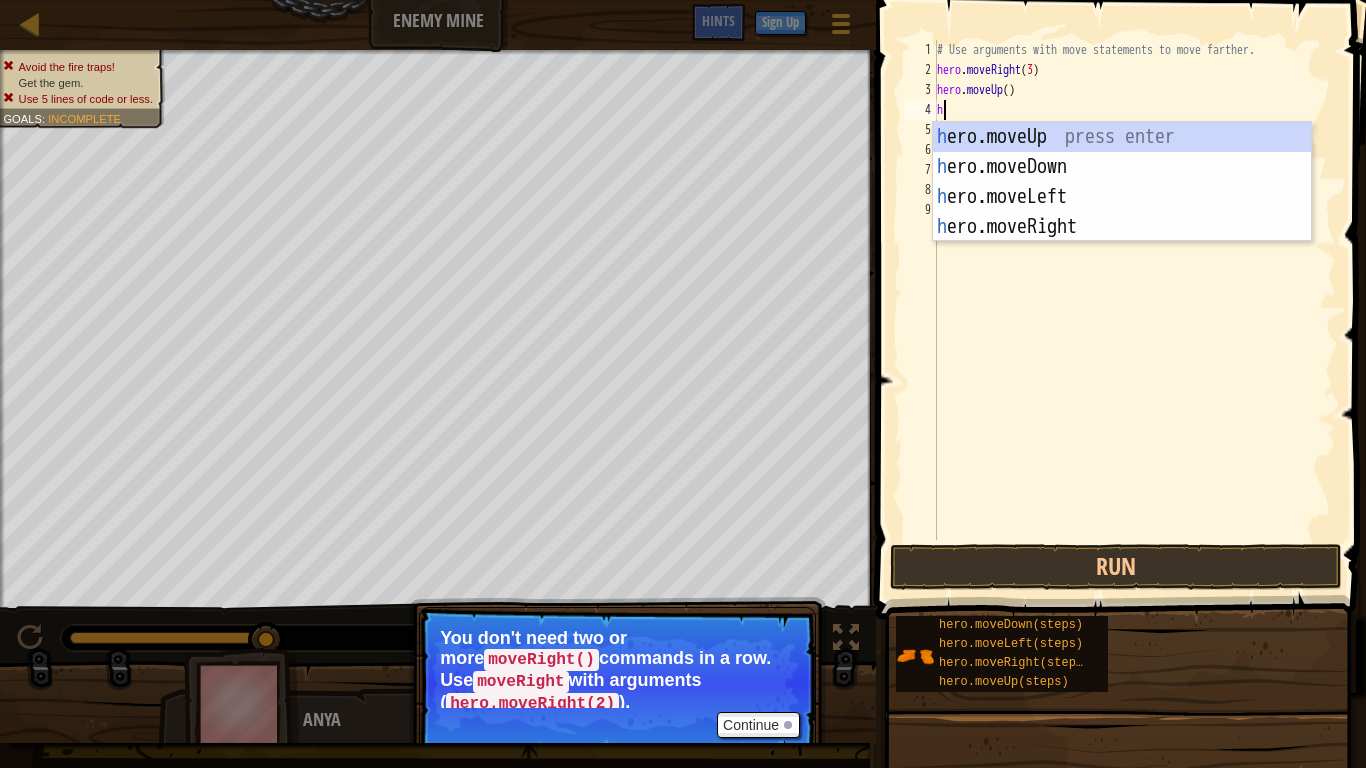 type on "he" 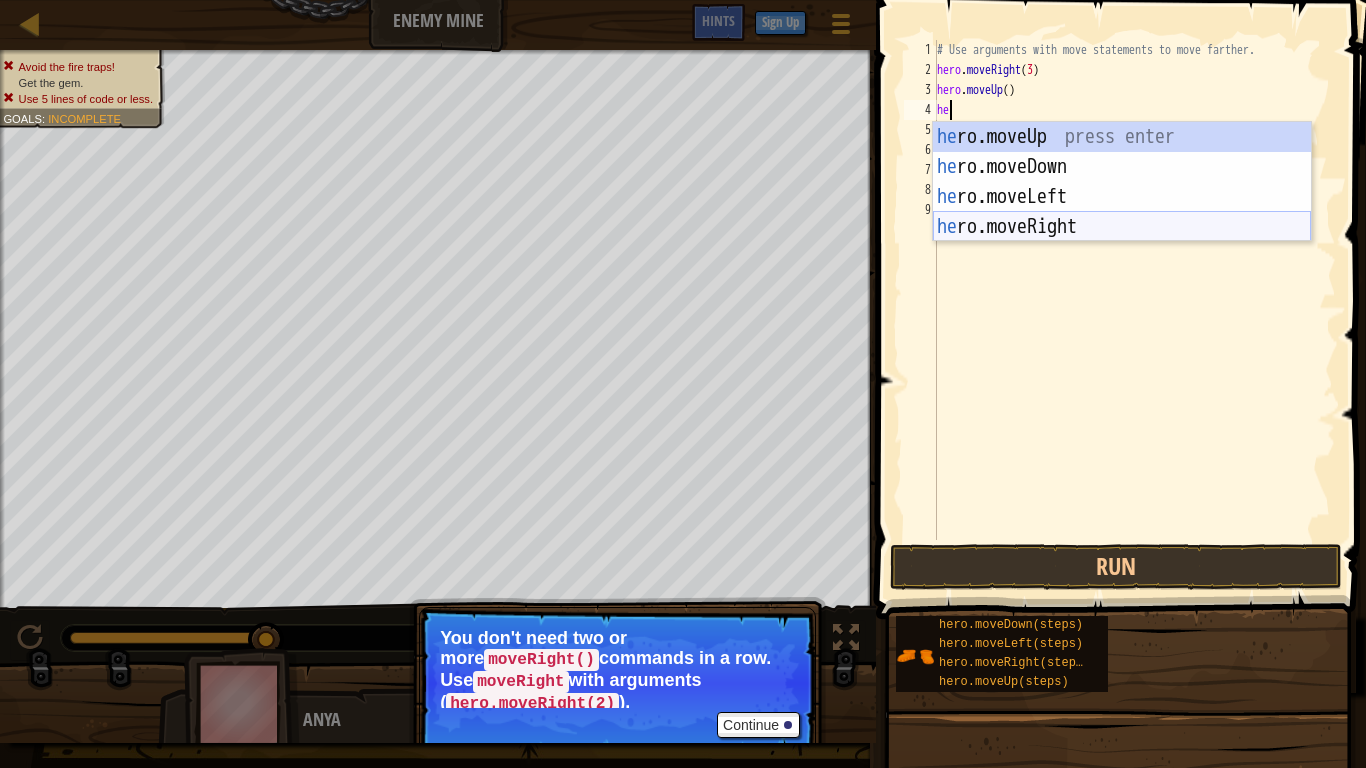 click on "he ro.moveUp press enter he ro.moveDown press enter he ro.moveLeft press enter he ro.moveRight press enter" at bounding box center [1122, 212] 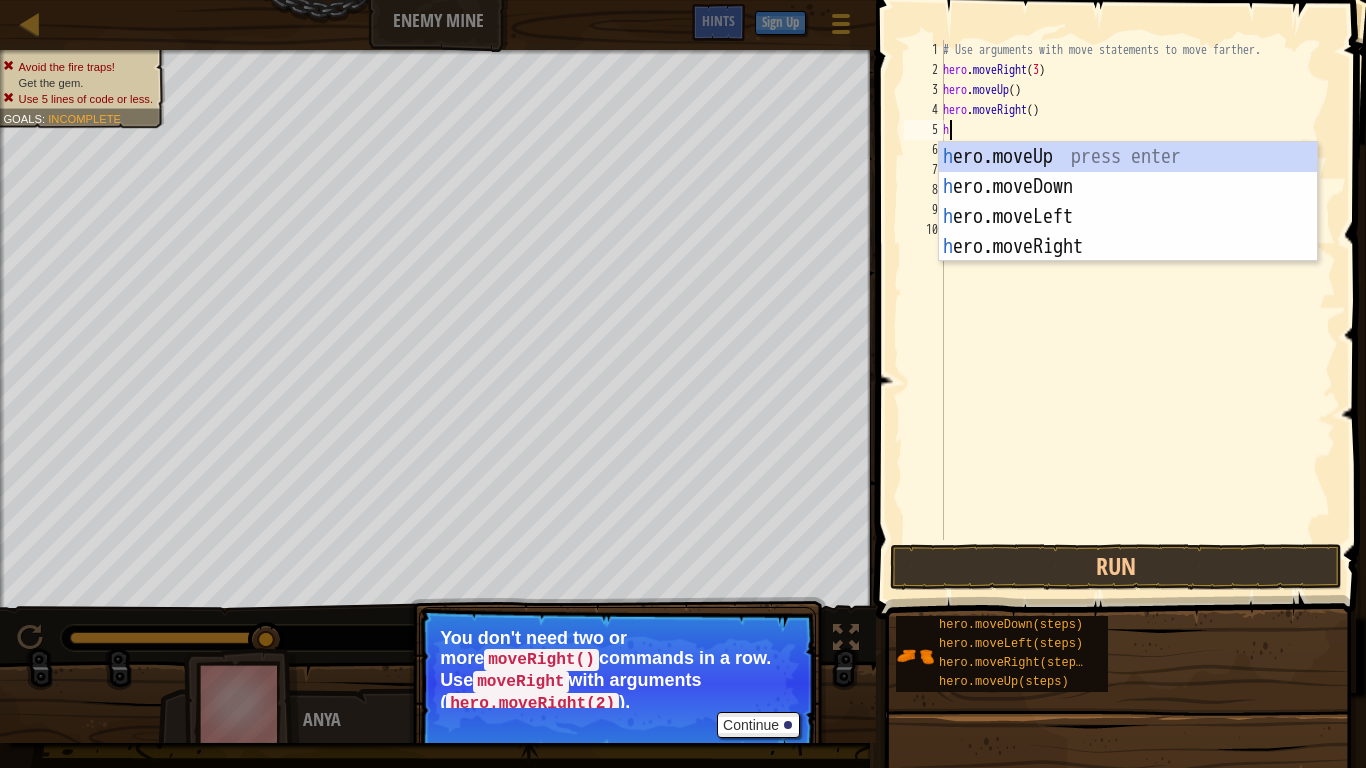 type on "he" 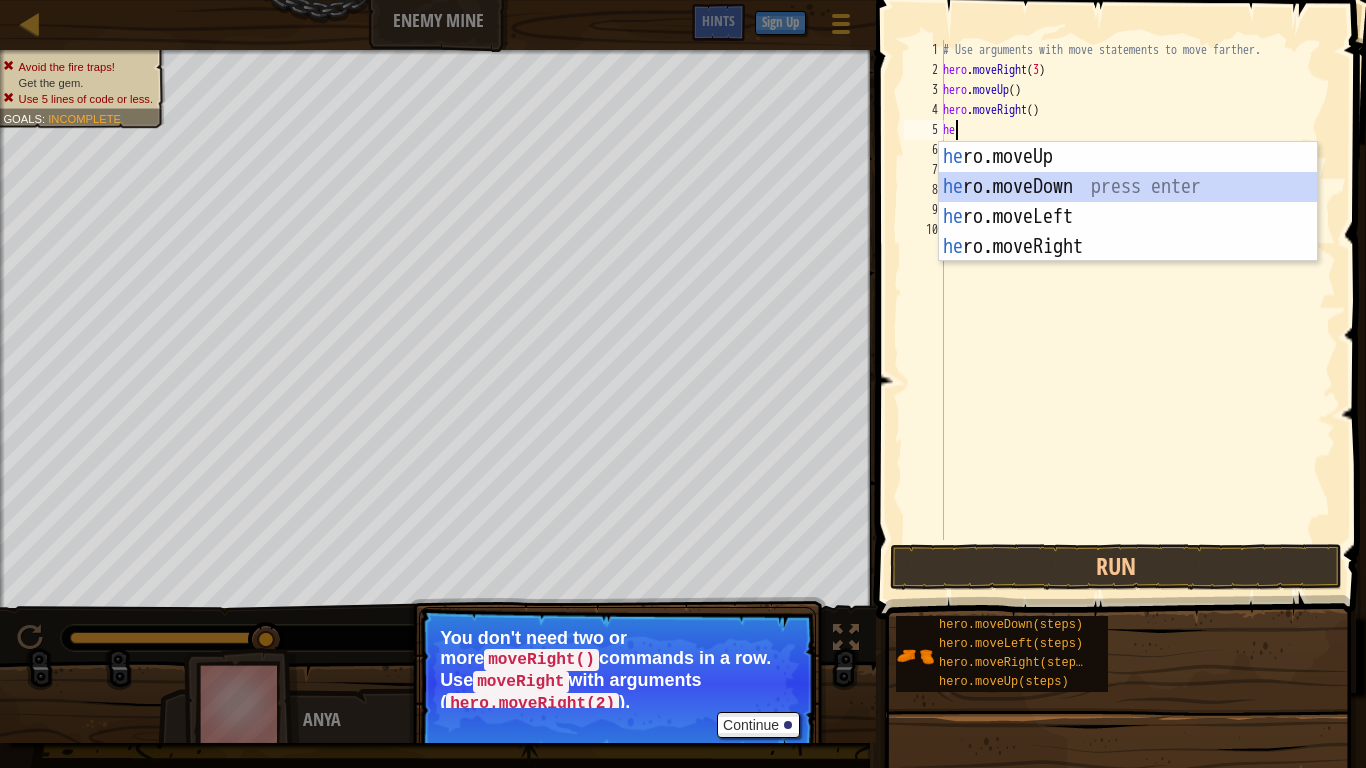 click on "he ro.moveUp press enter he ro.moveDown press enter he ro.moveLeft press enter he ro.moveRight press enter" at bounding box center [1128, 232] 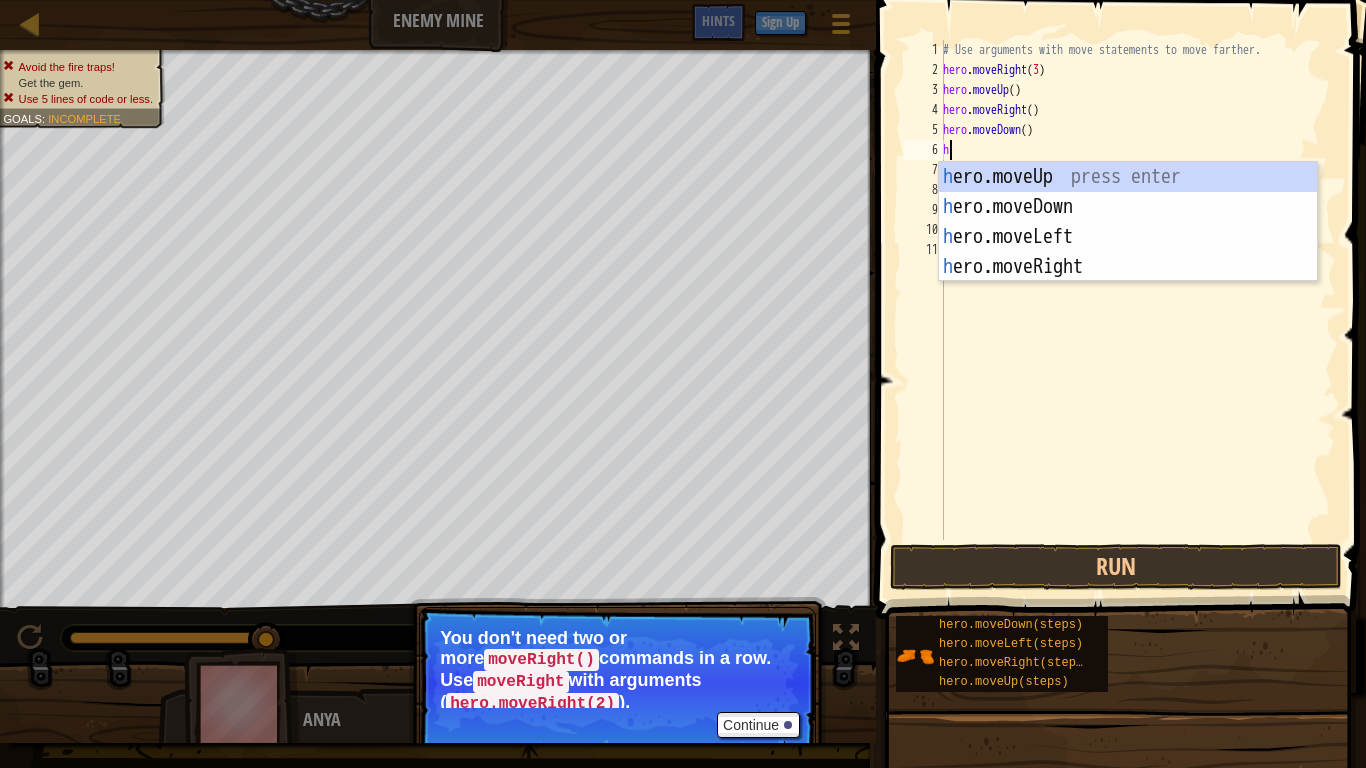 type on "he" 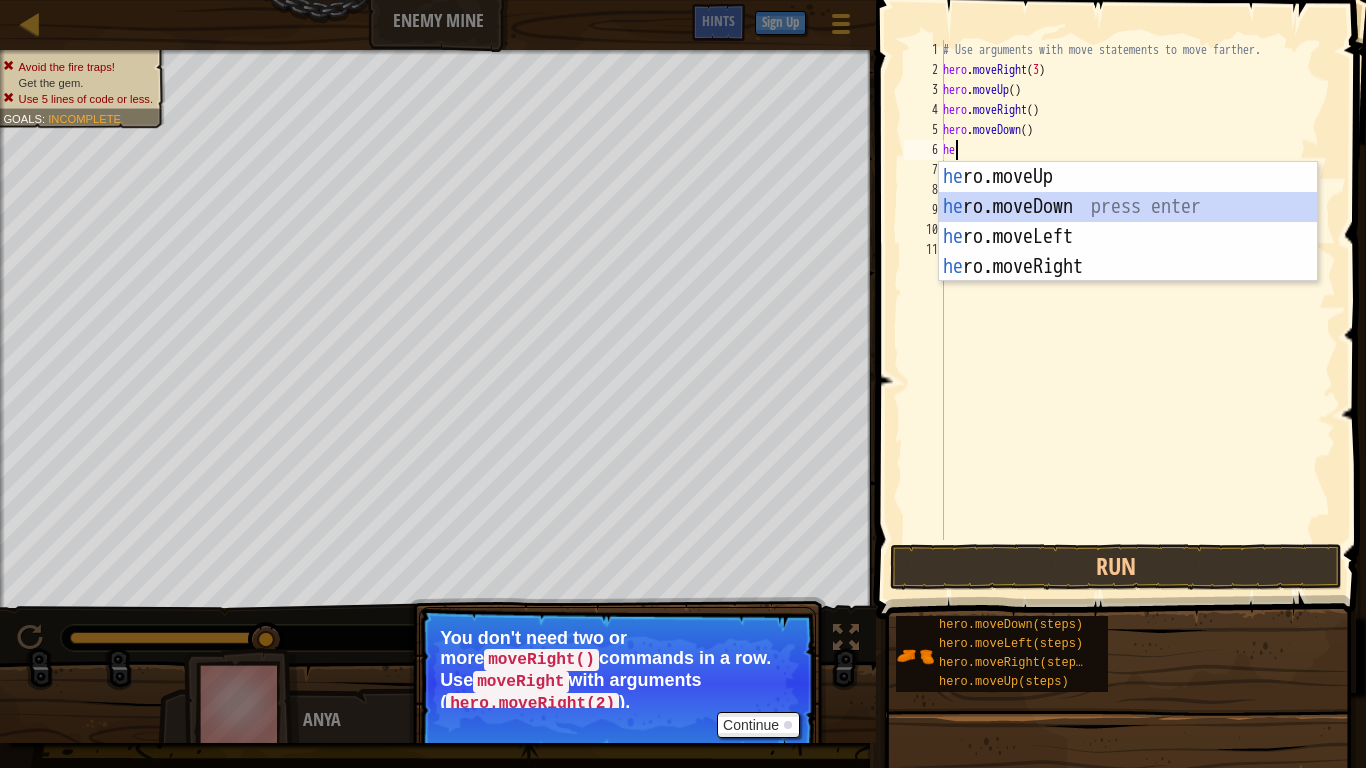 click on "he ro.moveUp press enter he ro.moveDown press enter he ro.moveLeft press enter he ro.moveRight press enter" at bounding box center [1128, 252] 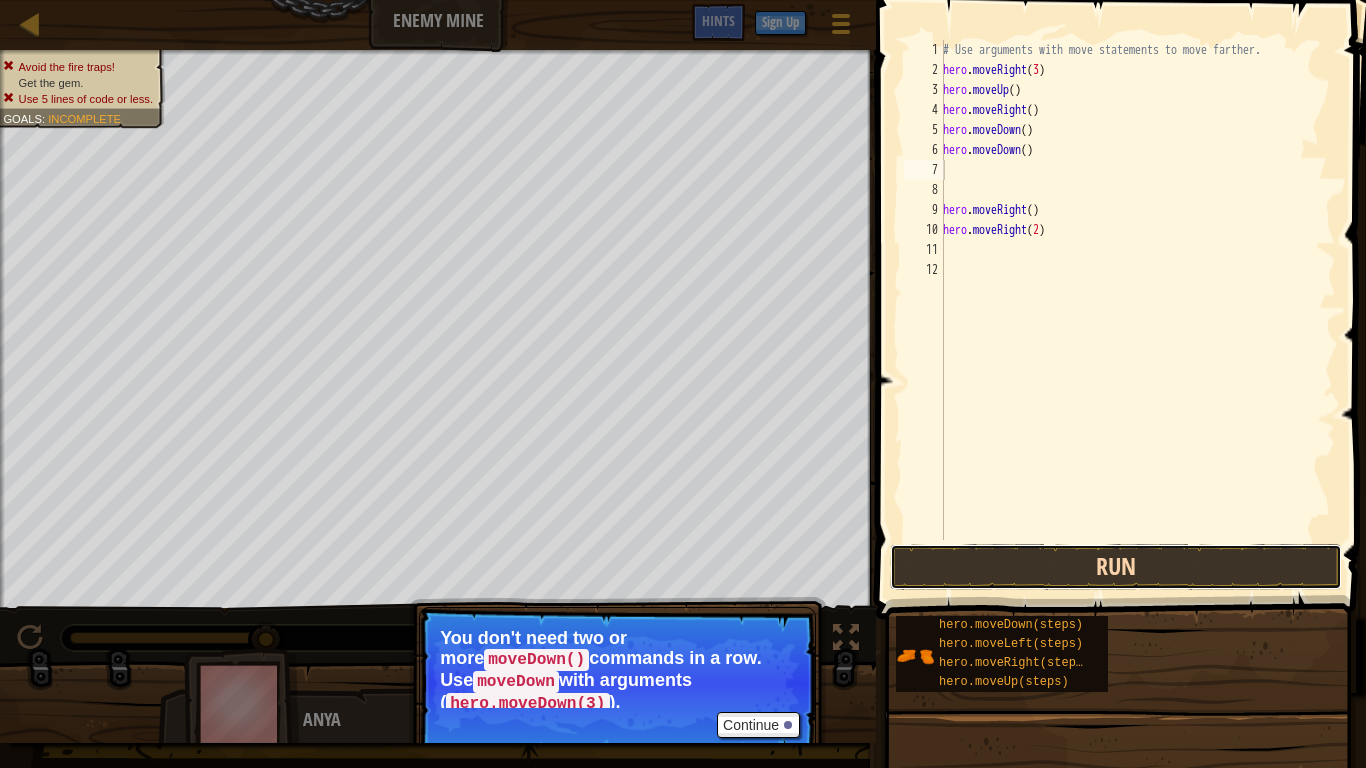 click on "Run" at bounding box center (1116, 567) 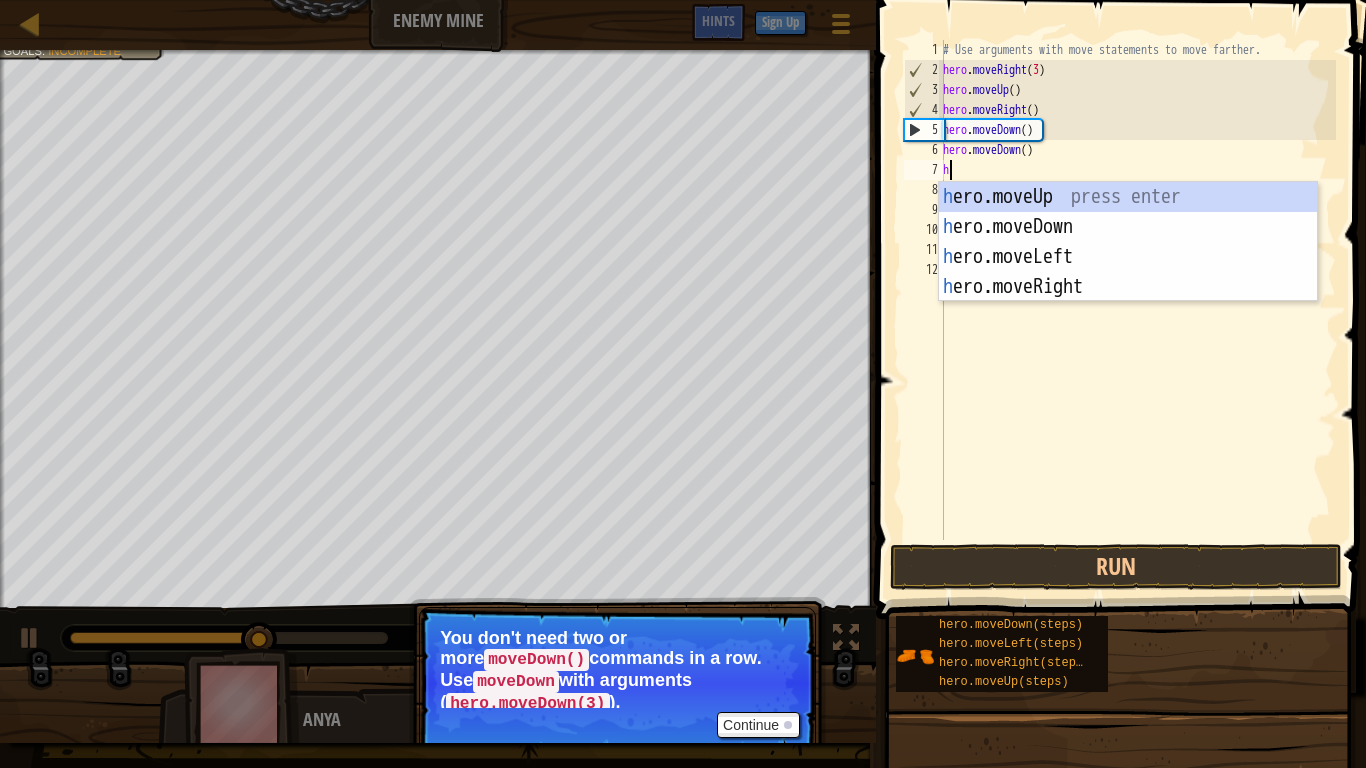 type on "he" 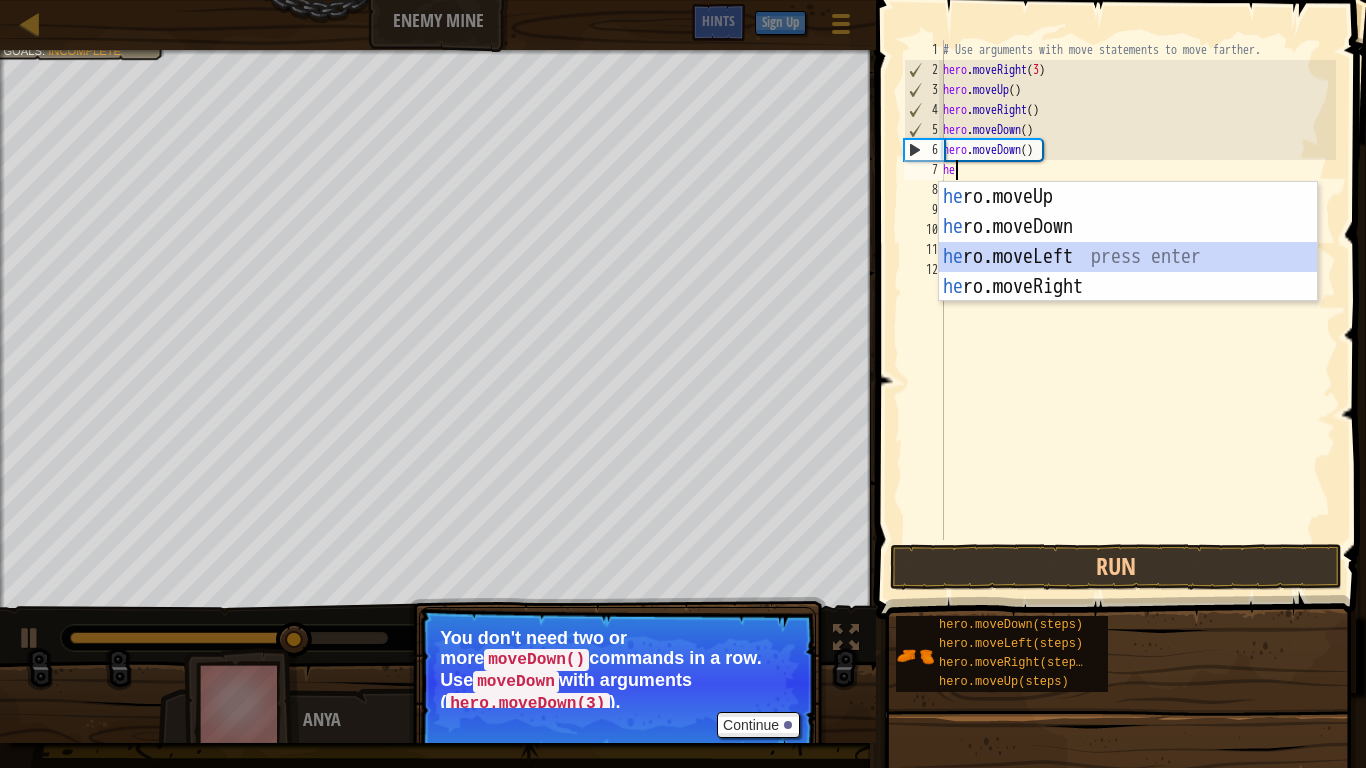 click on "he ro.moveUp press enter he ro.moveDown press enter he ro.moveLeft press enter he ro.moveRight press enter" at bounding box center (1128, 272) 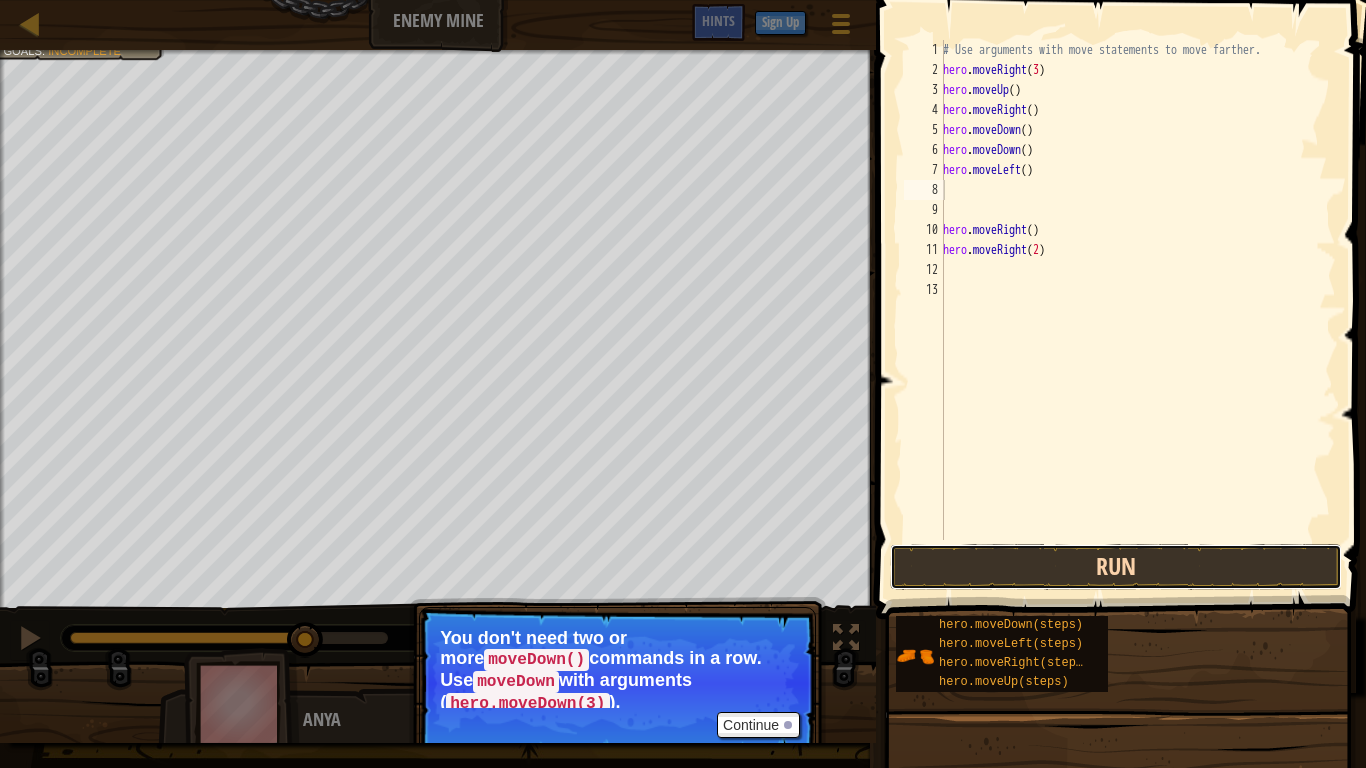 click on "Run" at bounding box center (1116, 567) 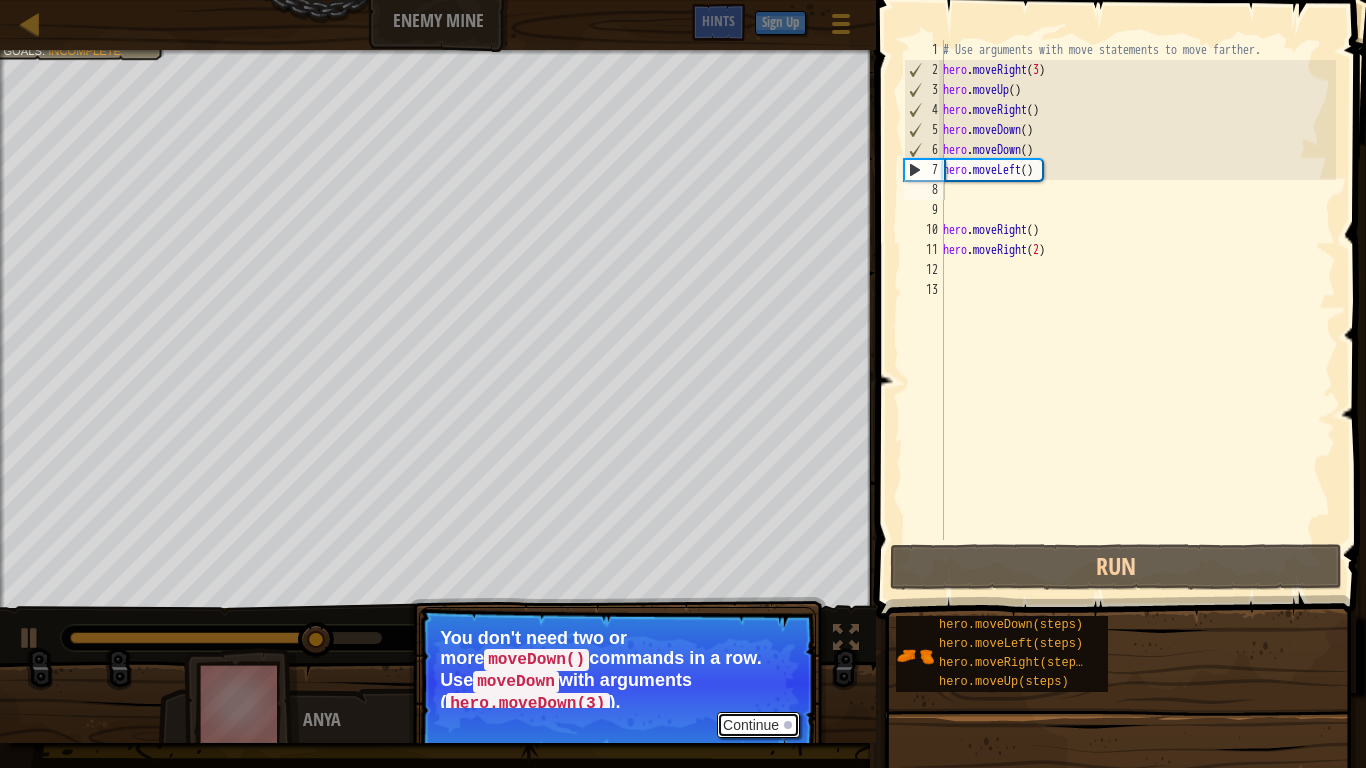 click on "Continue" at bounding box center [758, 725] 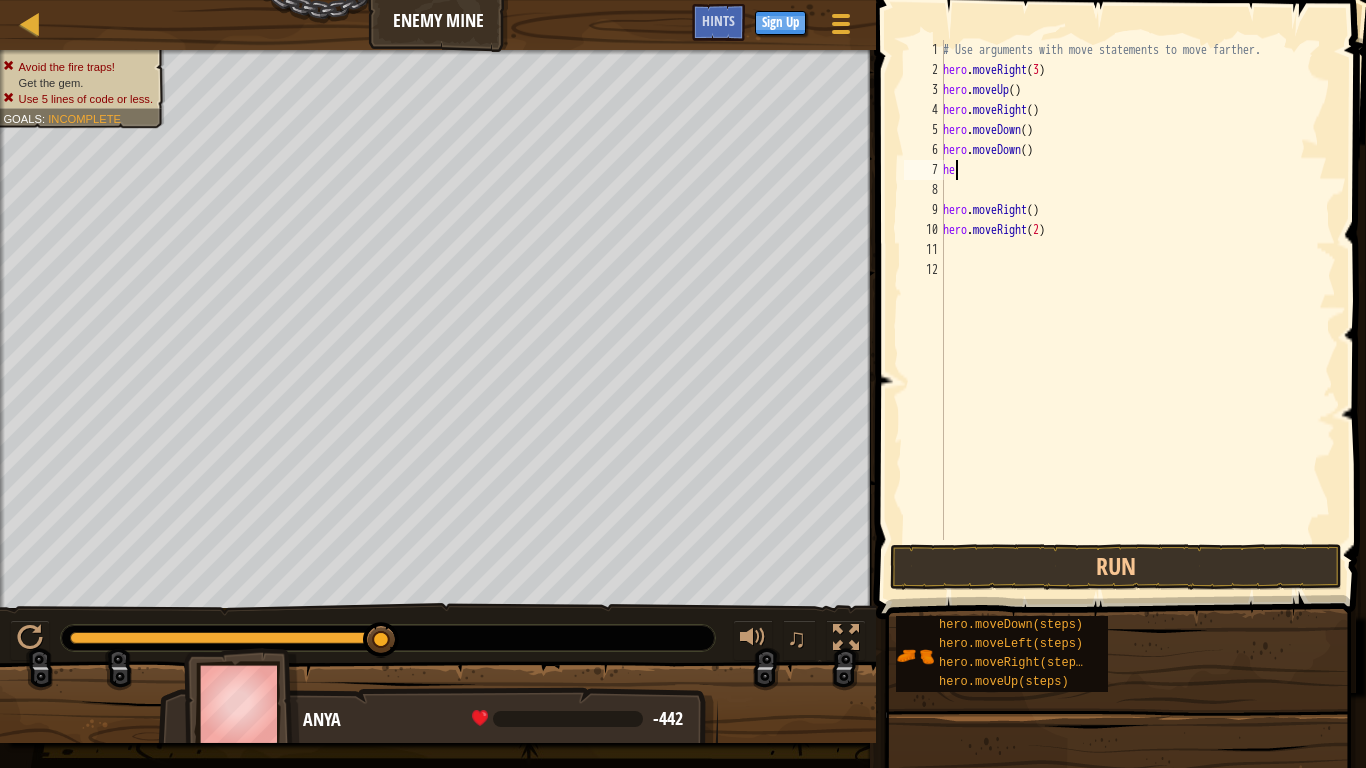 type on "h" 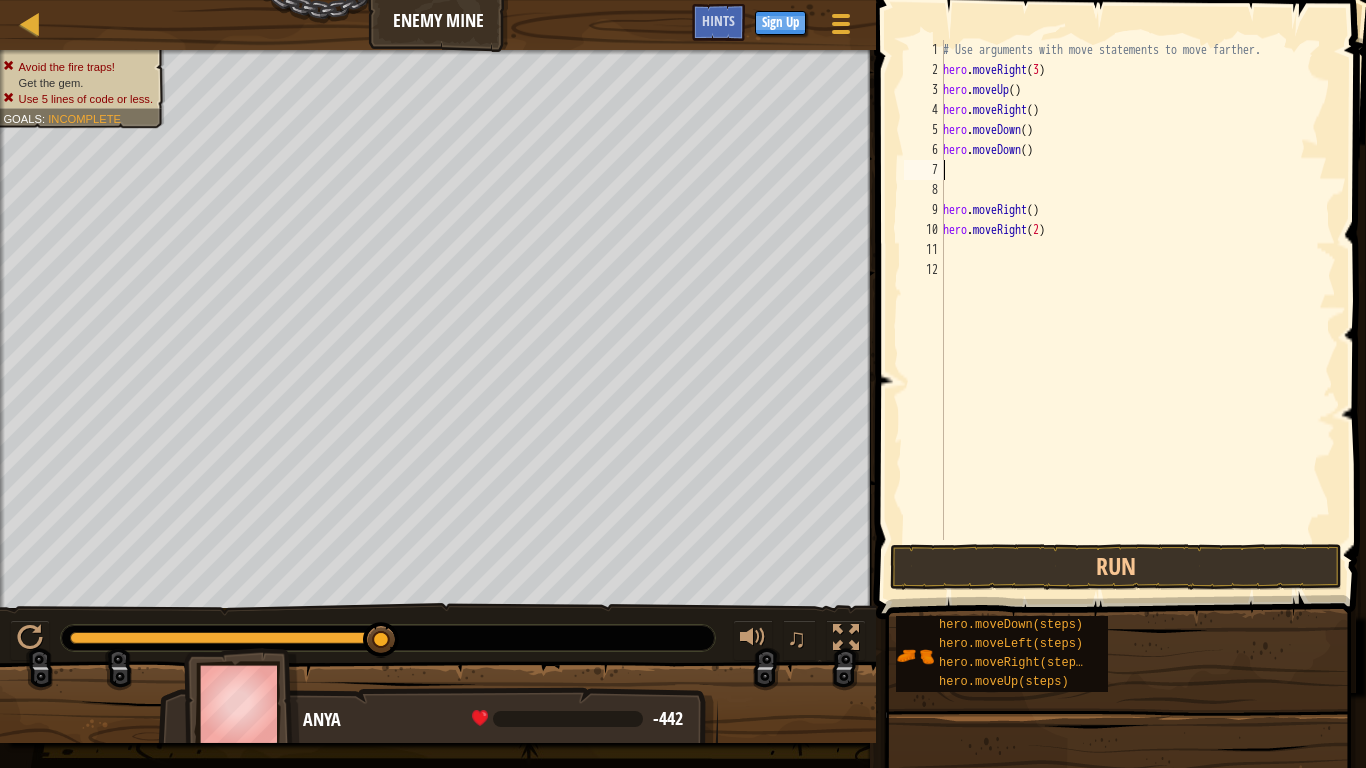 type on "hero.moveDown()" 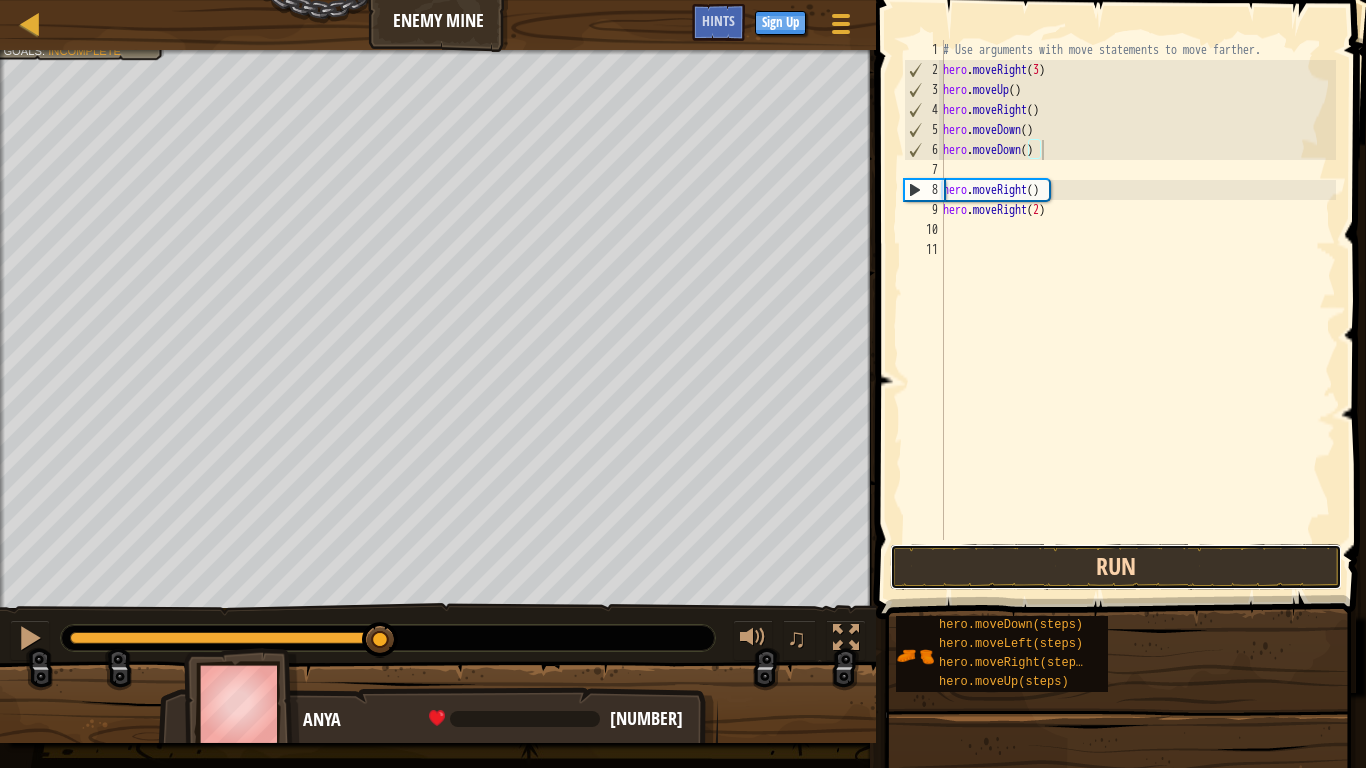 click on "Run" at bounding box center (1116, 567) 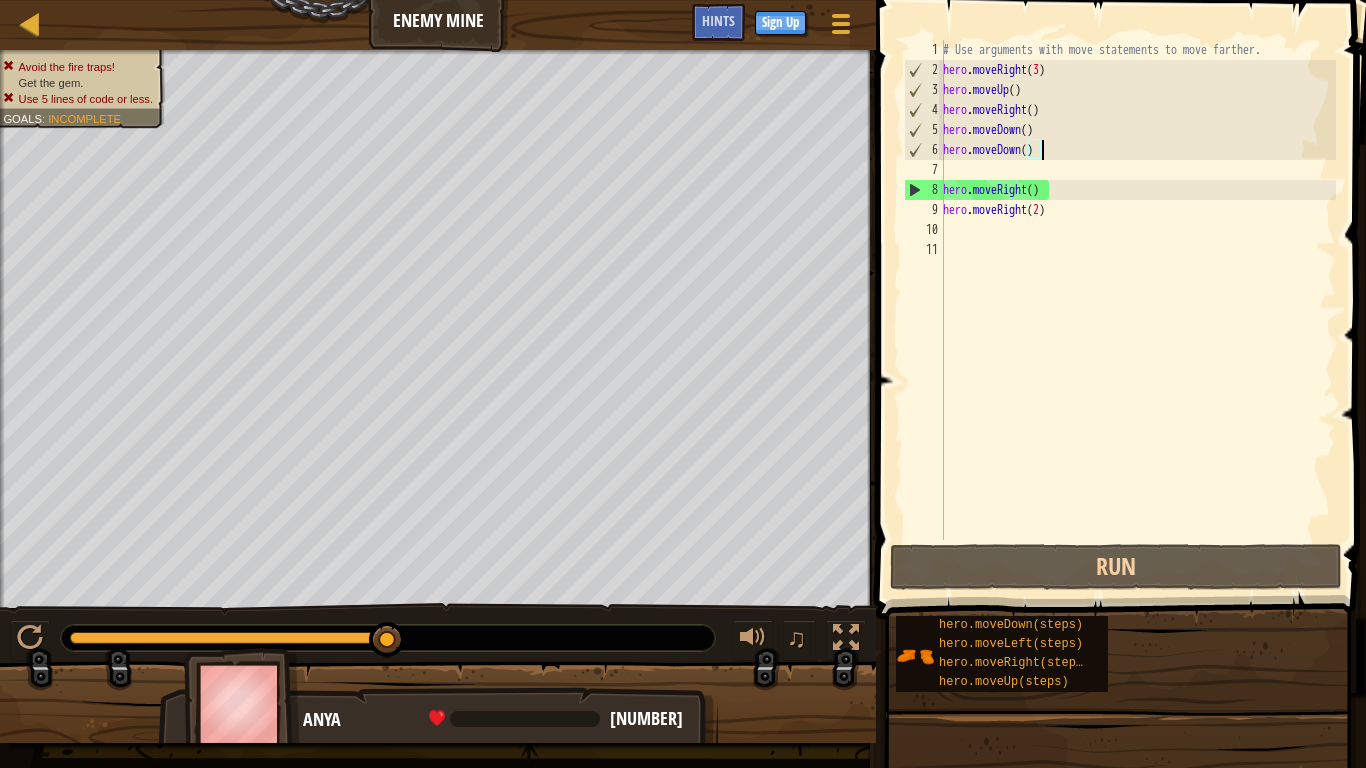 click on "# Use arguments with move statements to move farther. hero . moveRight ( [NUMBER] ) hero . moveUp ( ) hero . moveRight ( ) hero . moveDown ( ) hero . moveDown ( ) hero . moveRight ( ) hero . moveRight ( [NUMBER] )" at bounding box center [1137, 310] 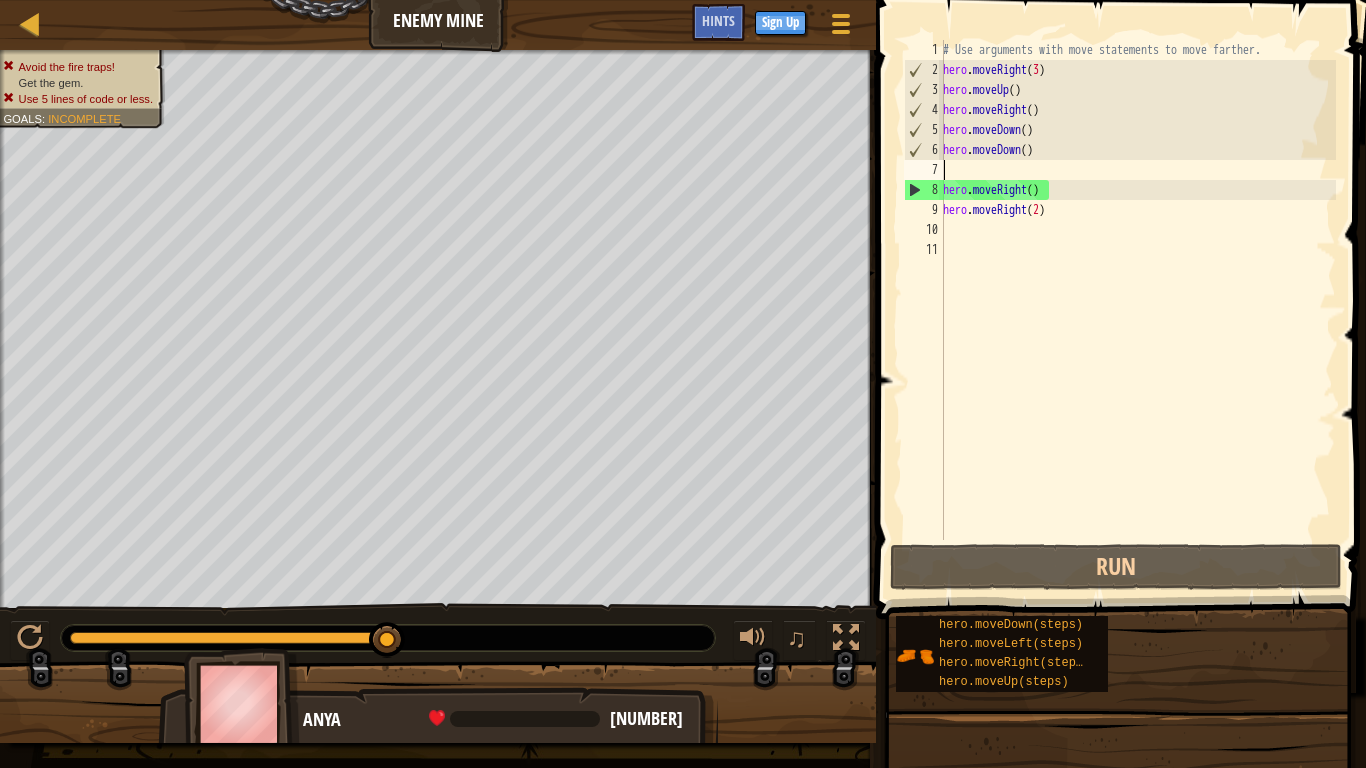 click on "# Use arguments with move statements to move farther. hero . moveRight ( [NUMBER] ) hero . moveUp ( ) hero . moveRight ( ) hero . moveDown ( ) hero . moveDown ( ) hero . moveRight ( ) hero . moveRight ( [NUMBER] )" at bounding box center (1137, 310) 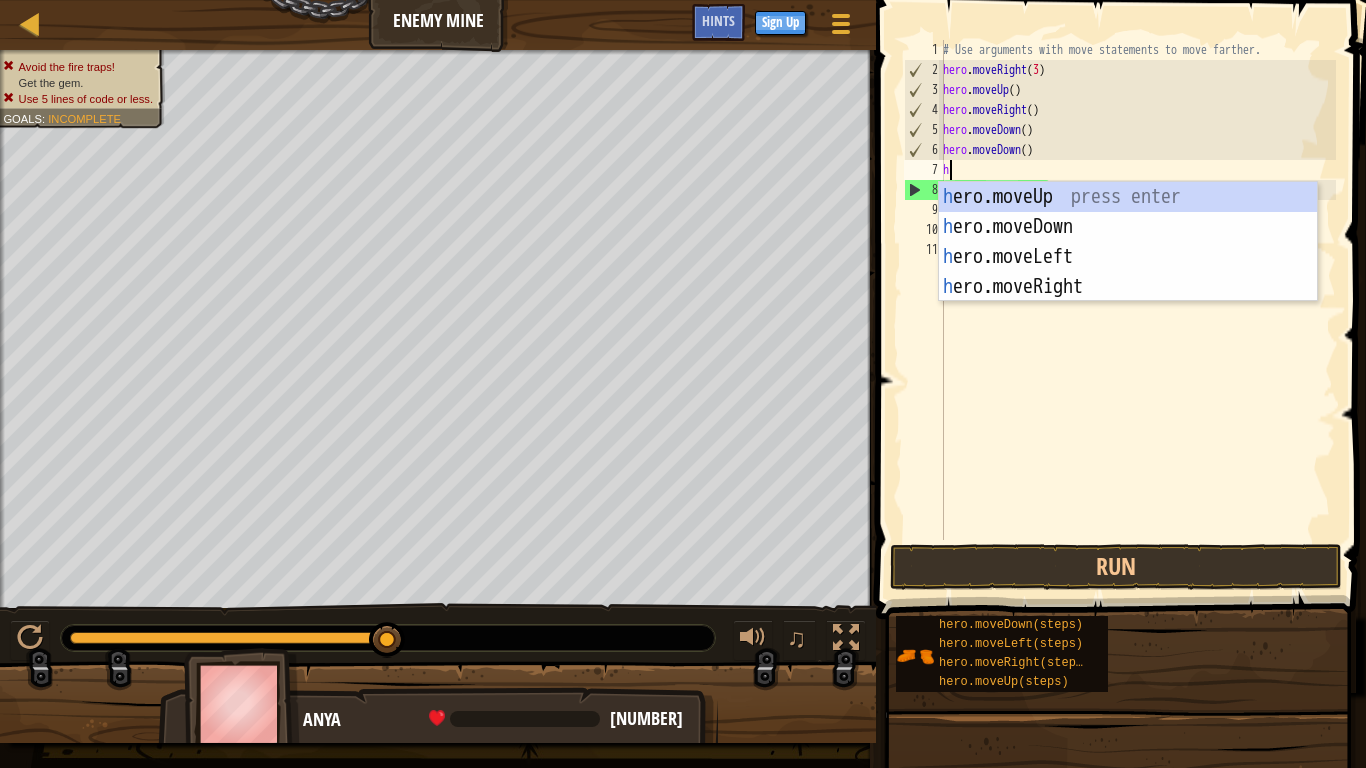 type on "he" 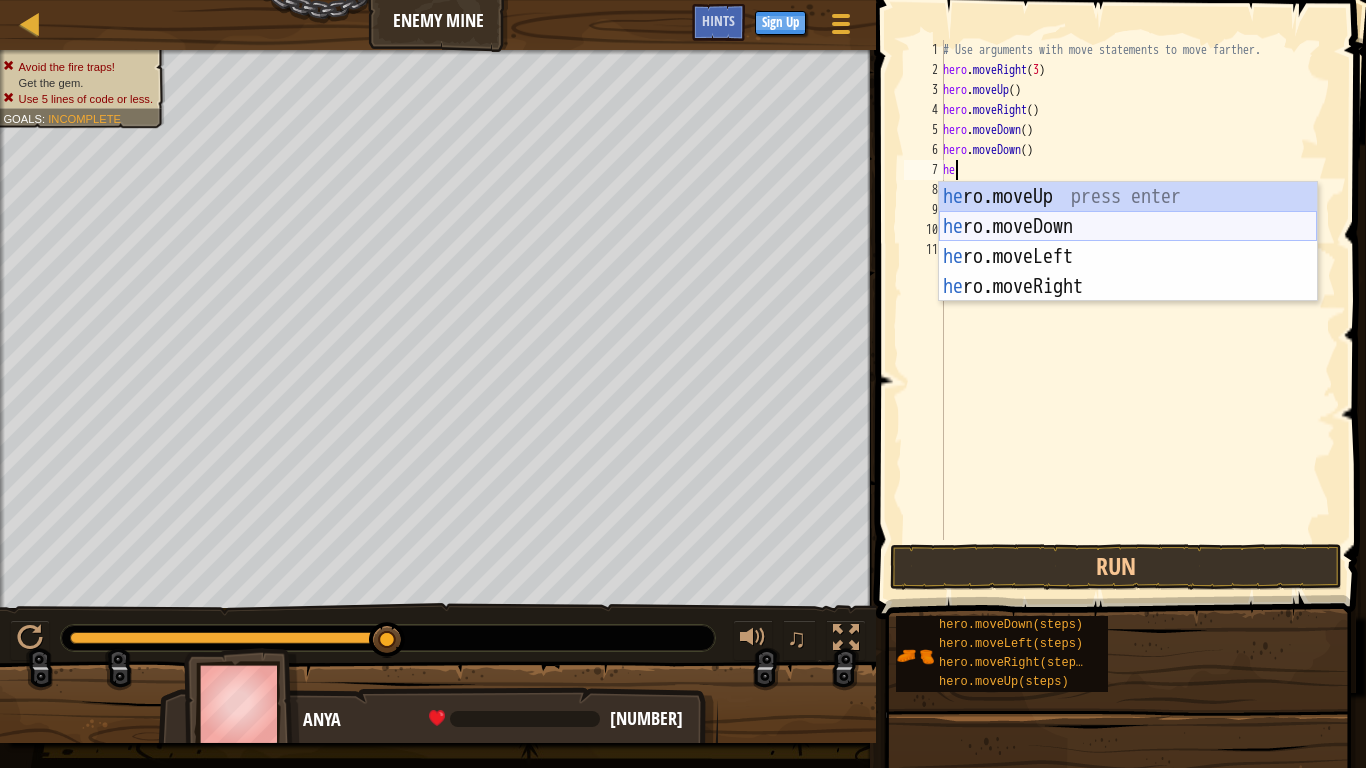 click on "he ro.moveUp press enter he ro.moveDown press enter he ro.moveLeft press enter he ro.moveRight press enter" at bounding box center [1128, 272] 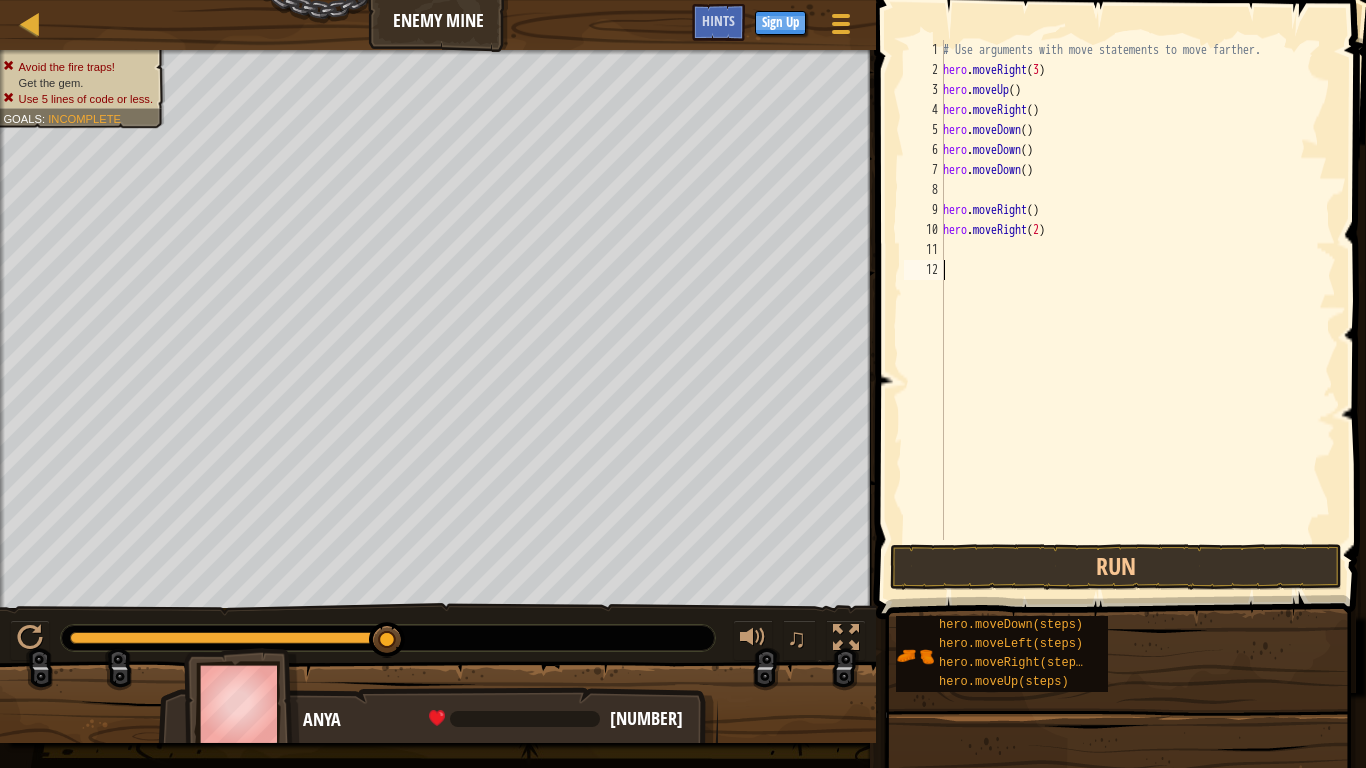drag, startPoint x: 1060, startPoint y: 267, endPoint x: 1083, endPoint y: 446, distance: 180.4716 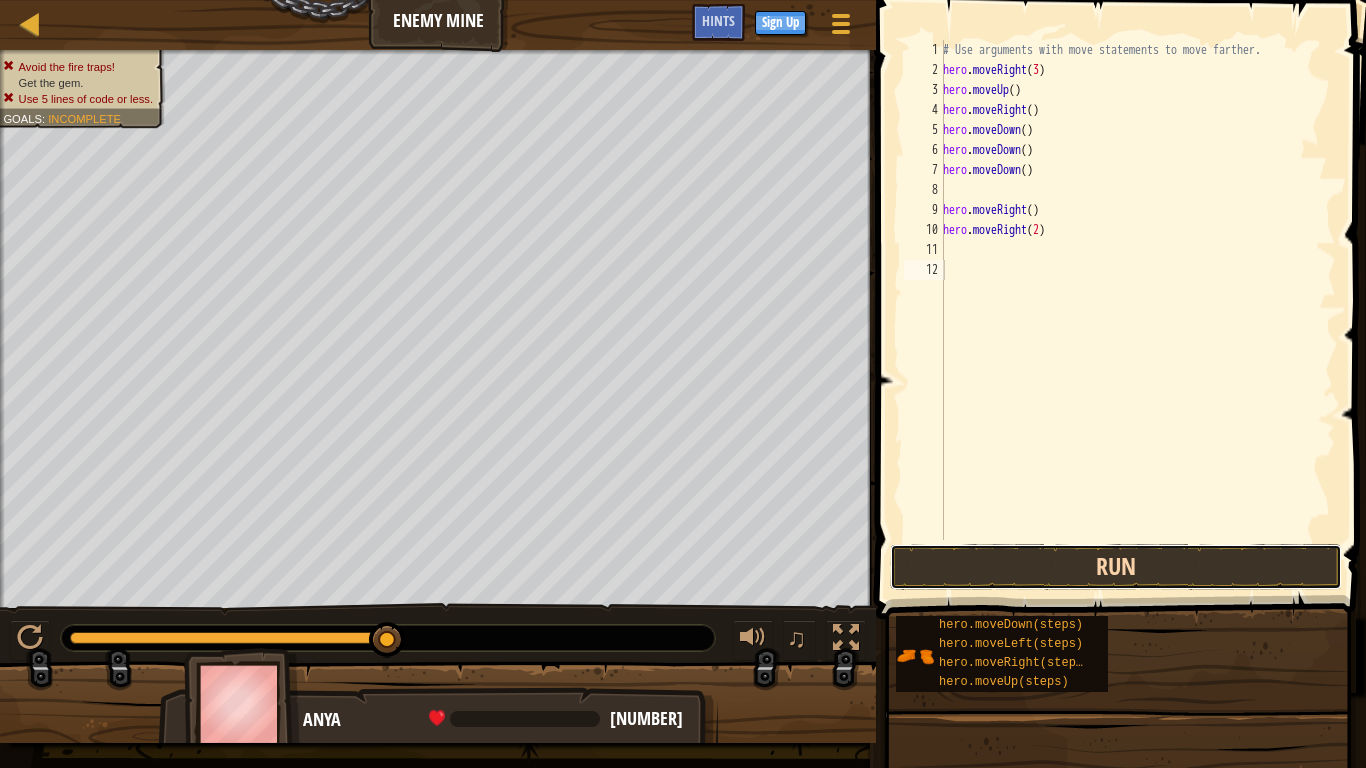 drag, startPoint x: 1044, startPoint y: 571, endPoint x: 1059, endPoint y: 541, distance: 33.54102 